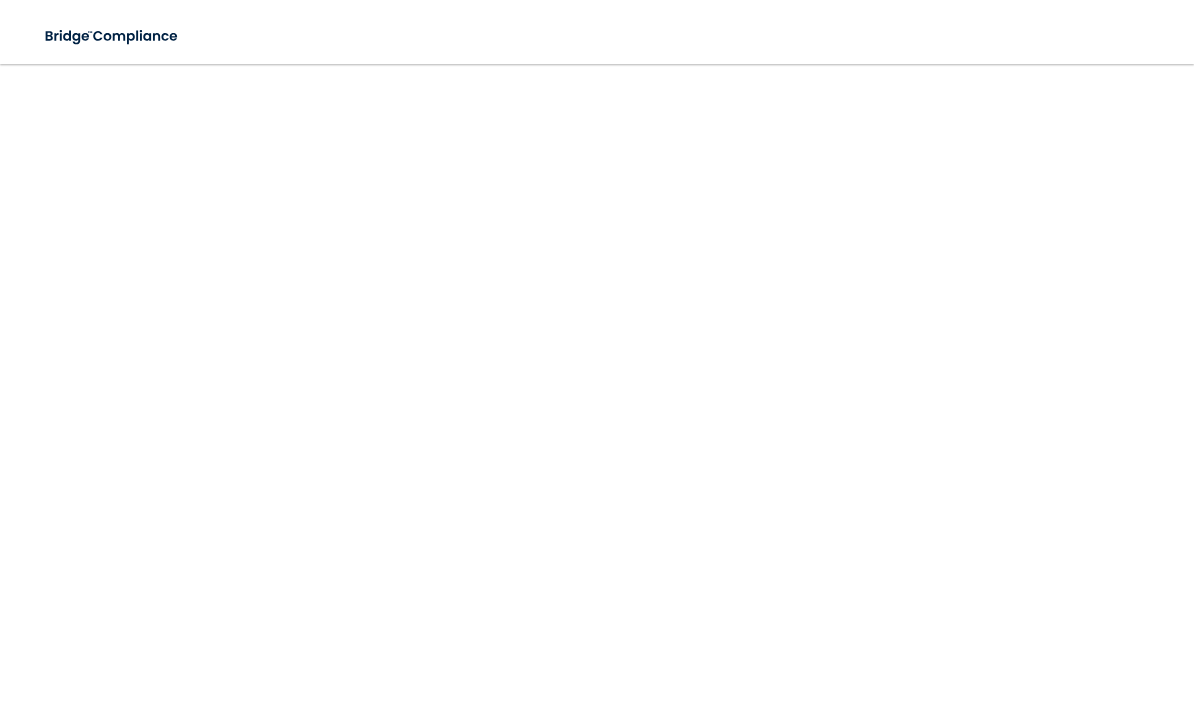 scroll, scrollTop: 0, scrollLeft: 0, axis: both 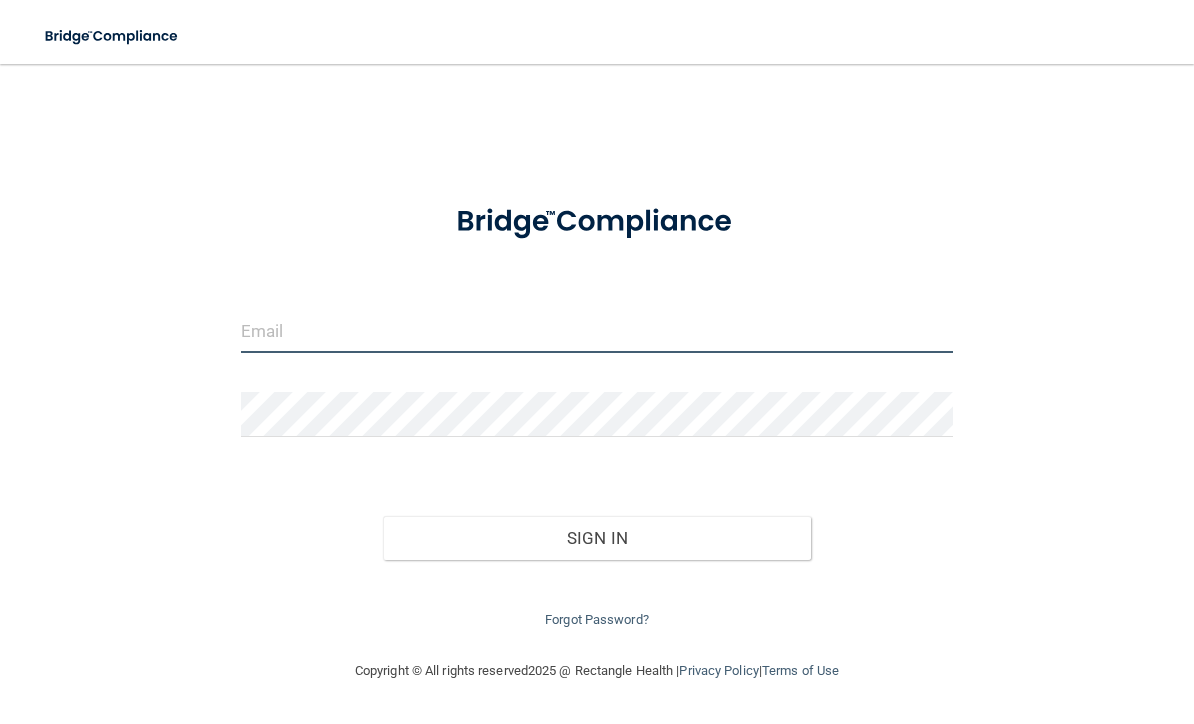 click at bounding box center [597, 330] 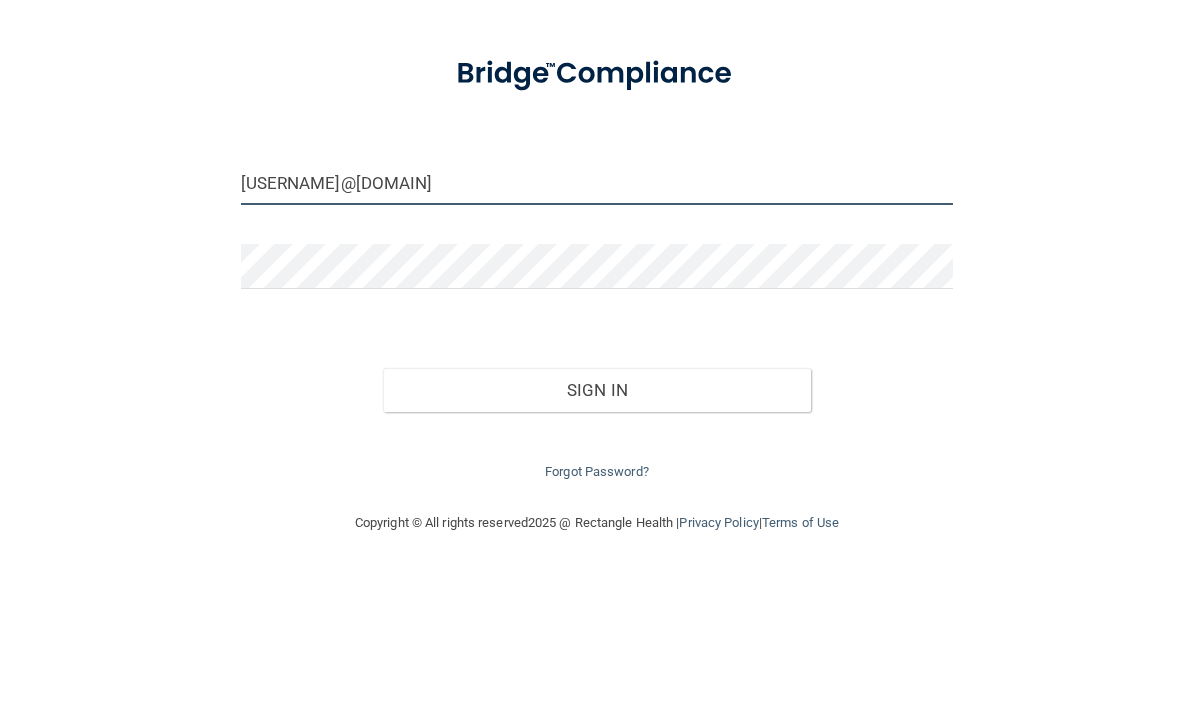 type on "[USERNAME]@[DOMAIN]" 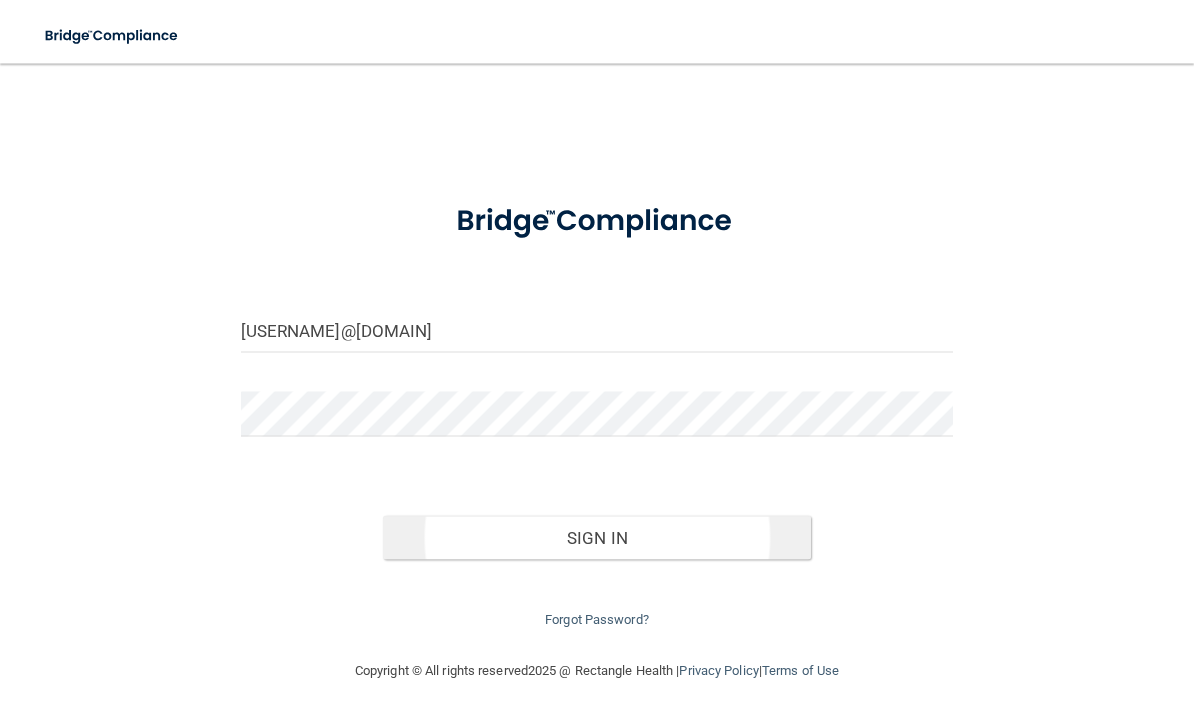 click on "Sign In" at bounding box center (597, 538) 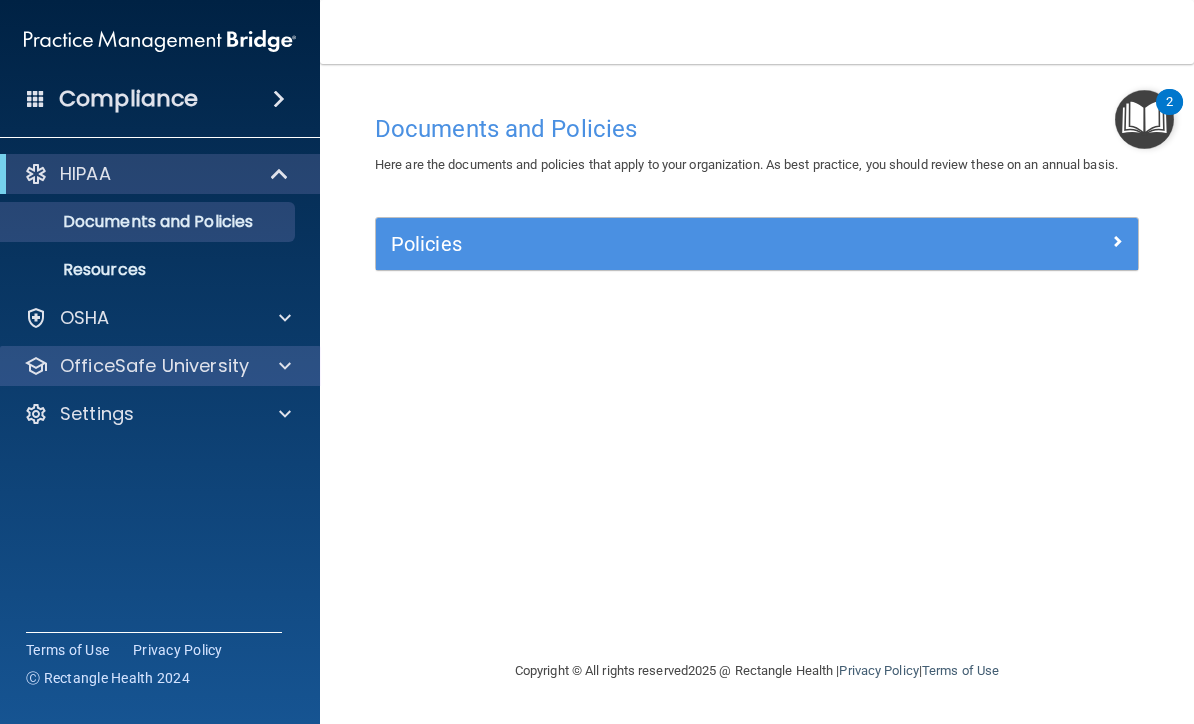 click on "OfficeSafe University" at bounding box center [154, 366] 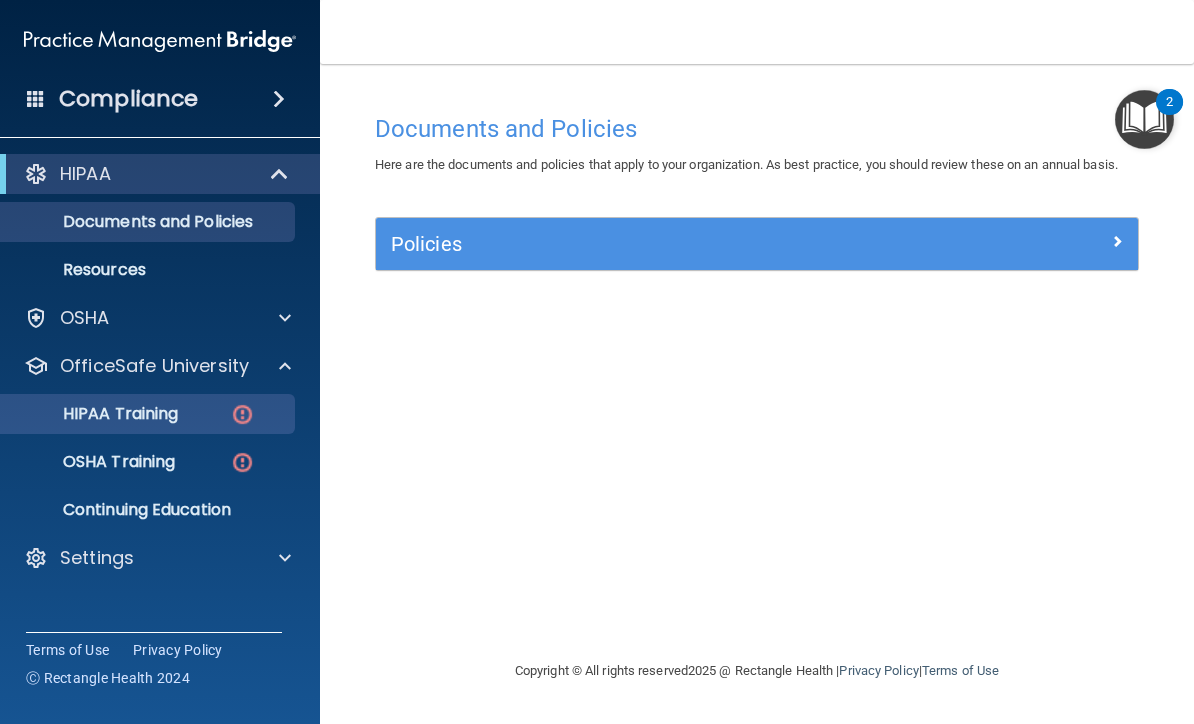 click on "HIPAA Training" at bounding box center (137, 414) 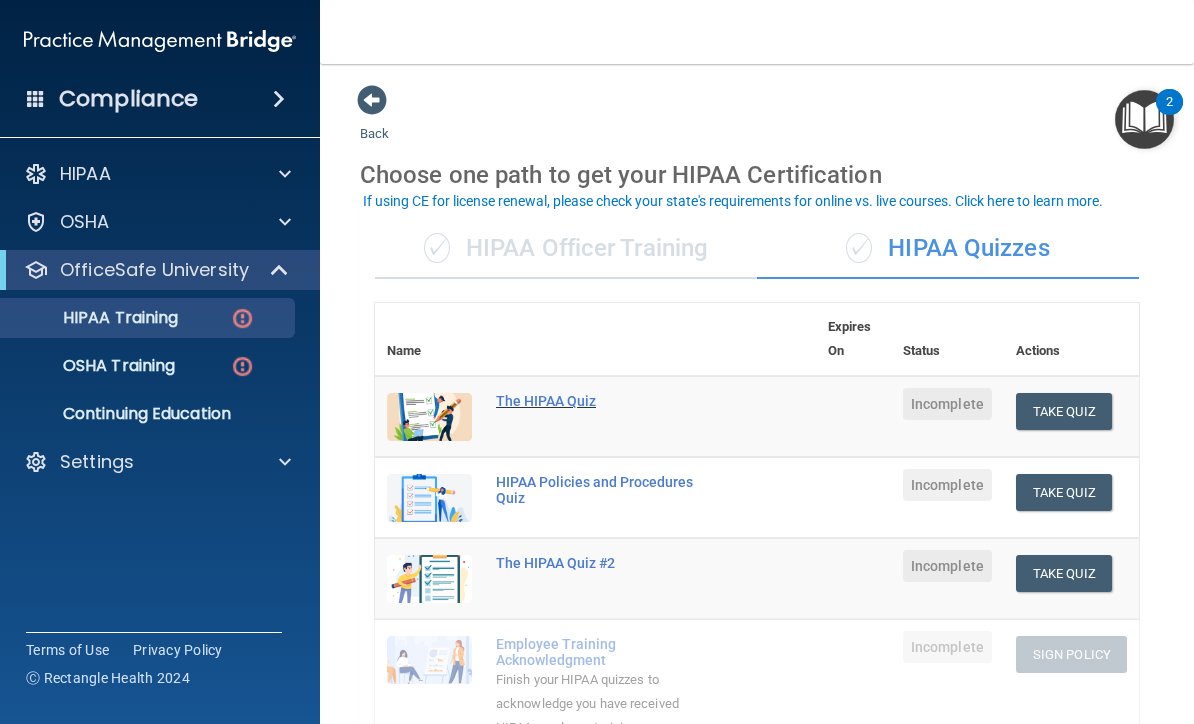 click on "The HIPAA Quiz" at bounding box center [606, 401] 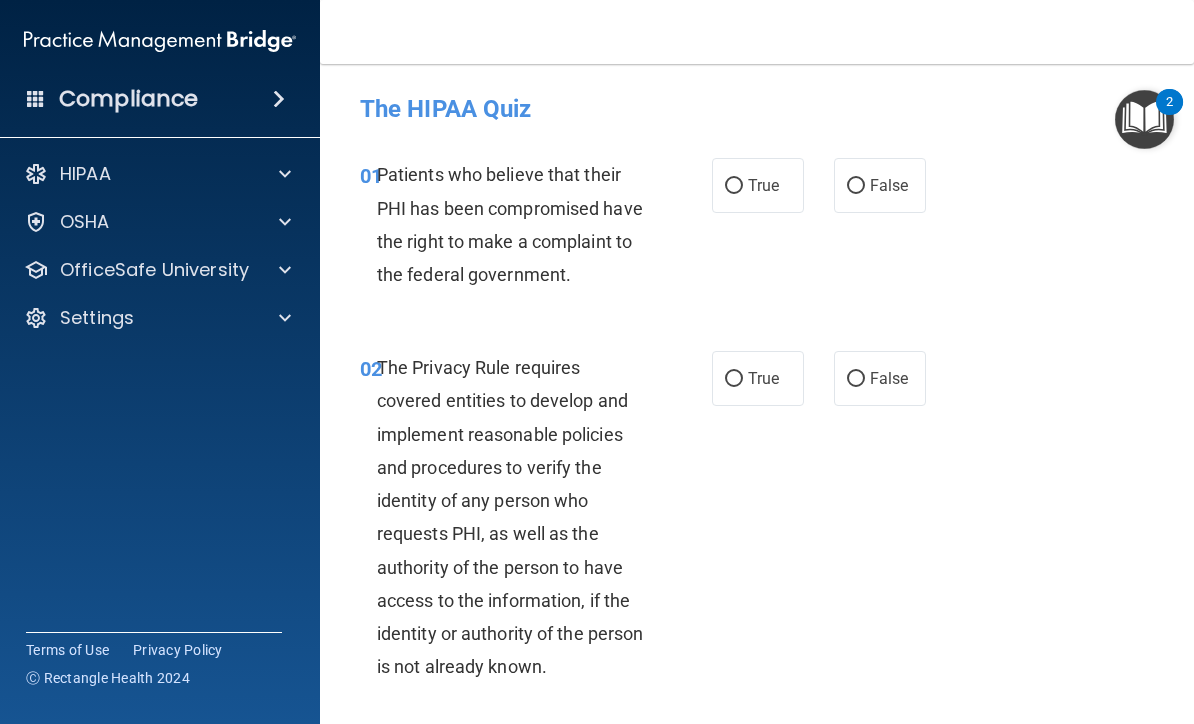 click at bounding box center [1144, 119] 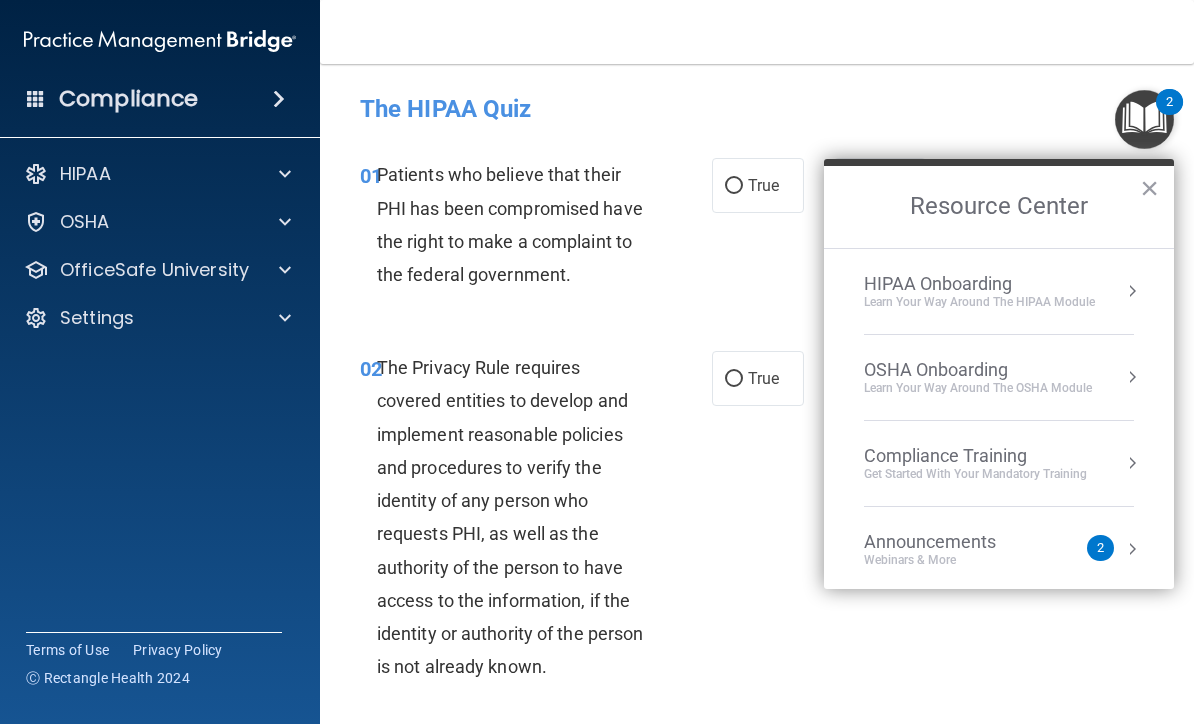 click at bounding box center (1144, 119) 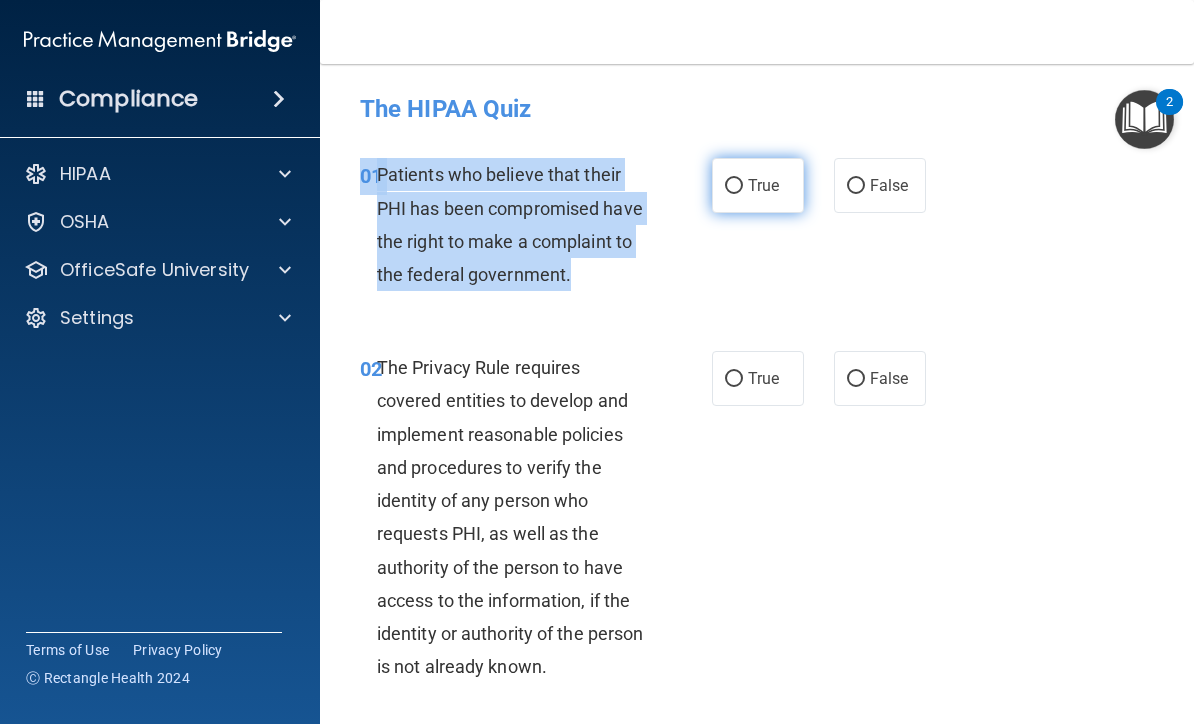 click on "True" at bounding box center [758, 185] 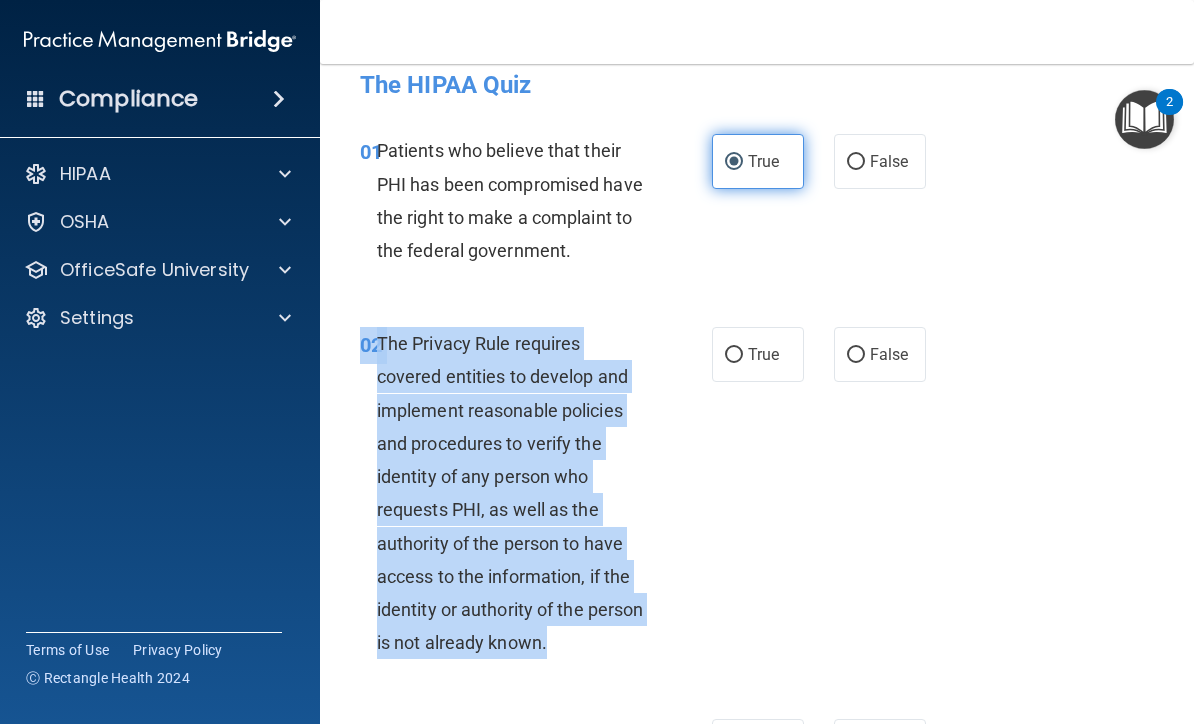 scroll, scrollTop: 27, scrollLeft: 0, axis: vertical 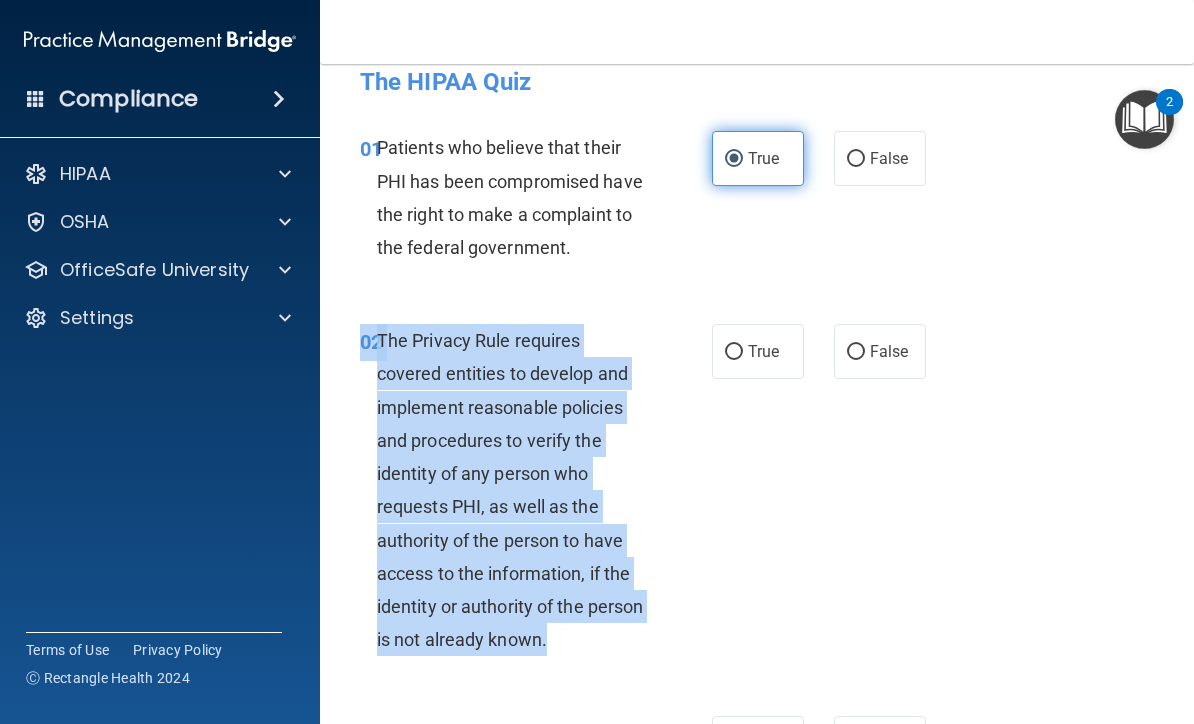 copy on "02       The Privacy Rule requires covered entities to develop and implement reasonable policies and procedures to verify the identity of any person who requests PHI, as well as the authority of the person to have access to the information, if the identity or authority of the person is not already known." 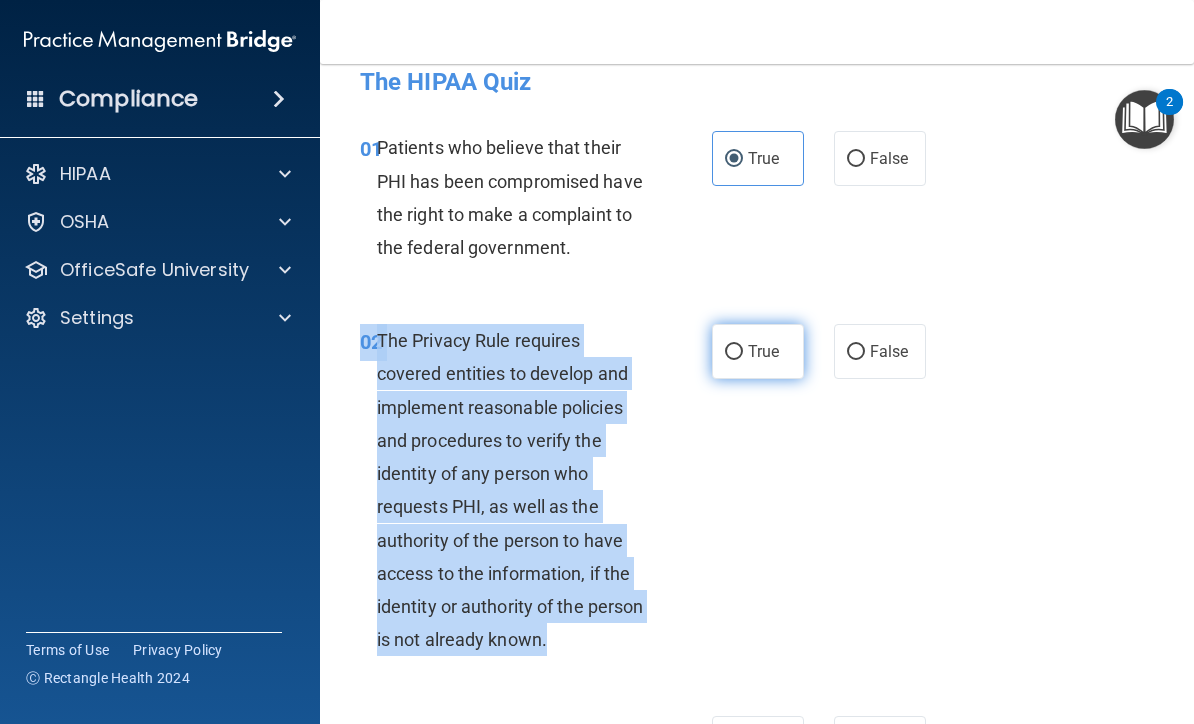 click on "True" at bounding box center (758, 351) 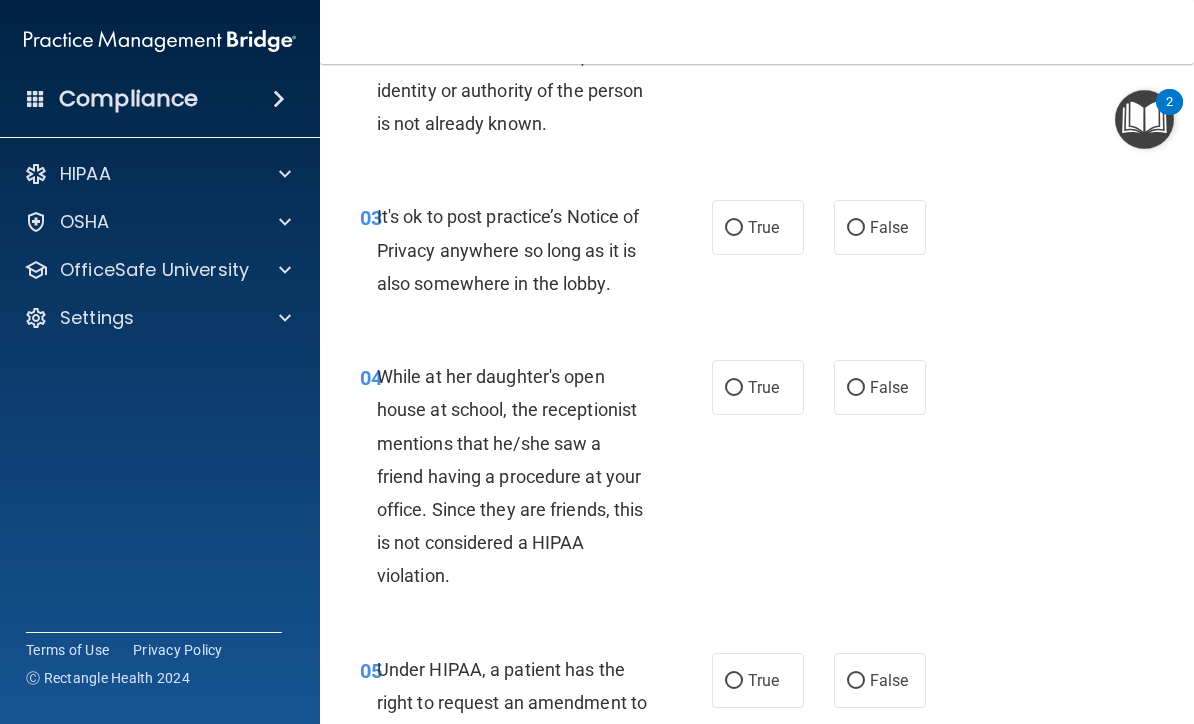 scroll, scrollTop: 545, scrollLeft: 0, axis: vertical 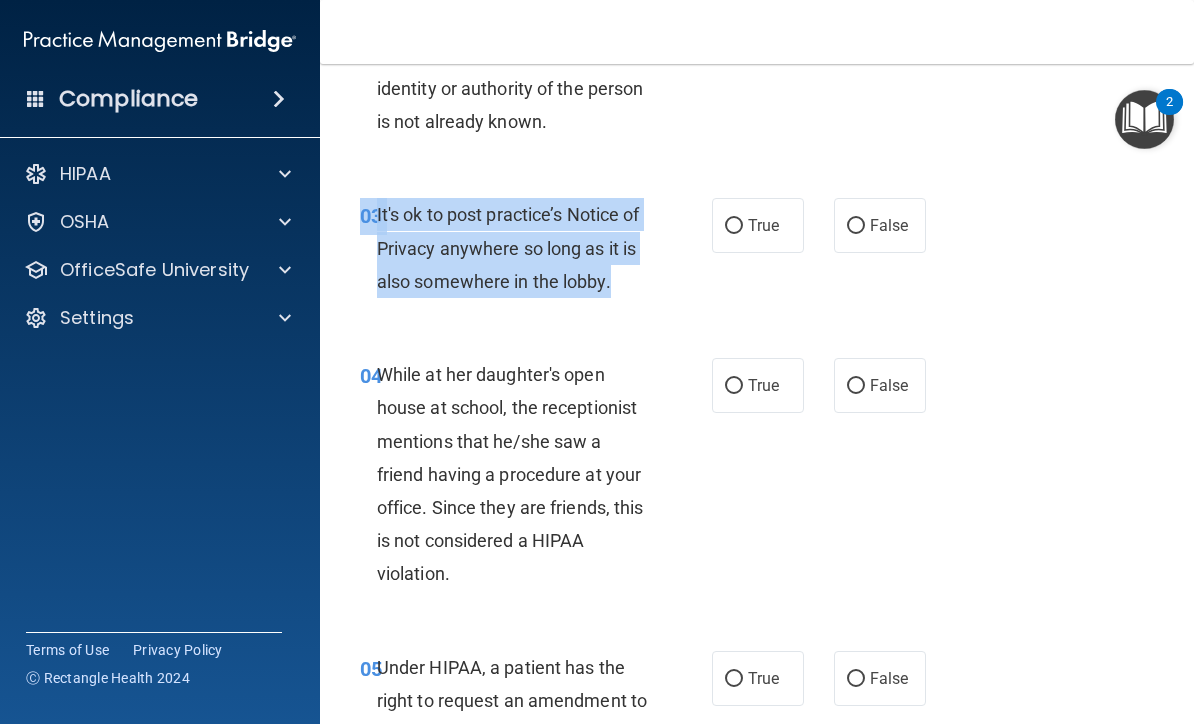 copy on "03       It's ok to post  practice’s Notice of Privacy anywhere so long as it is also somewhere in the lobby." 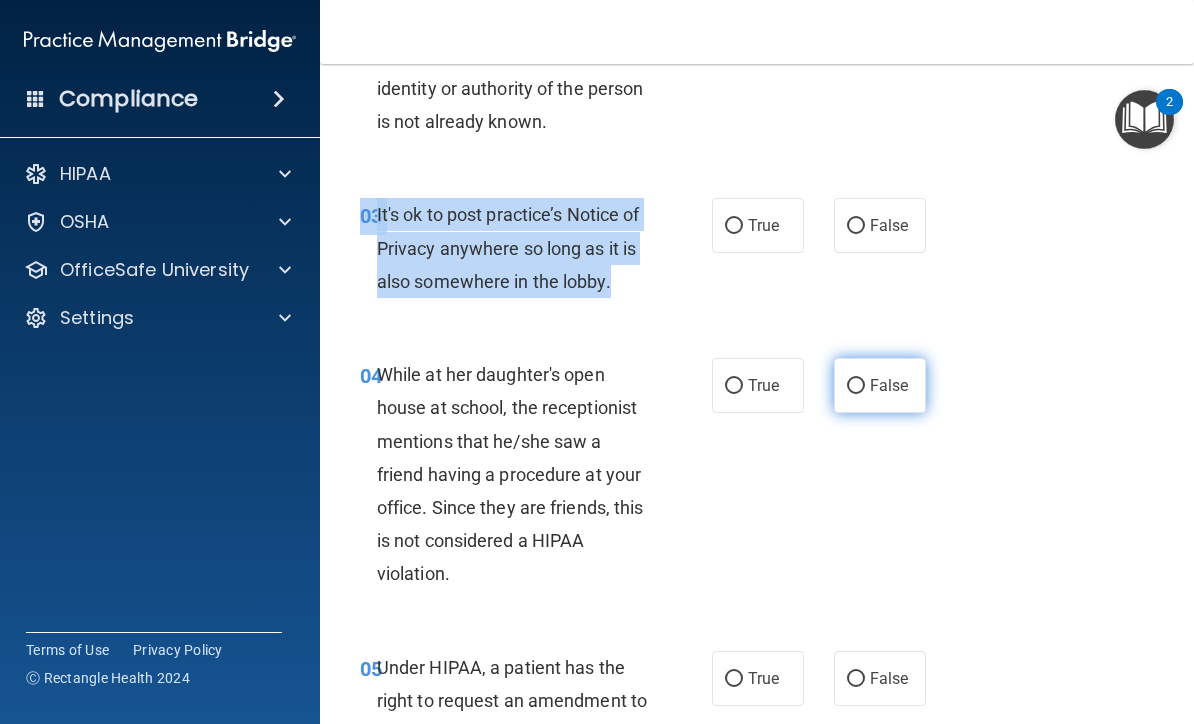 click on "False" at bounding box center [889, 385] 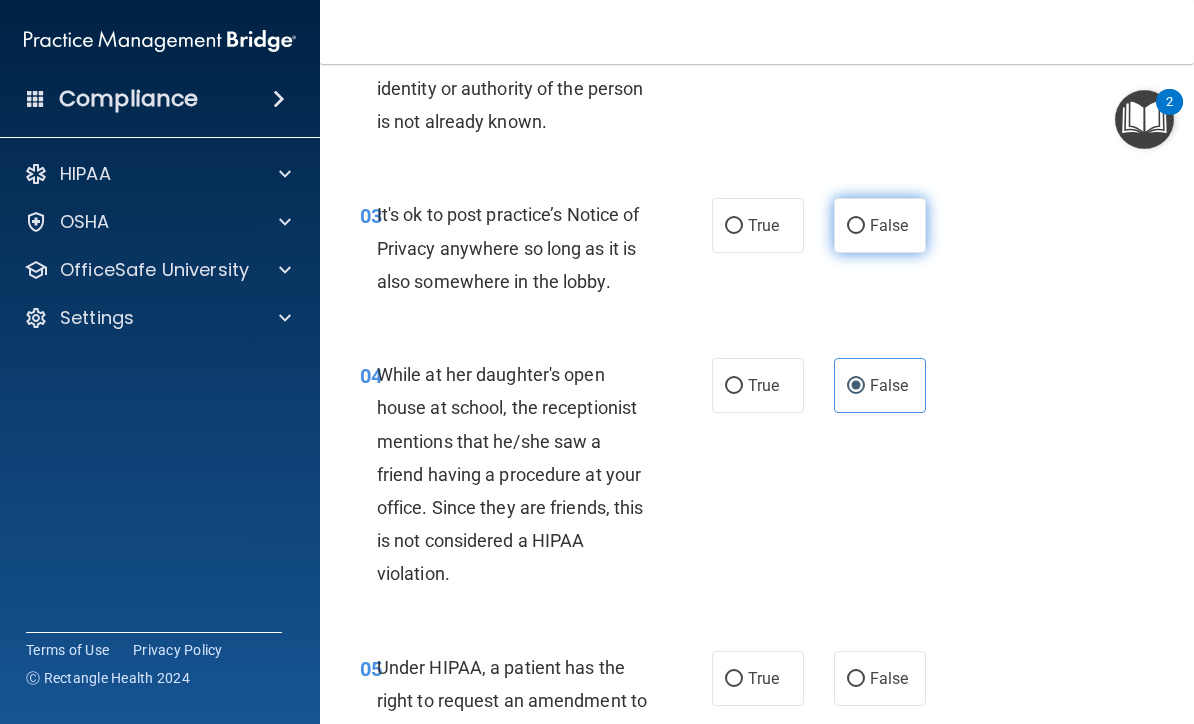 click on "False" at bounding box center [880, 225] 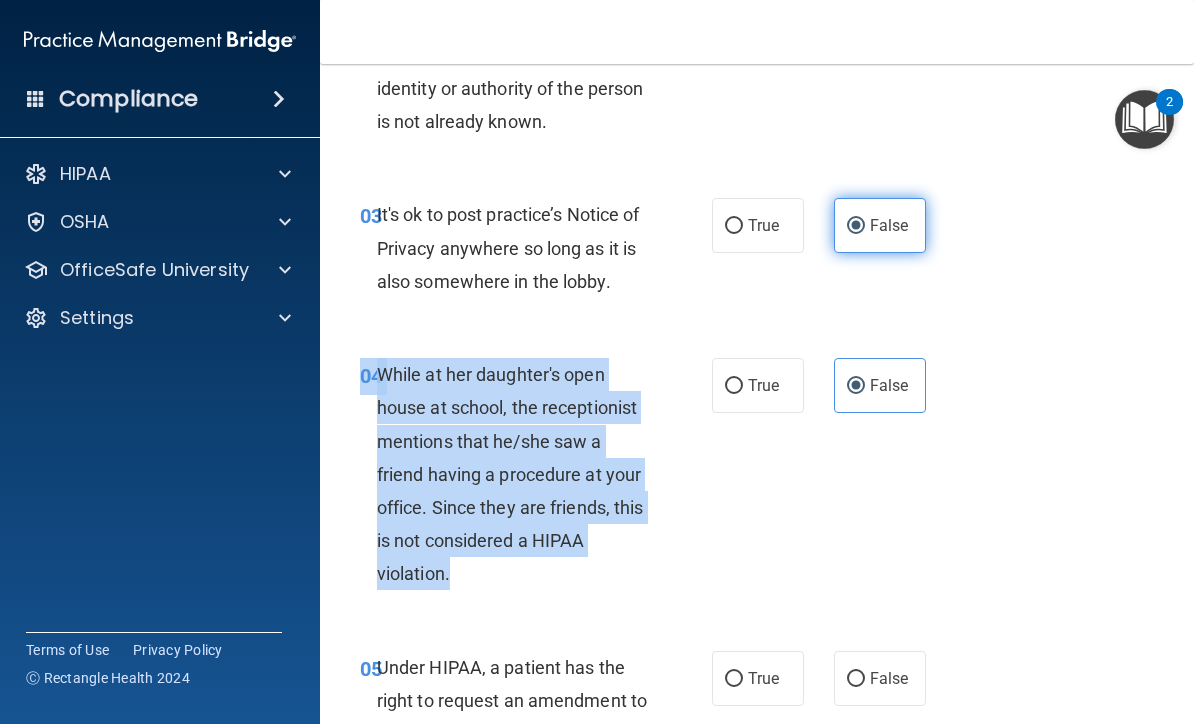 copy on "04       While at her daughter's open house at school, the receptionist mentions that he/she saw a friend having a procedure at your office.  Since they are friends, this is not considered a HIPAA violation." 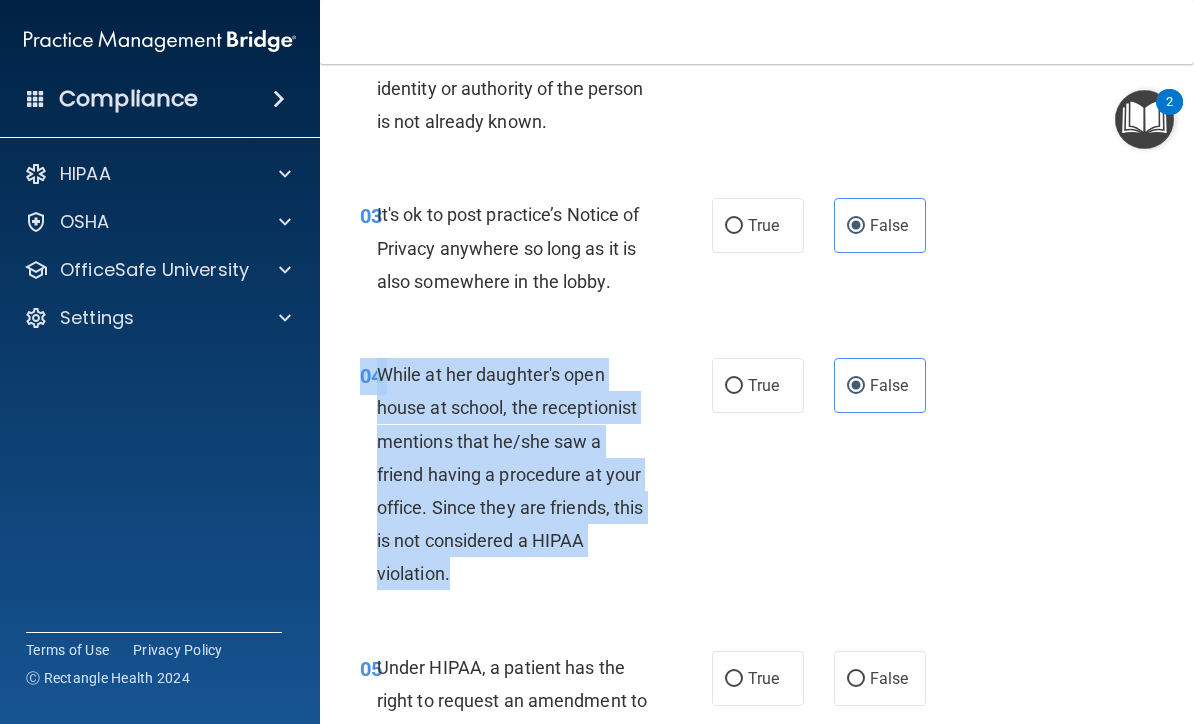 click on "04       While at her daughter's open house at school, the receptionist mentions that he/she saw a friend having a procedure at your office.  Since they are friends, this is not considered a HIPAA violation." at bounding box center (536, 479) 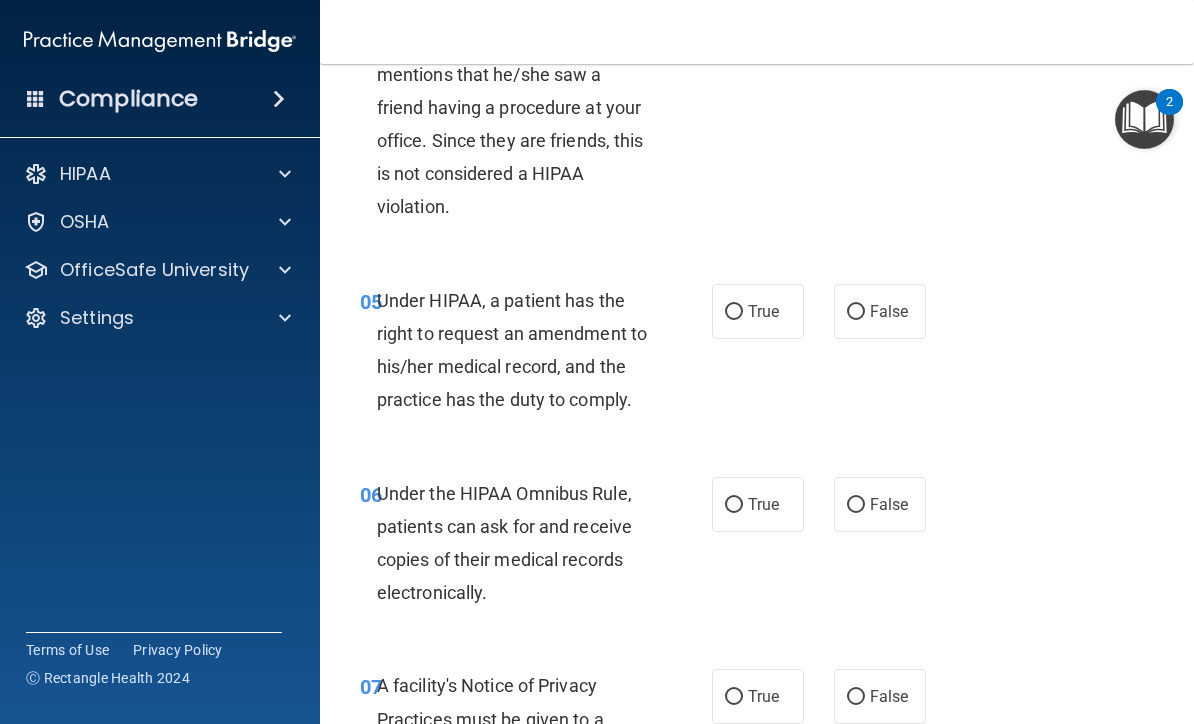 scroll, scrollTop: 914, scrollLeft: 0, axis: vertical 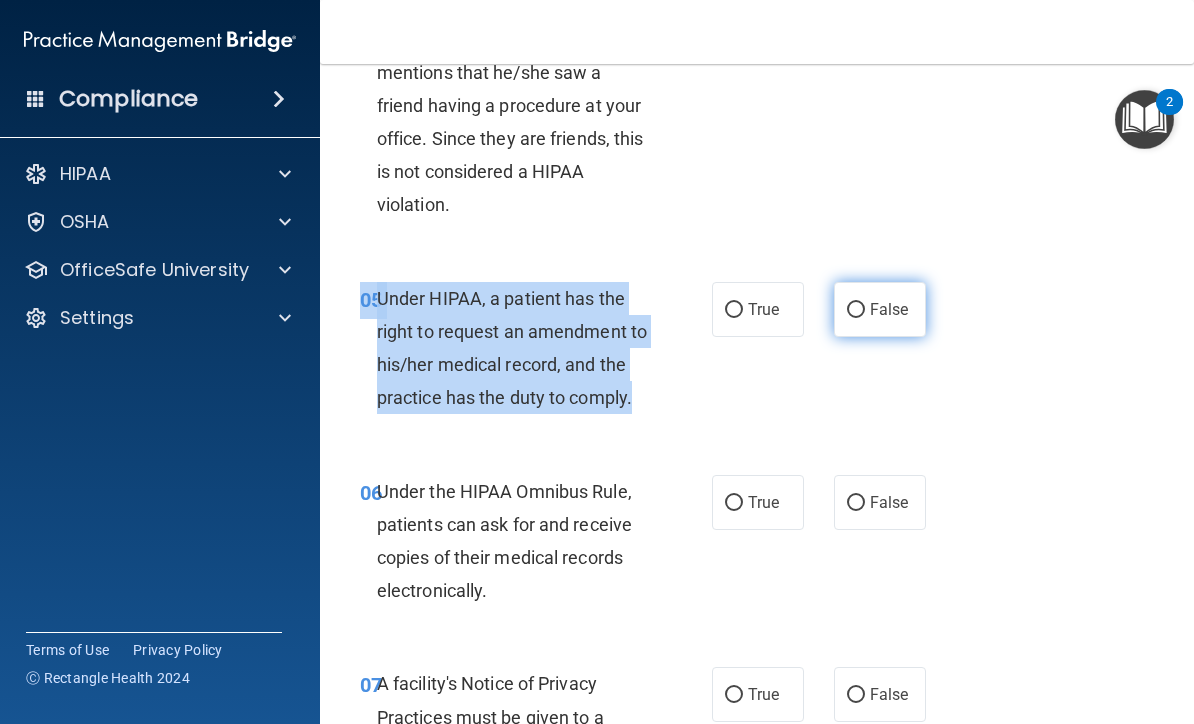 click on "False" at bounding box center (880, 309) 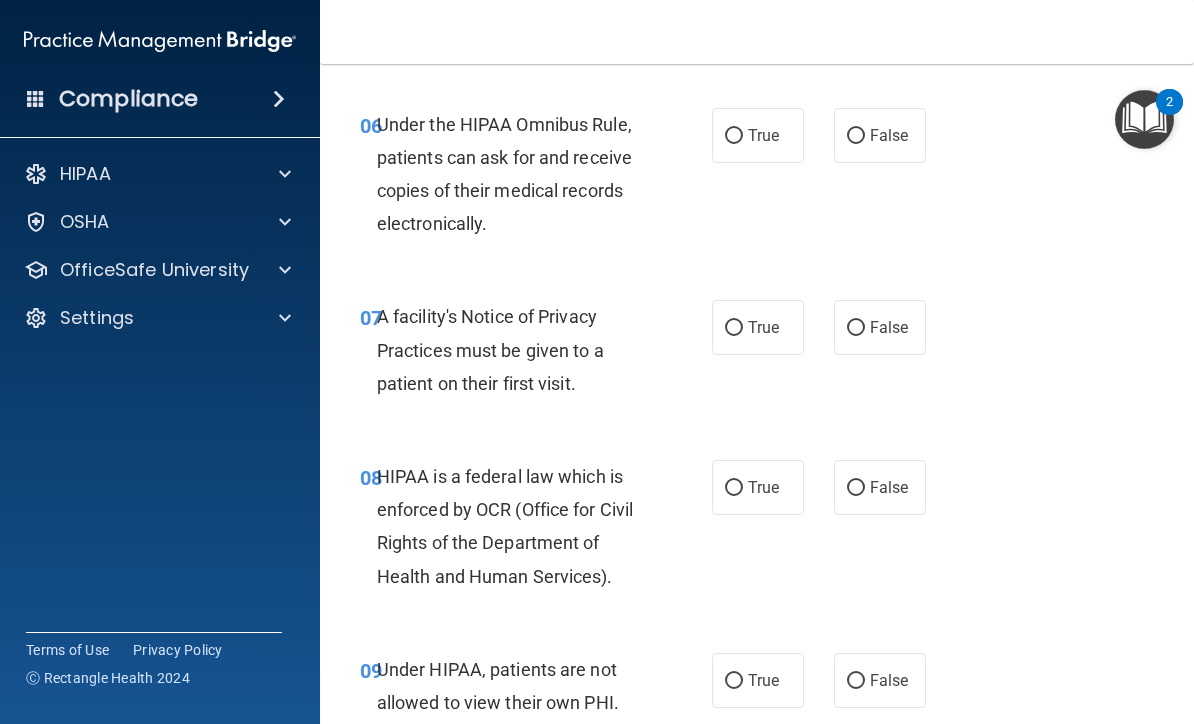 scroll, scrollTop: 1283, scrollLeft: 0, axis: vertical 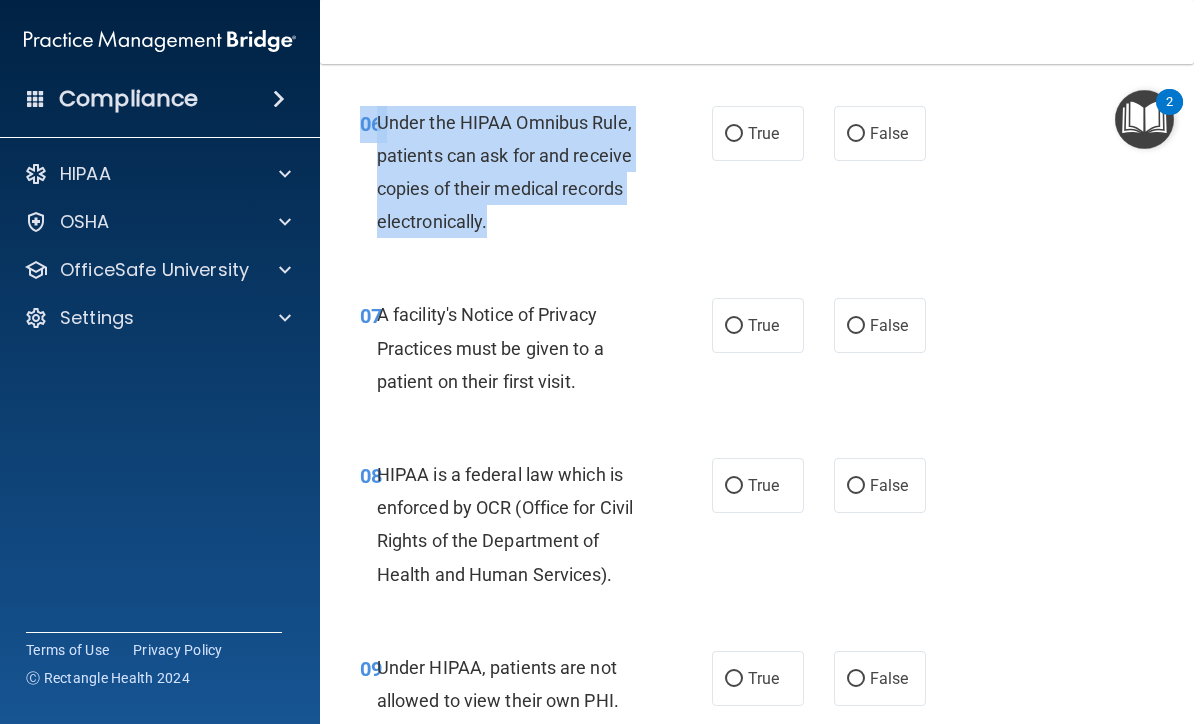 copy on "06       Under the HIPAA Omnibus Rule, patients can ask for and receive copies of their medical records electronically." 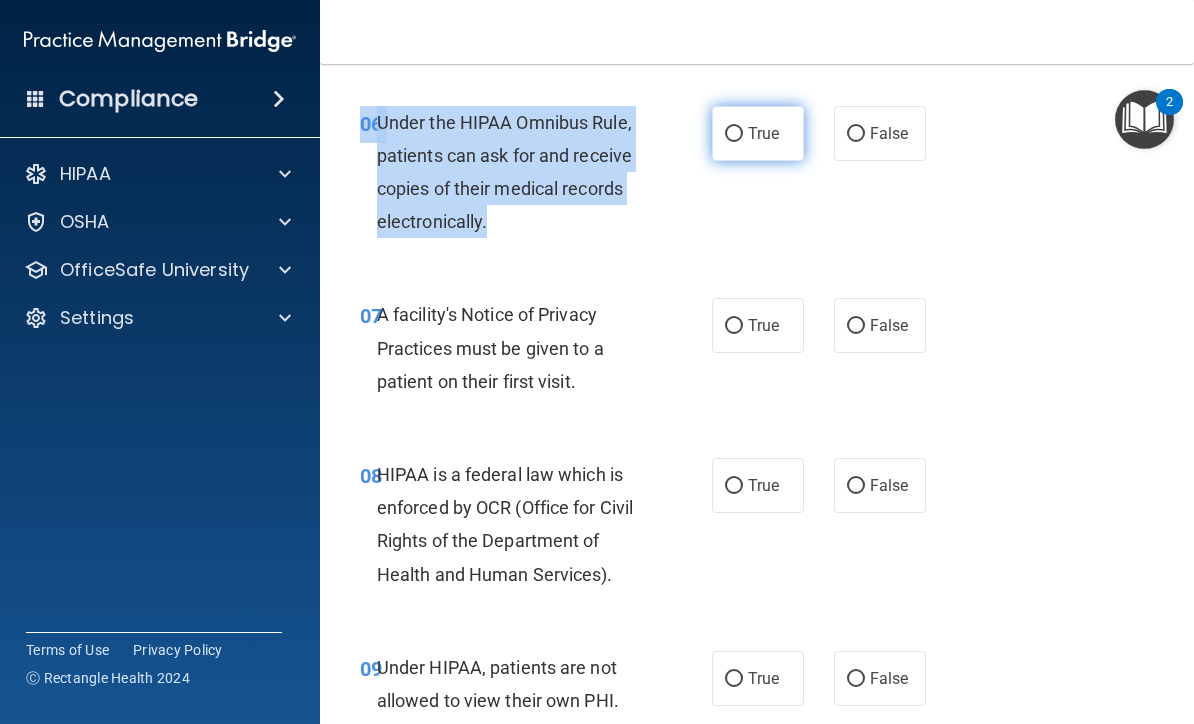 click on "True" at bounding box center [763, 133] 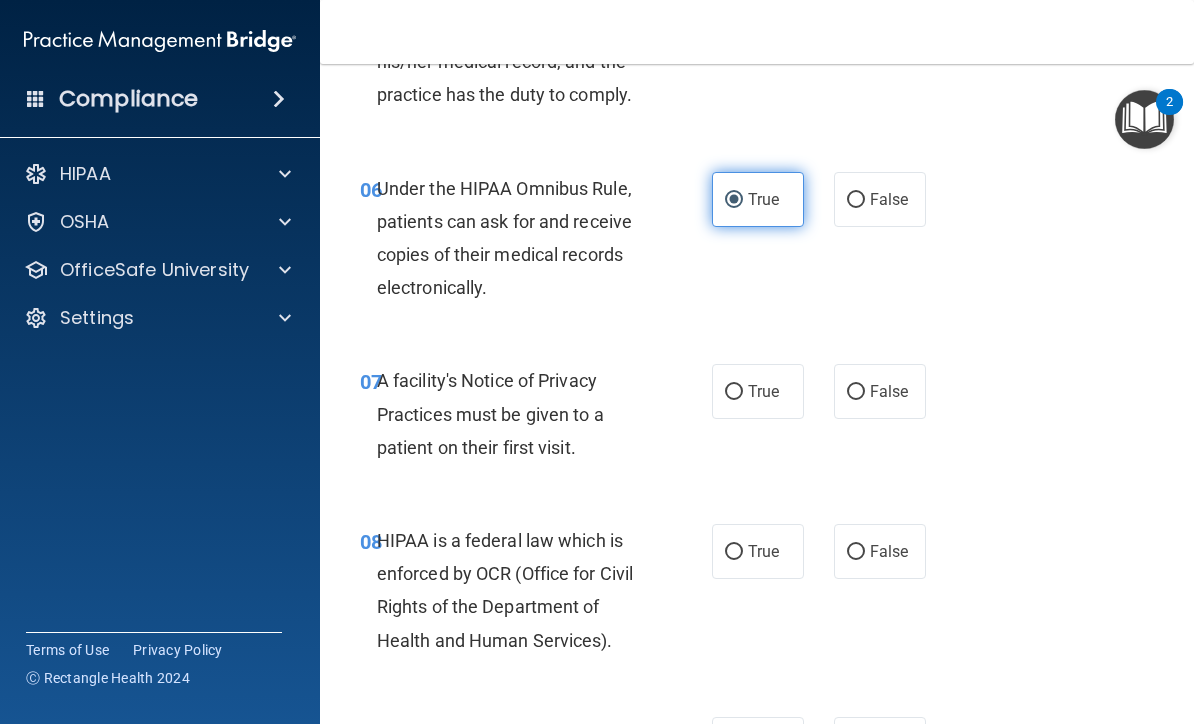 scroll, scrollTop: 1226, scrollLeft: 0, axis: vertical 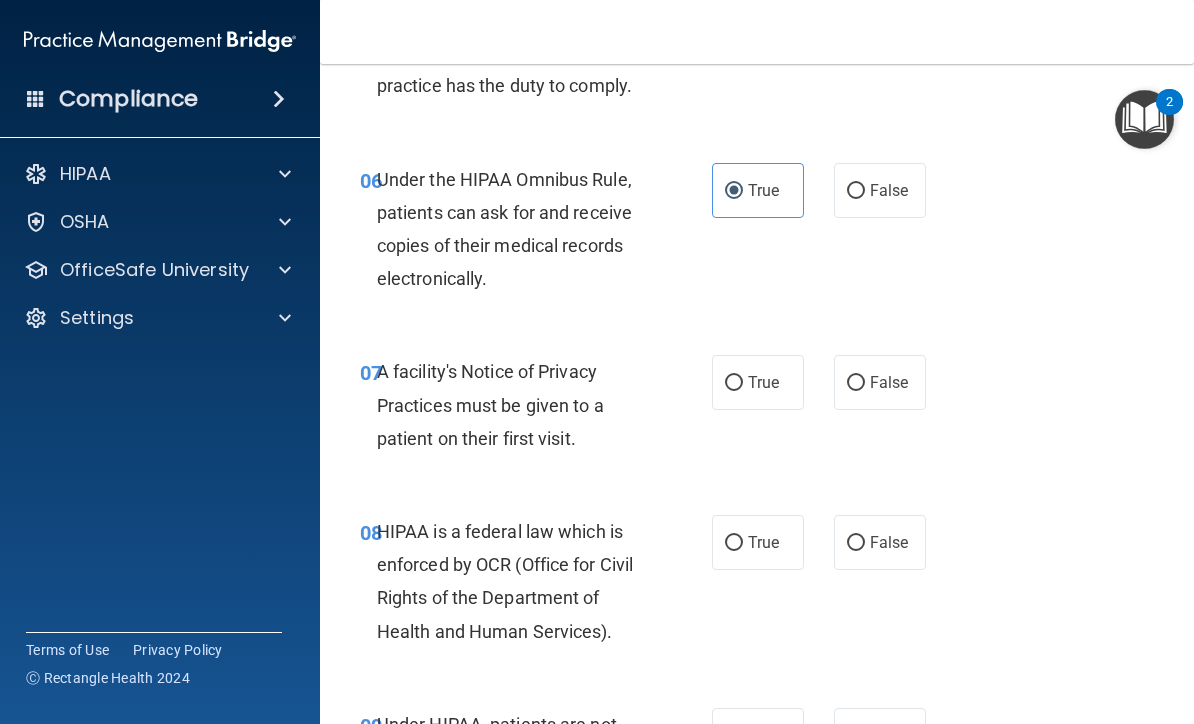 click on "A facility's Notice of Privacy Practices must be given to a patient on their first visit." at bounding box center [490, 404] 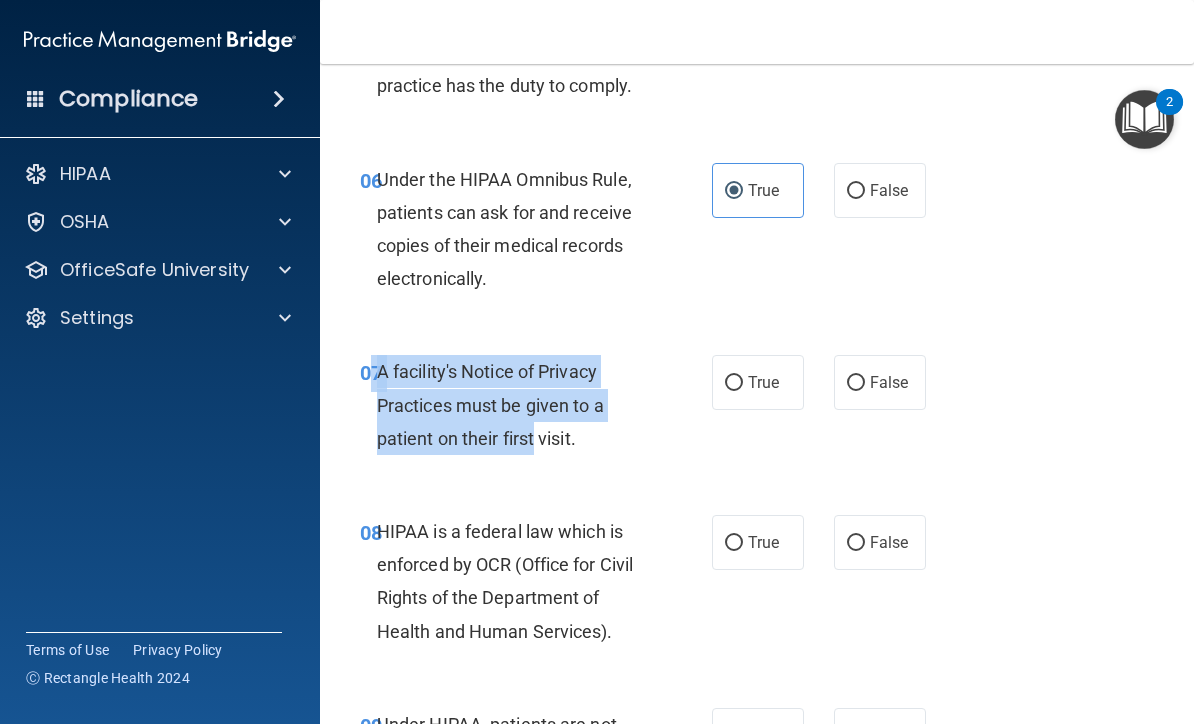 copy on "7 A facility's Notice of Privacy Practices must be given to a patient on their first" 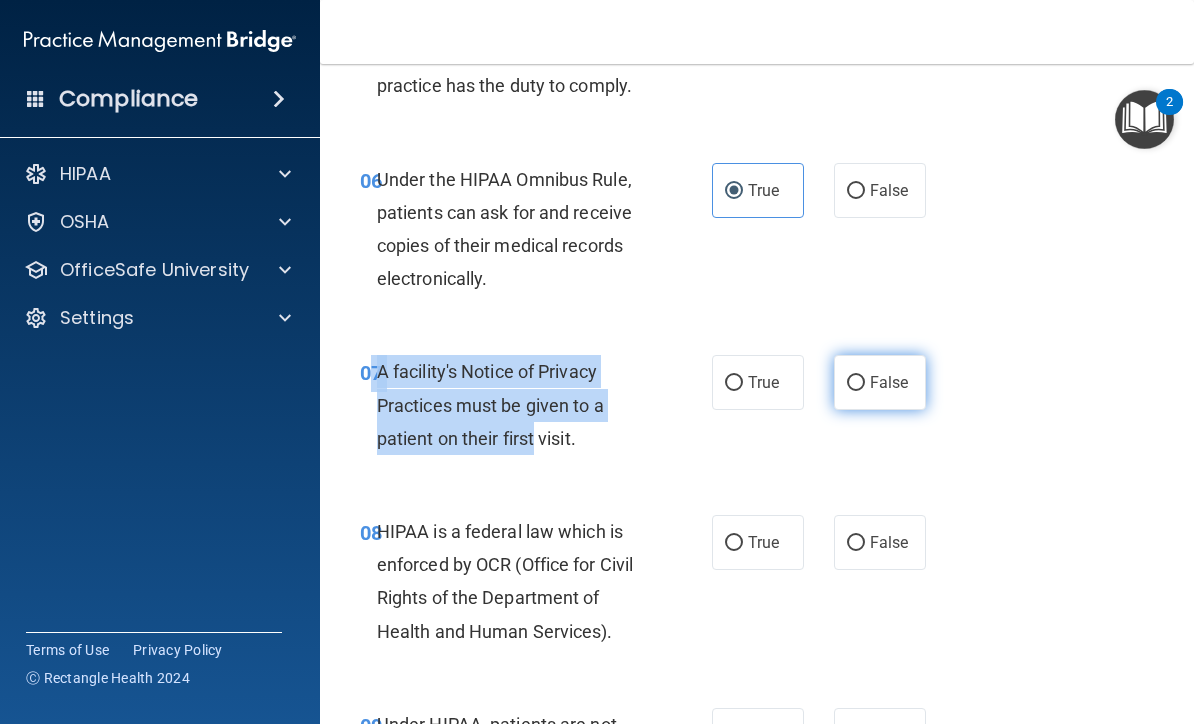 click on "False" at bounding box center [889, 382] 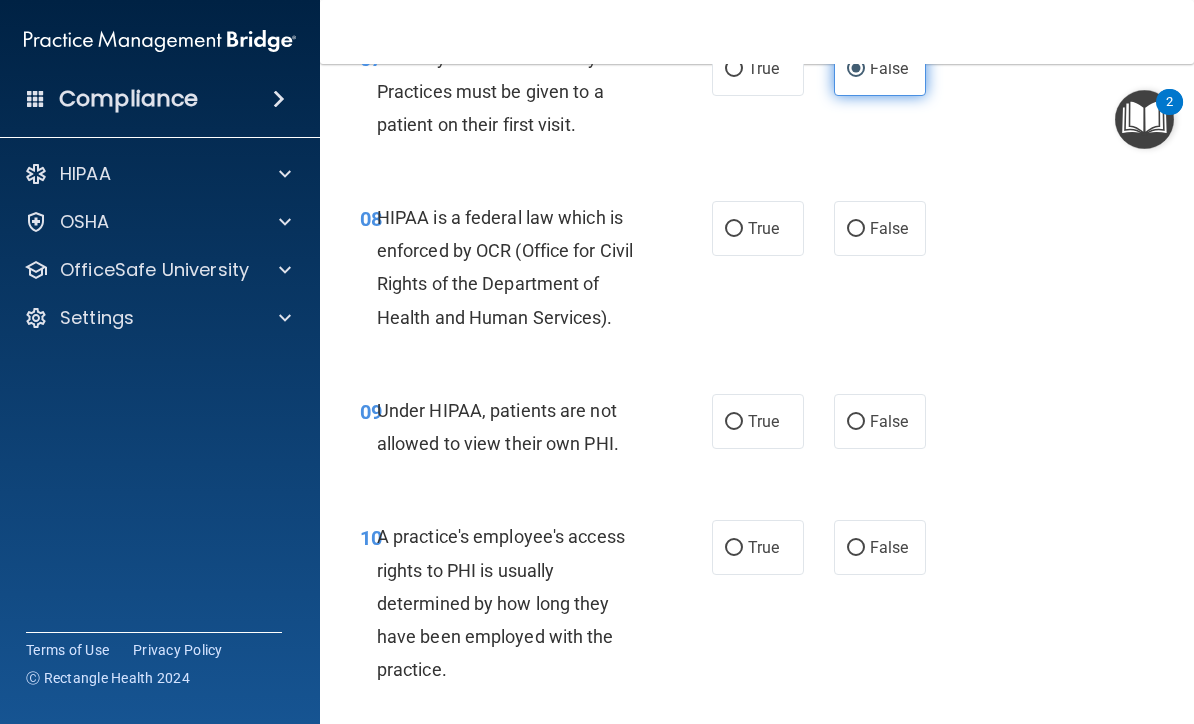 scroll, scrollTop: 1543, scrollLeft: 0, axis: vertical 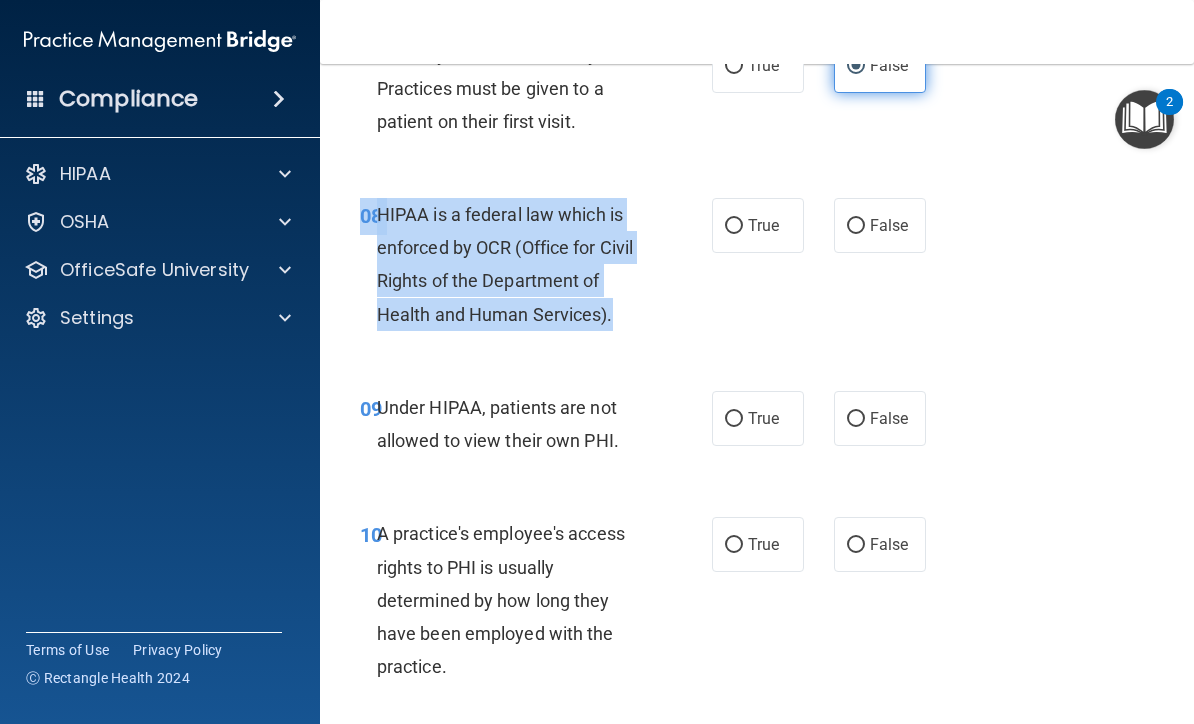copy on "08       HIPAA is a federal law which is enforced by OCR (Office for Civil Rights of the Department of Health and Human Services)." 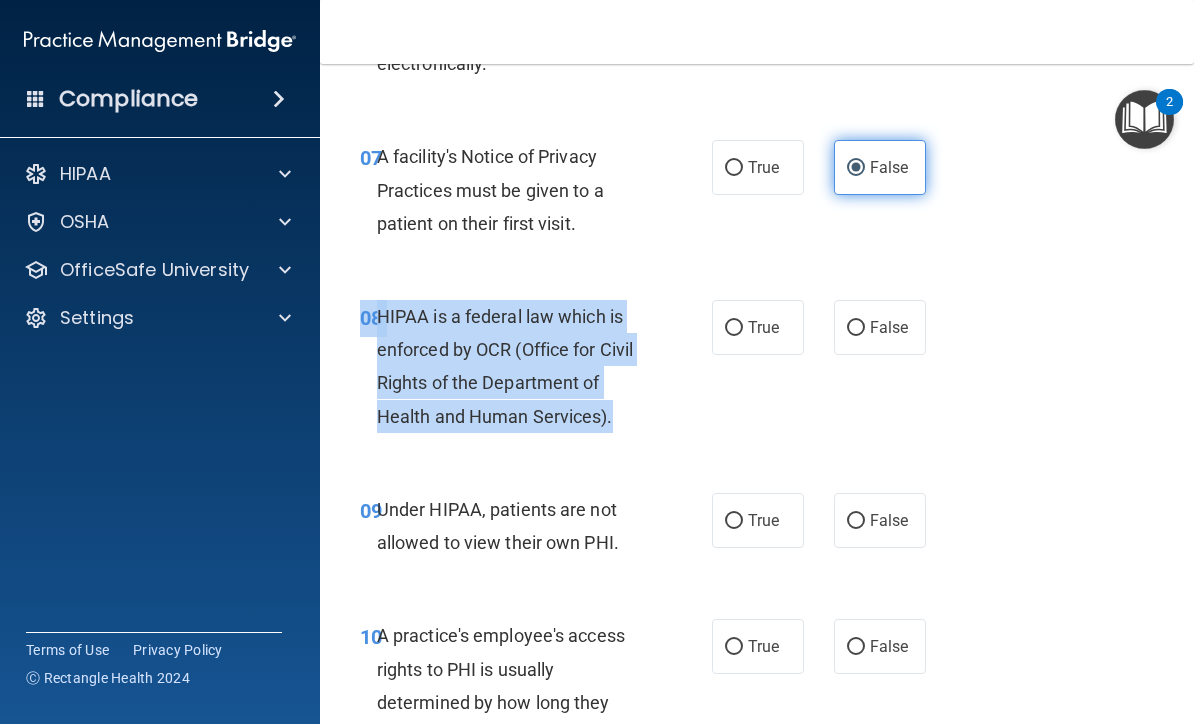scroll, scrollTop: 1442, scrollLeft: 0, axis: vertical 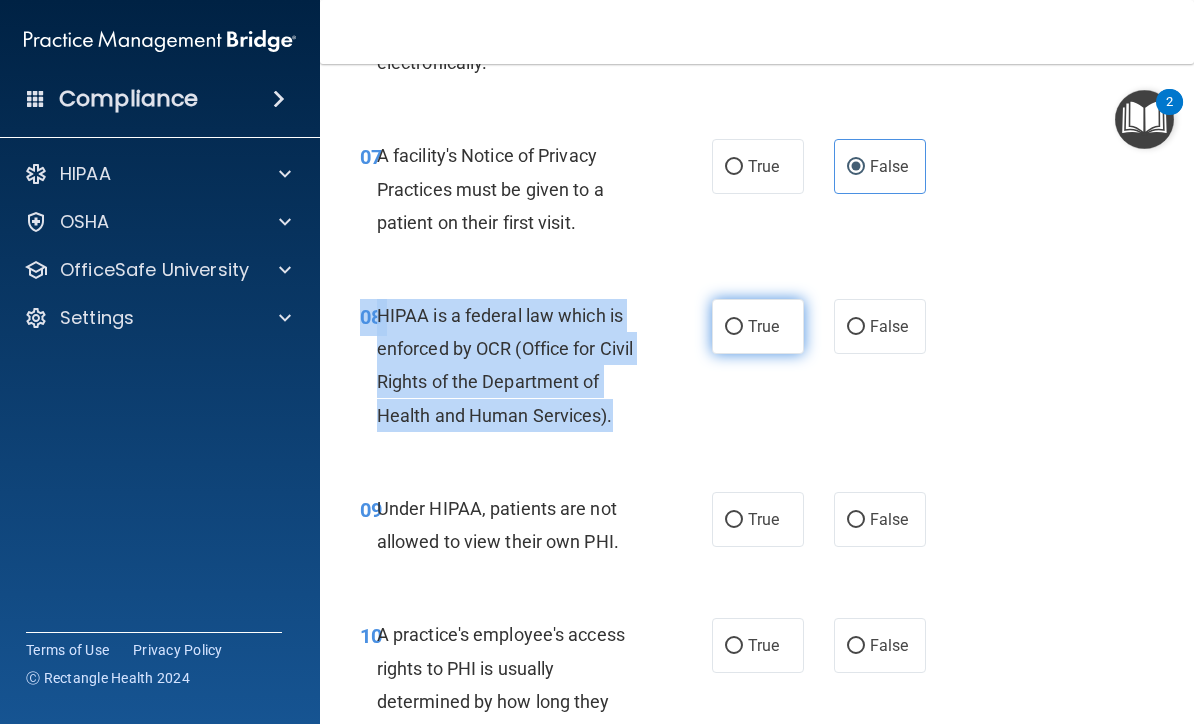 click on "True" at bounding box center [758, 326] 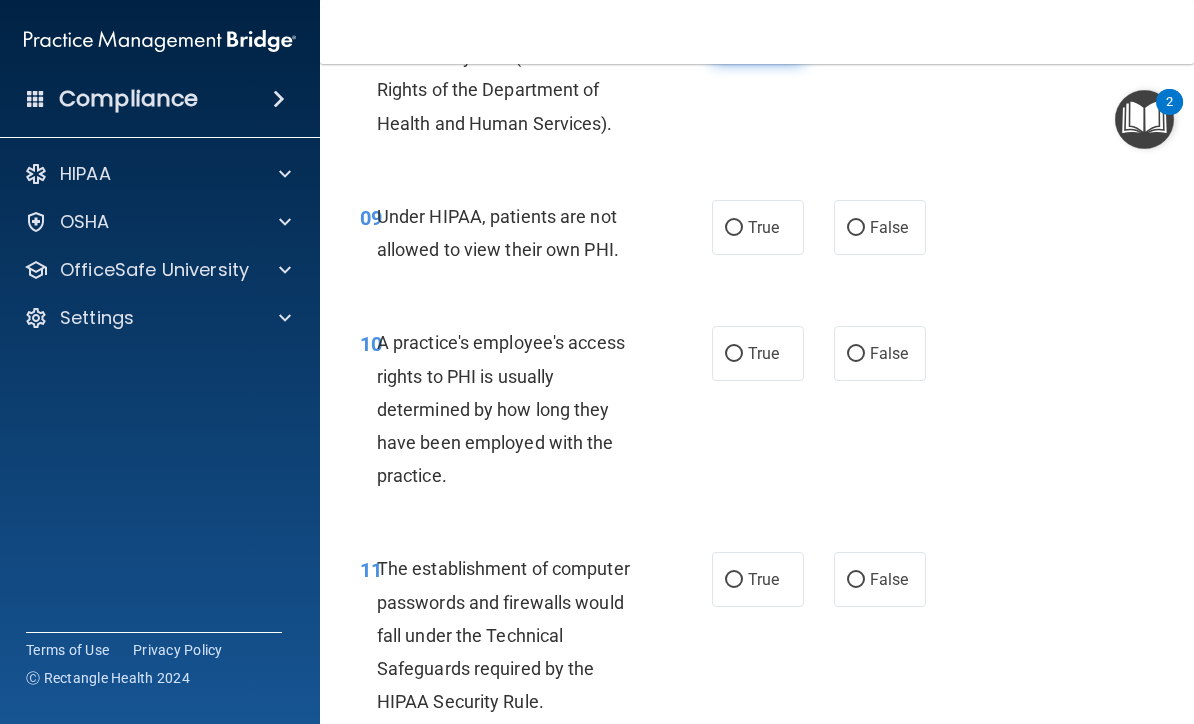 scroll, scrollTop: 1742, scrollLeft: 0, axis: vertical 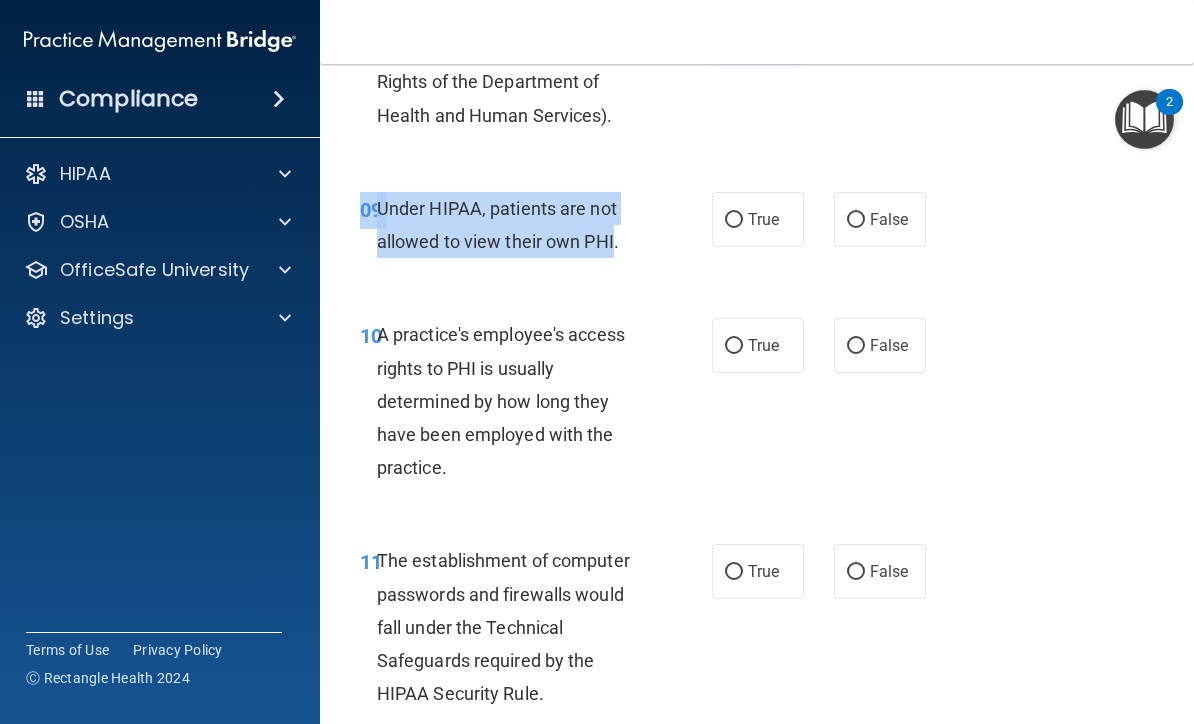 copy on "09 Under HIPAA, patients are not allowed to view their own PHI" 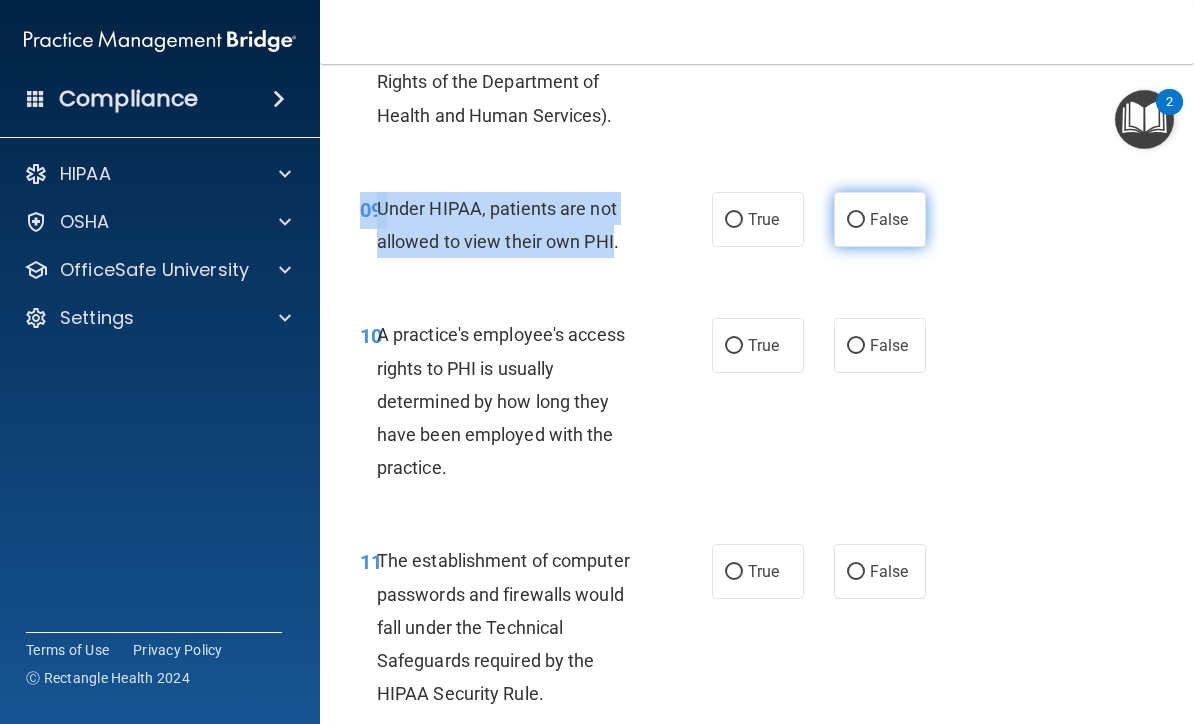 click on "False" at bounding box center (889, 219) 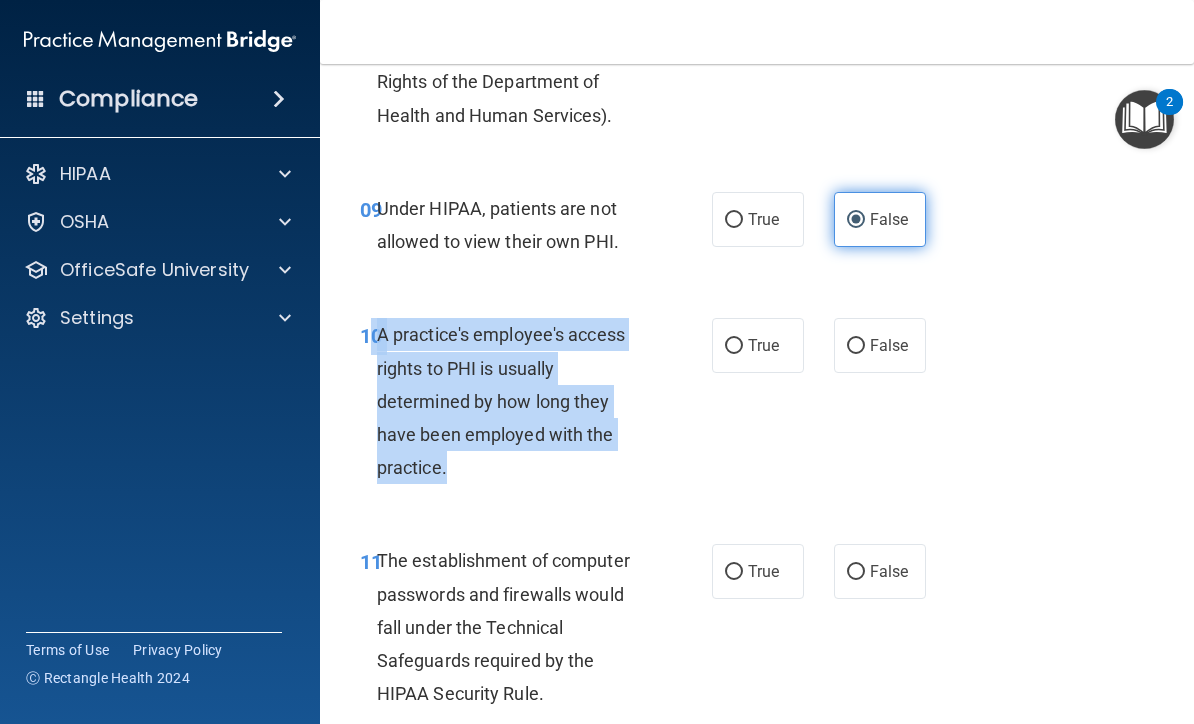 copy on "0       A practice's employee's access rights to PHI is usually determined by how long they have been employed with the practice." 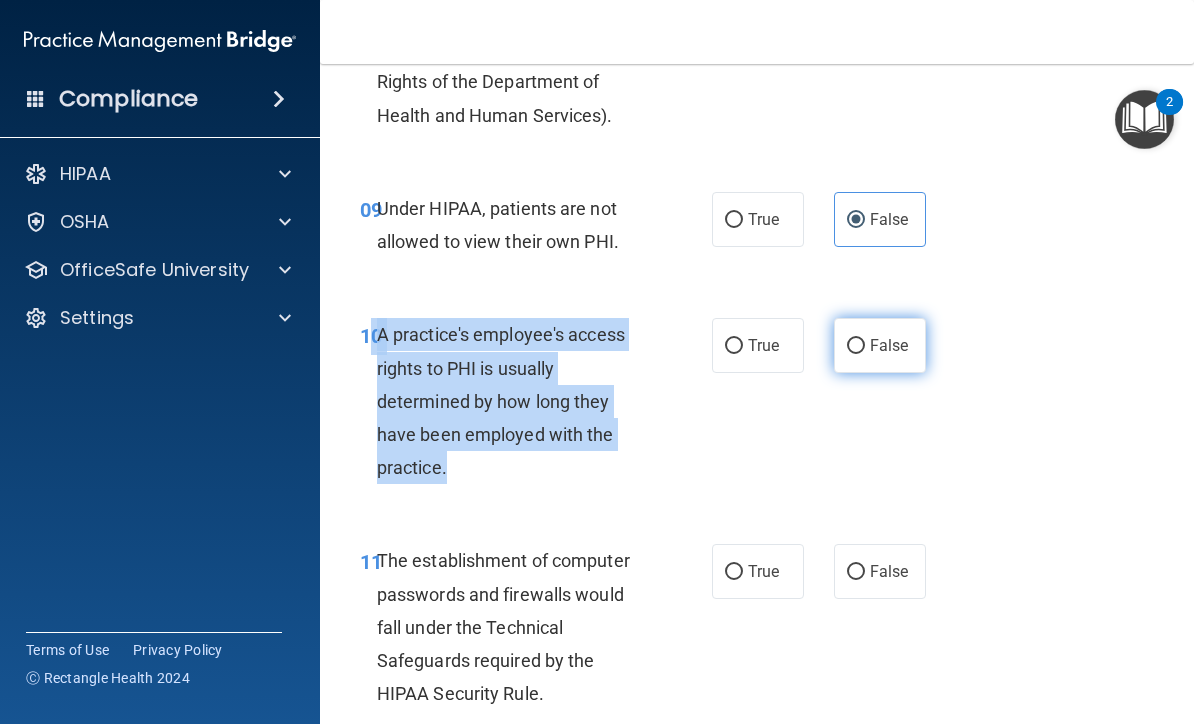 click on "False" at bounding box center [856, 346] 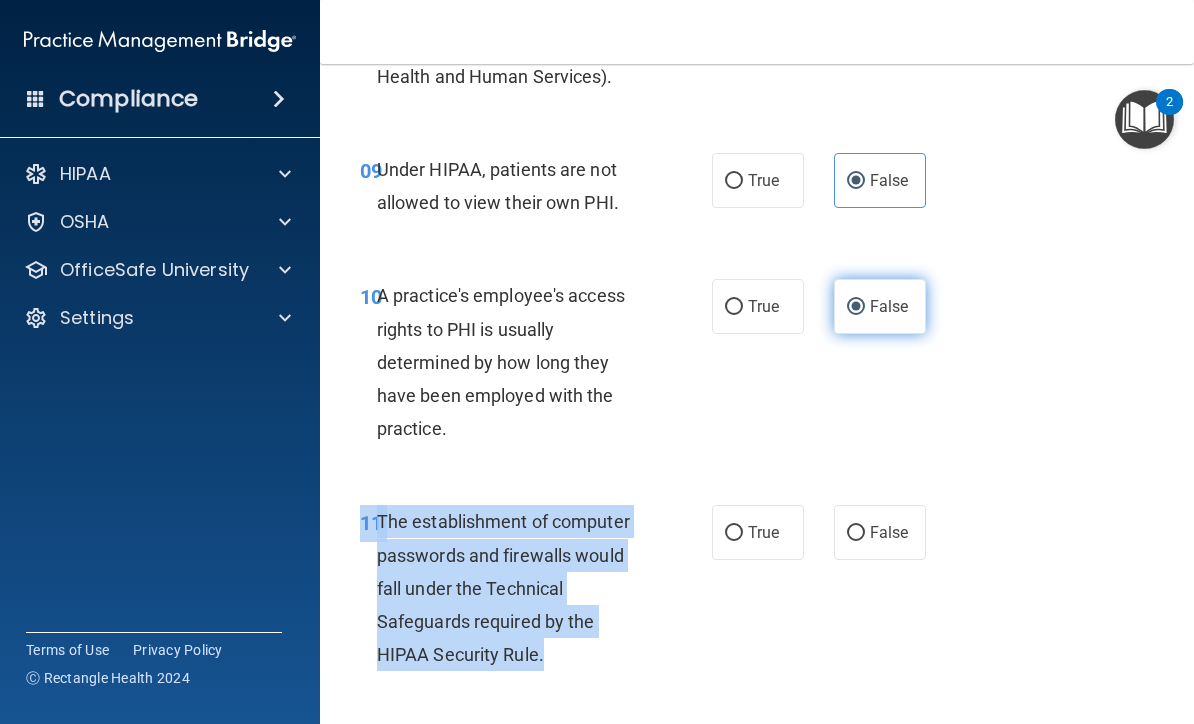 scroll, scrollTop: 1785, scrollLeft: 0, axis: vertical 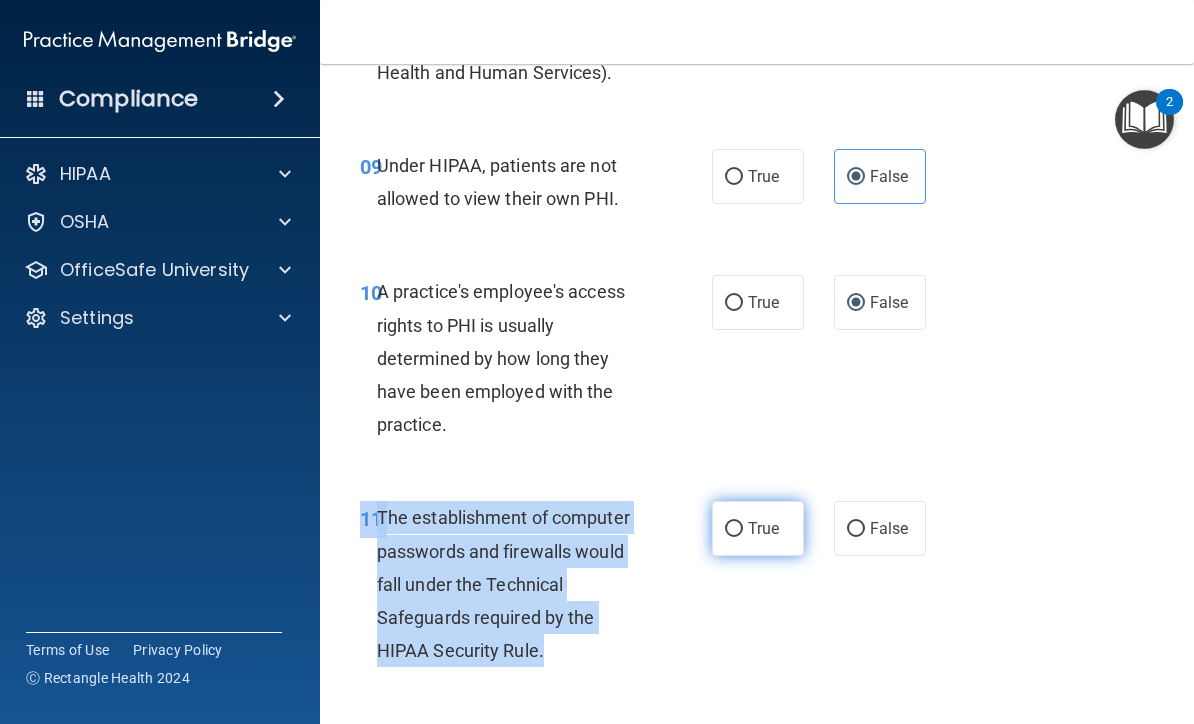 click on "True" at bounding box center [763, 528] 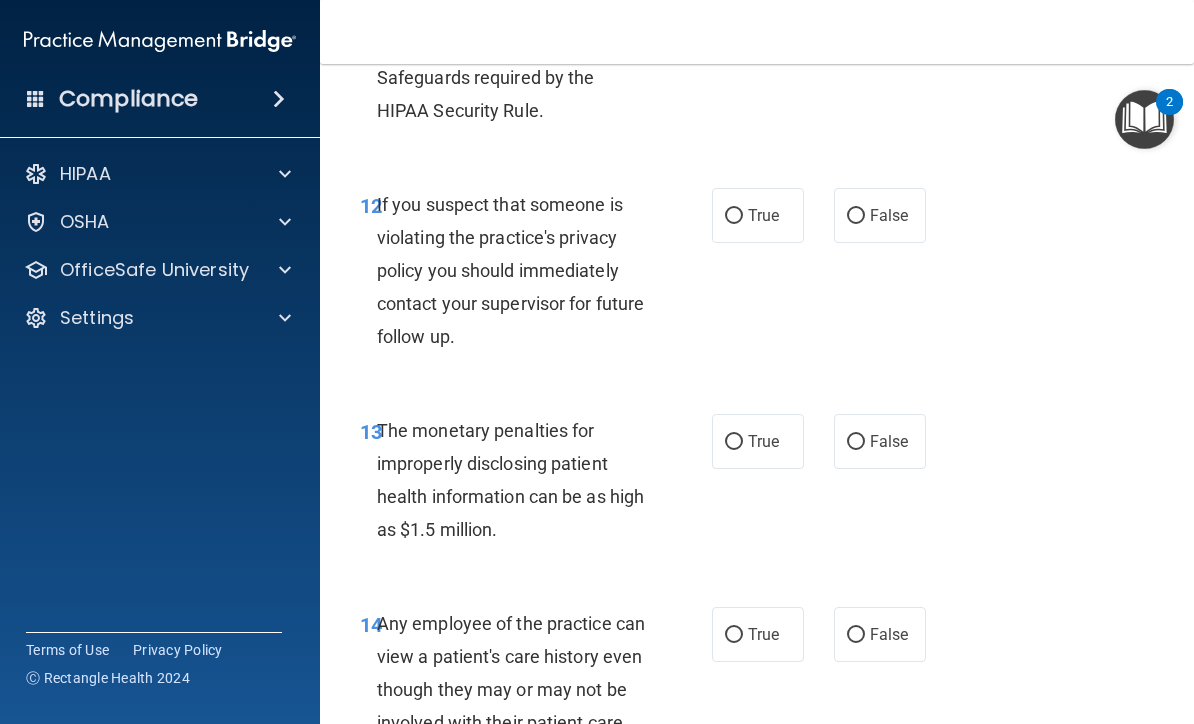 scroll, scrollTop: 2326, scrollLeft: 0, axis: vertical 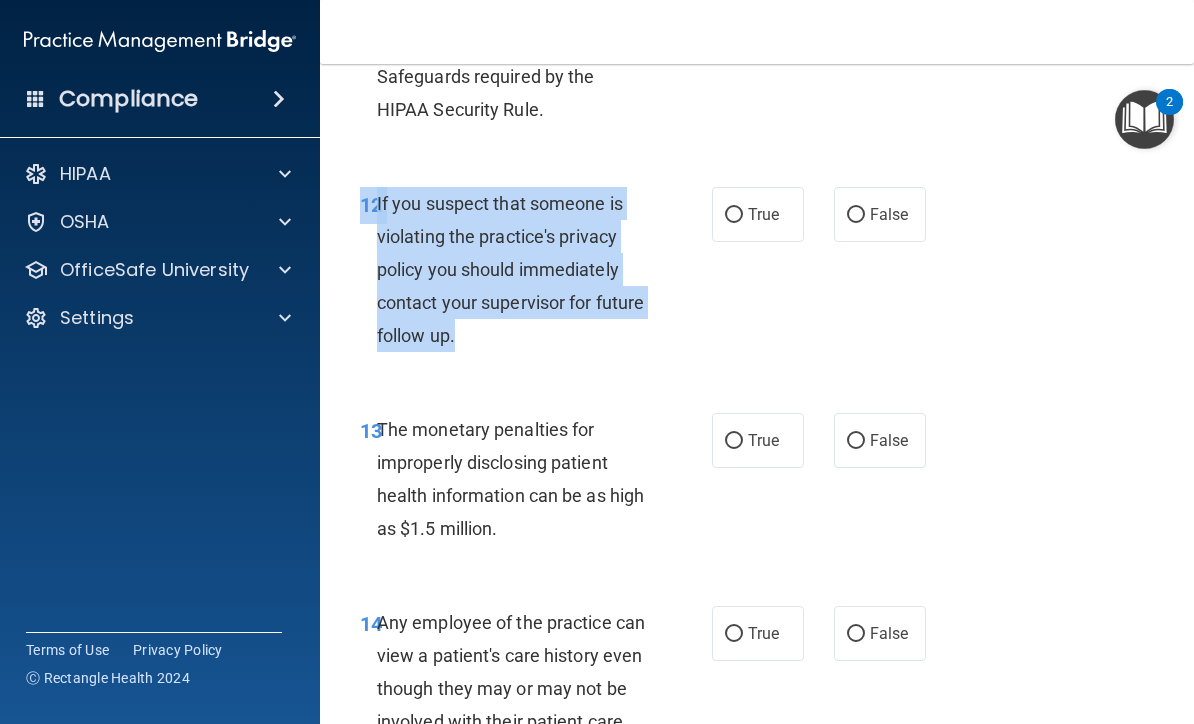 copy on "12       If you suspect that someone is violating the practice's privacy policy you should immediately contact your supervisor for future follow up." 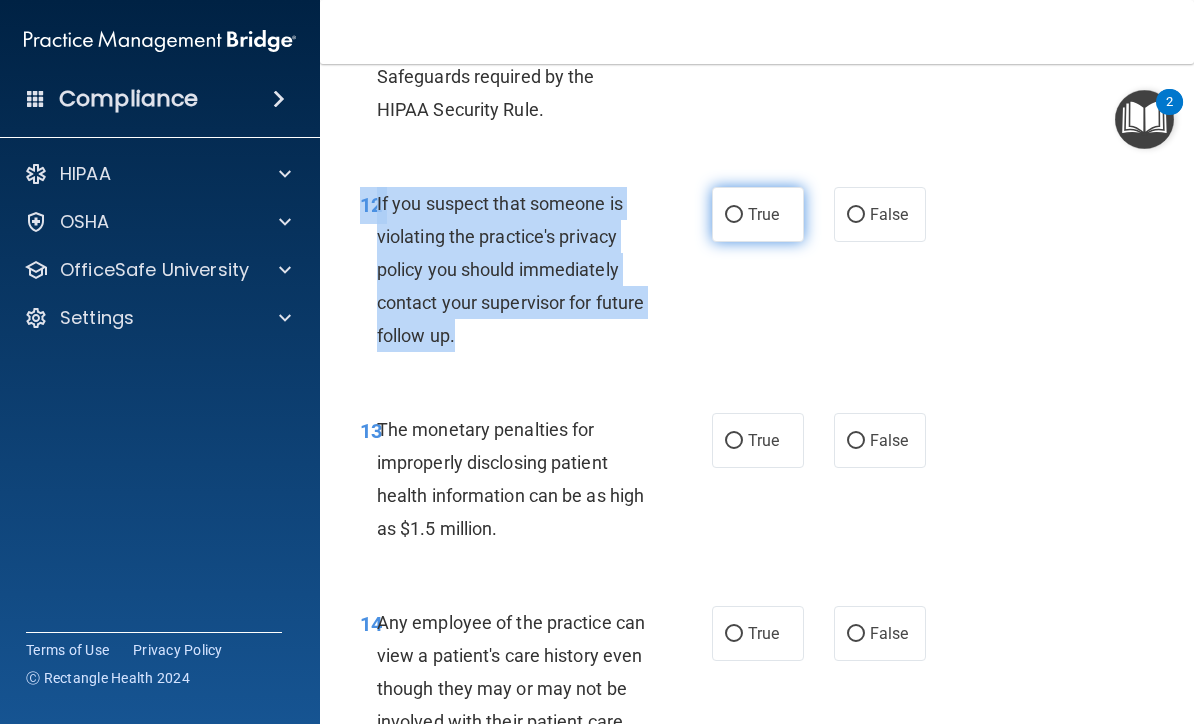 click on "True" at bounding box center (758, 214) 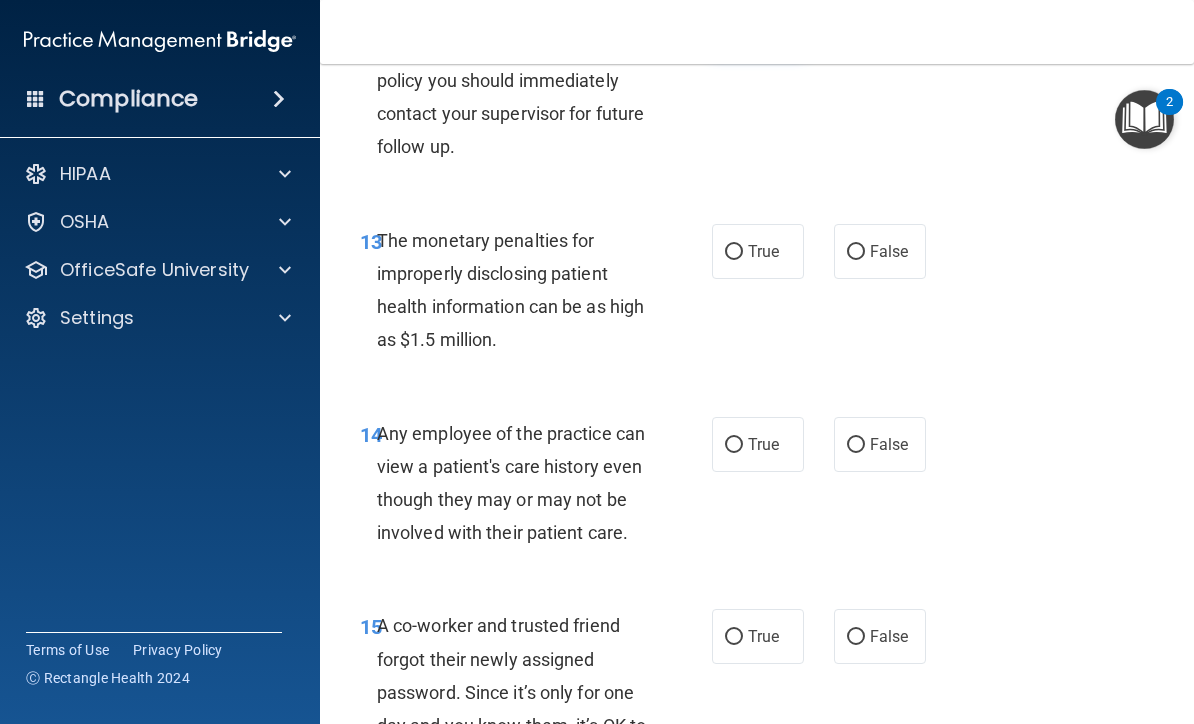 scroll, scrollTop: 2523, scrollLeft: 0, axis: vertical 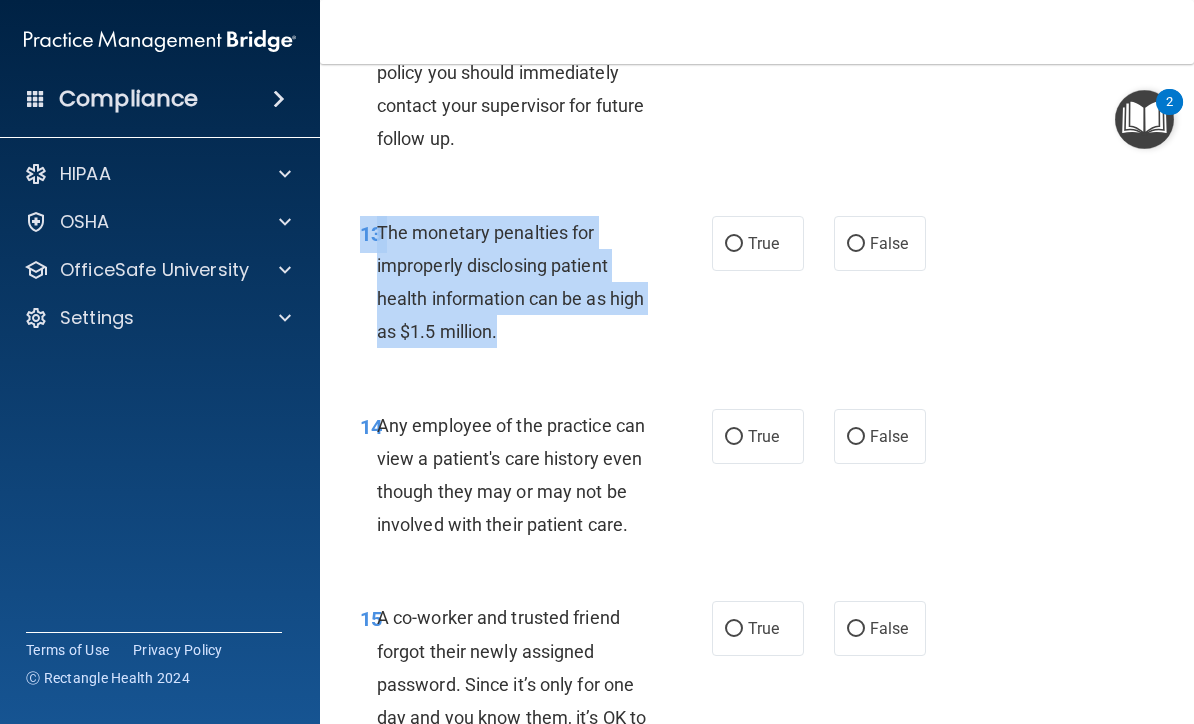 copy on "13       The monetary penalties for improperly disclosing patient health information can be as high as $1.5 million." 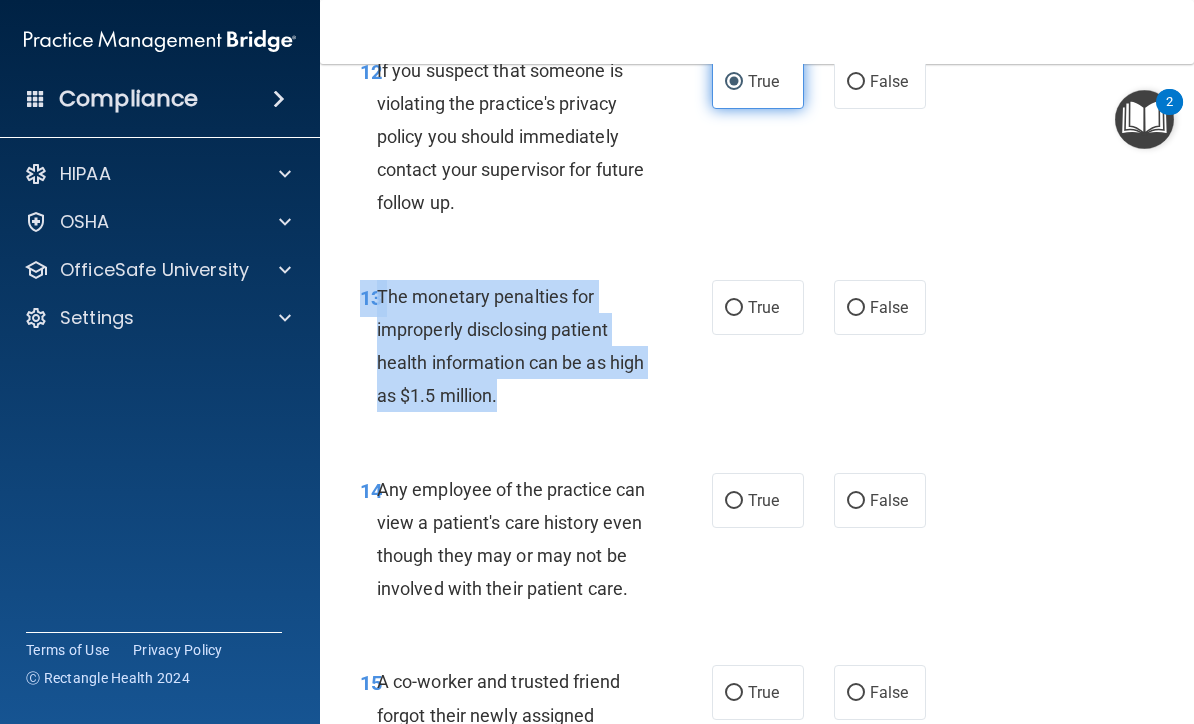 scroll, scrollTop: 2460, scrollLeft: 0, axis: vertical 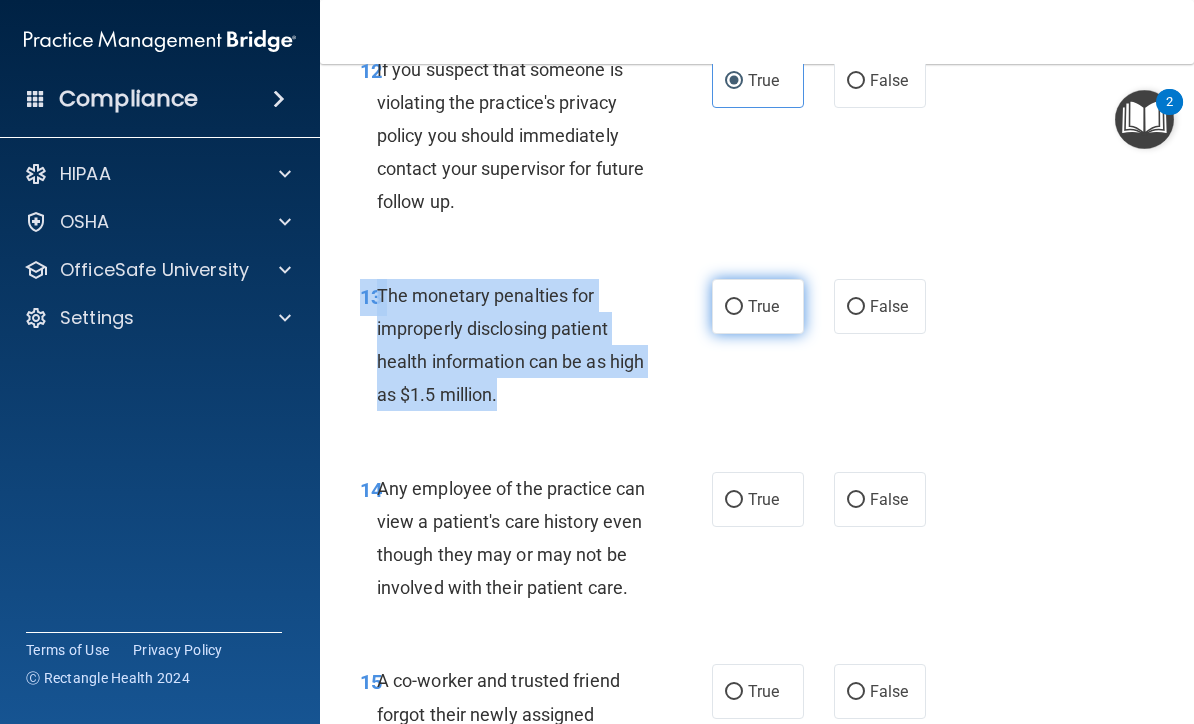 click on "True" at bounding box center (734, 307) 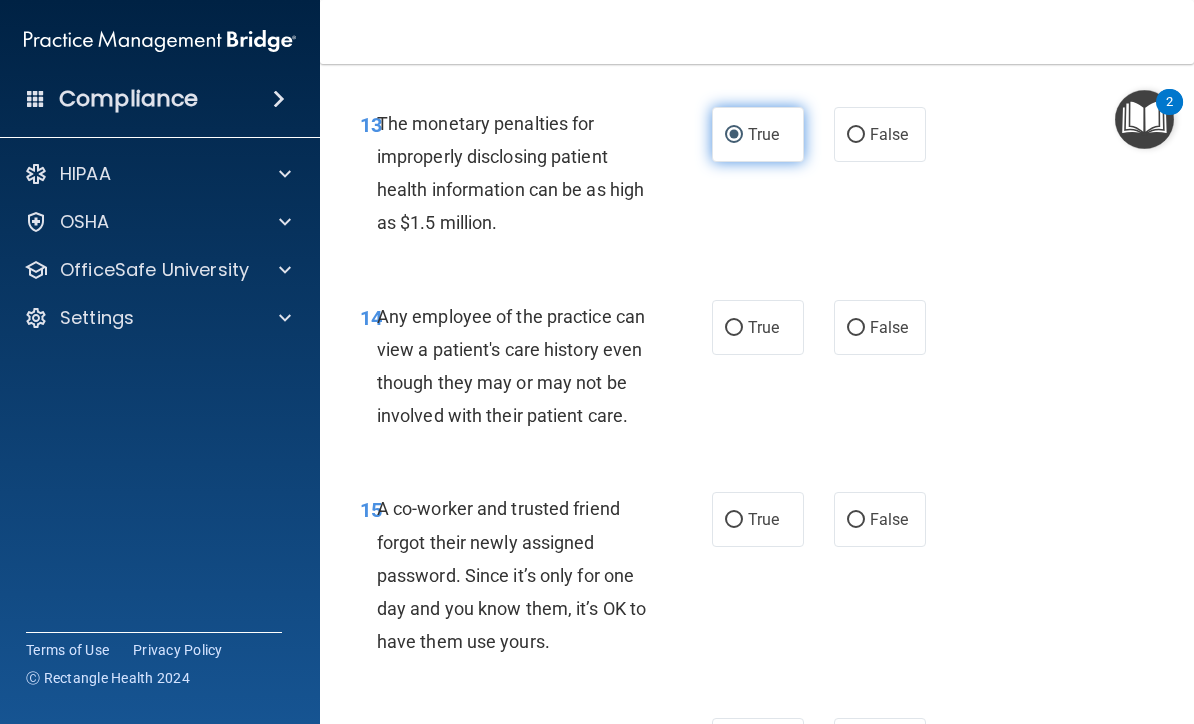 scroll, scrollTop: 2634, scrollLeft: 0, axis: vertical 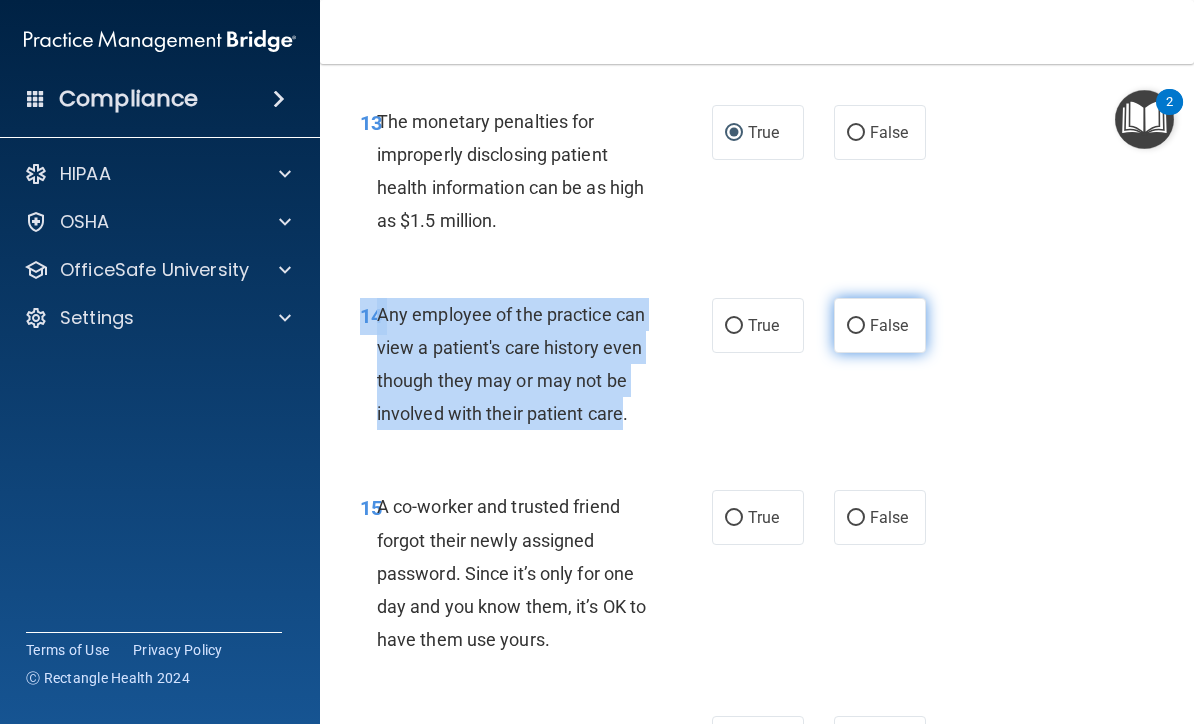 click on "False" at bounding box center [880, 325] 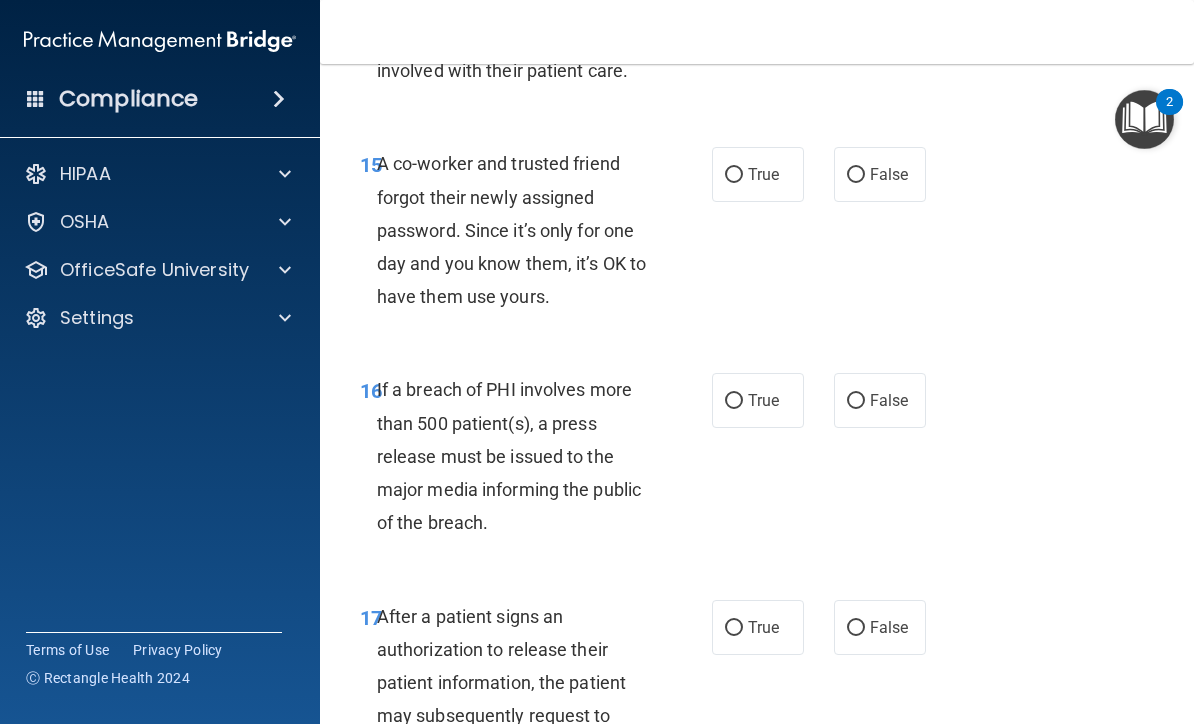 scroll, scrollTop: 2997, scrollLeft: 0, axis: vertical 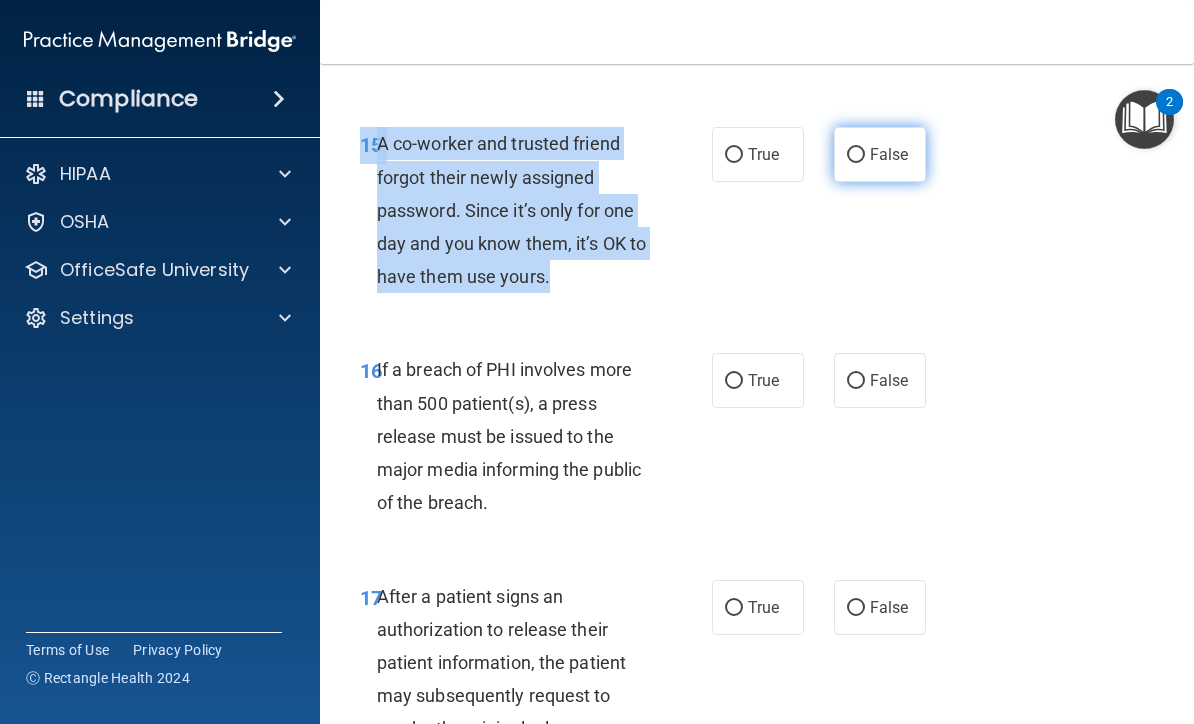 click on "False" at bounding box center (889, 154) 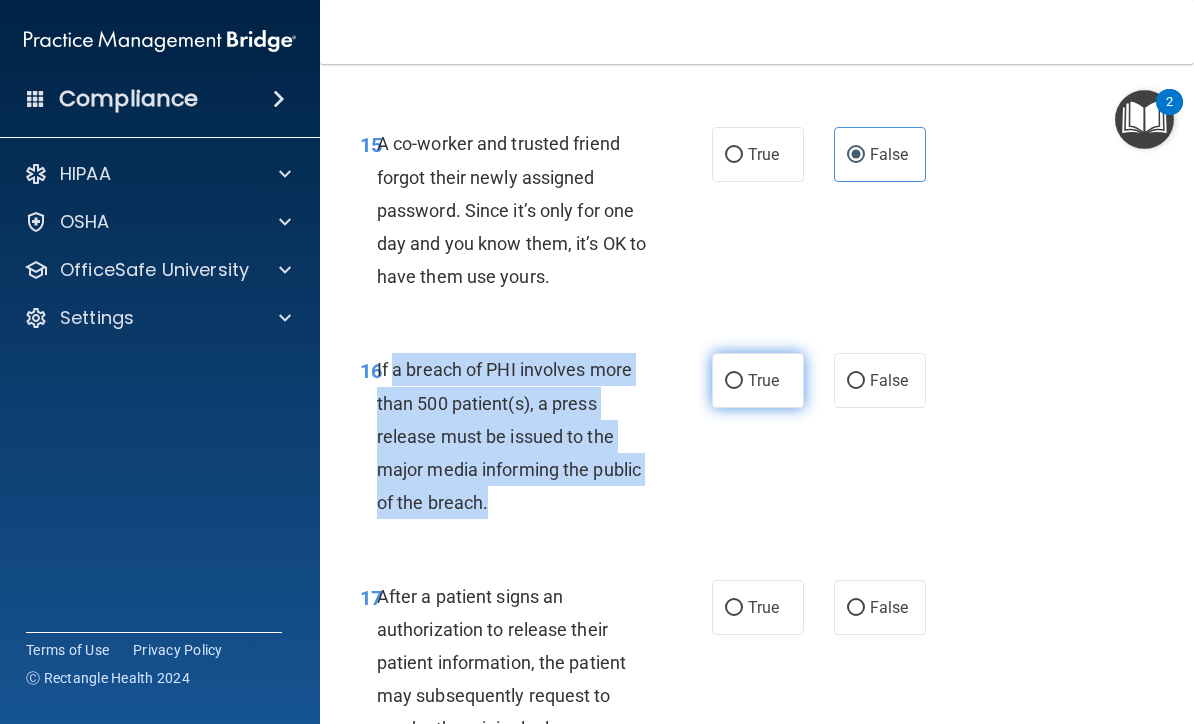 click on "True" at bounding box center [763, 380] 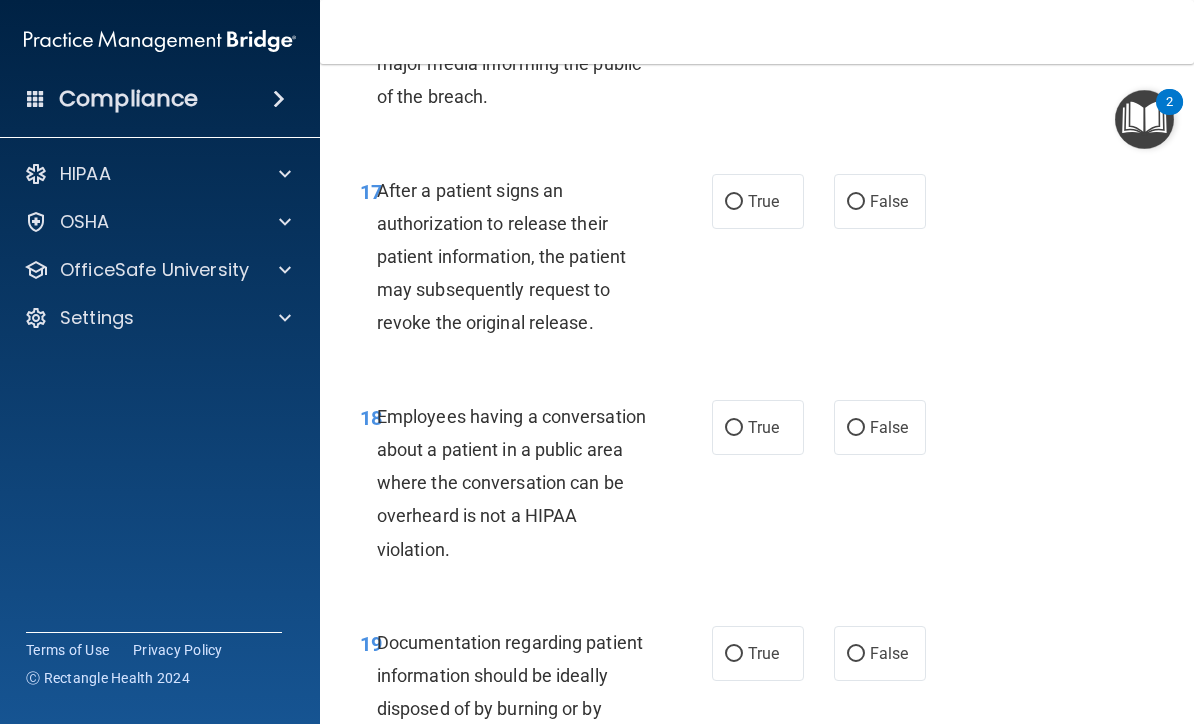 scroll, scrollTop: 3404, scrollLeft: 0, axis: vertical 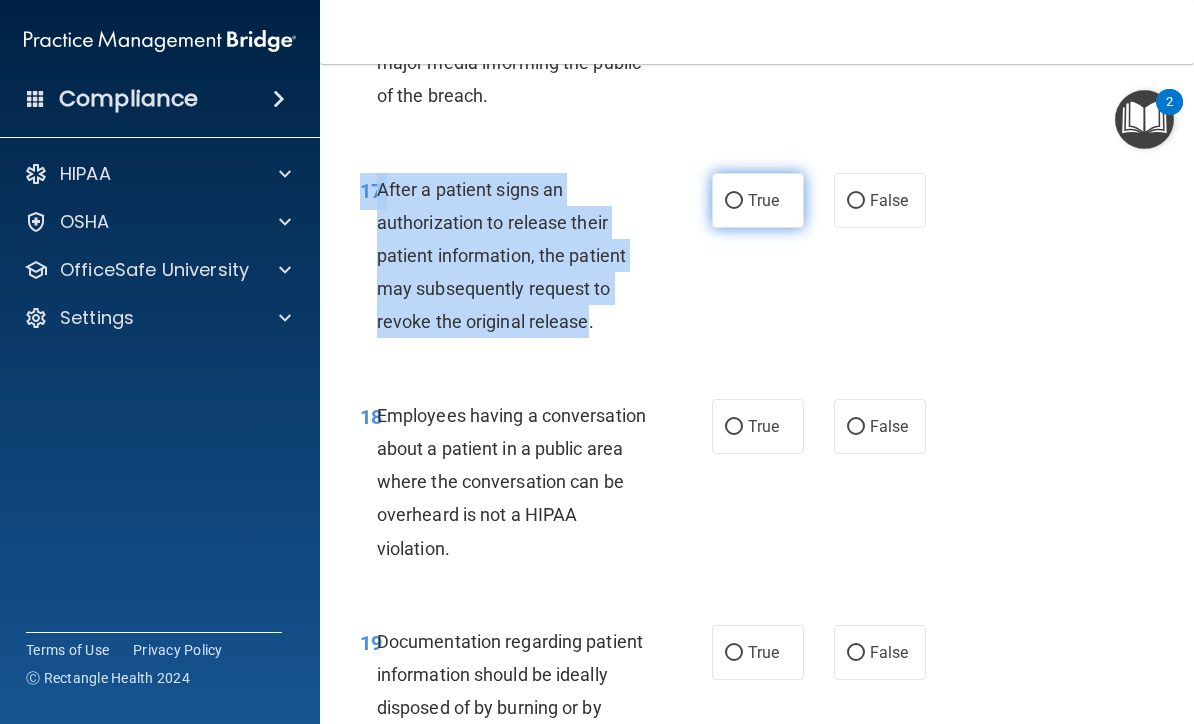 click on "True" at bounding box center [758, 200] 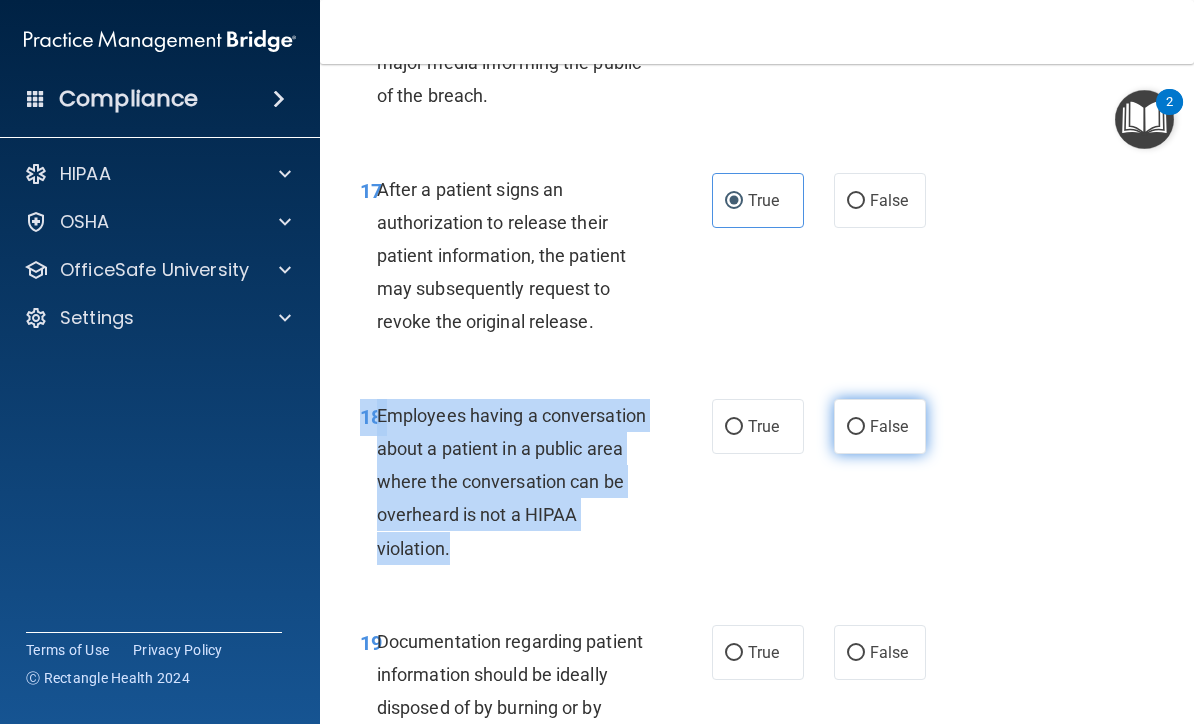 click on "False" at bounding box center (889, 426) 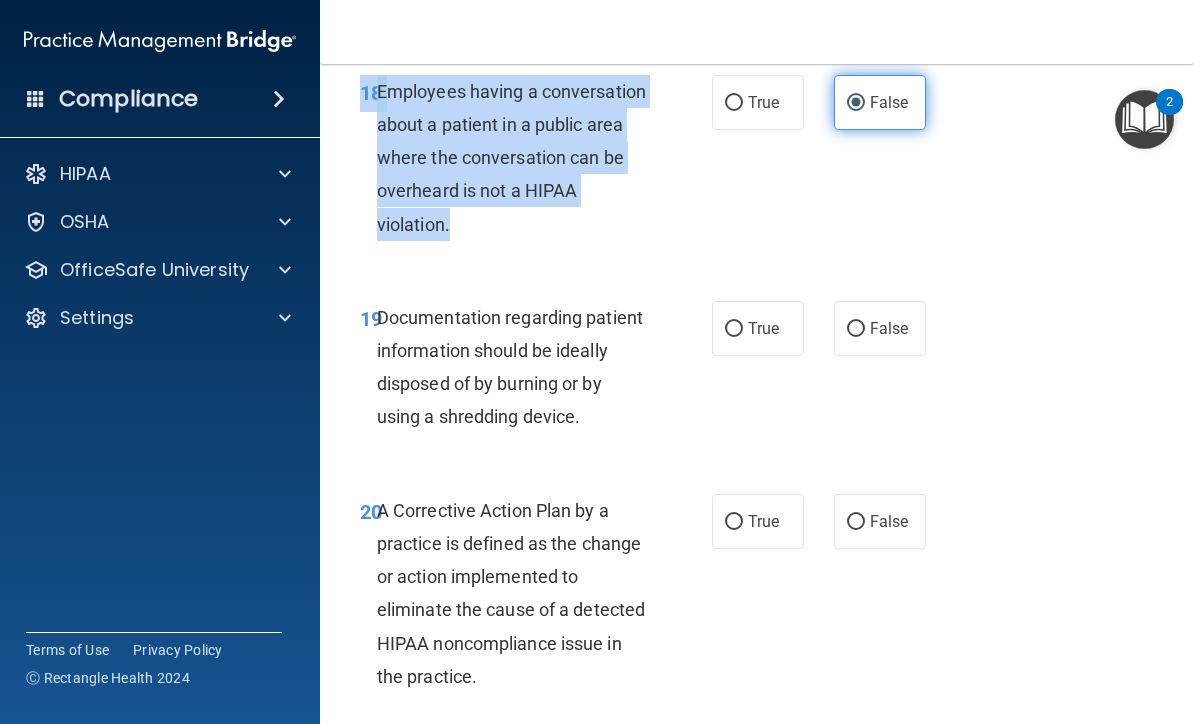 scroll, scrollTop: 3731, scrollLeft: 0, axis: vertical 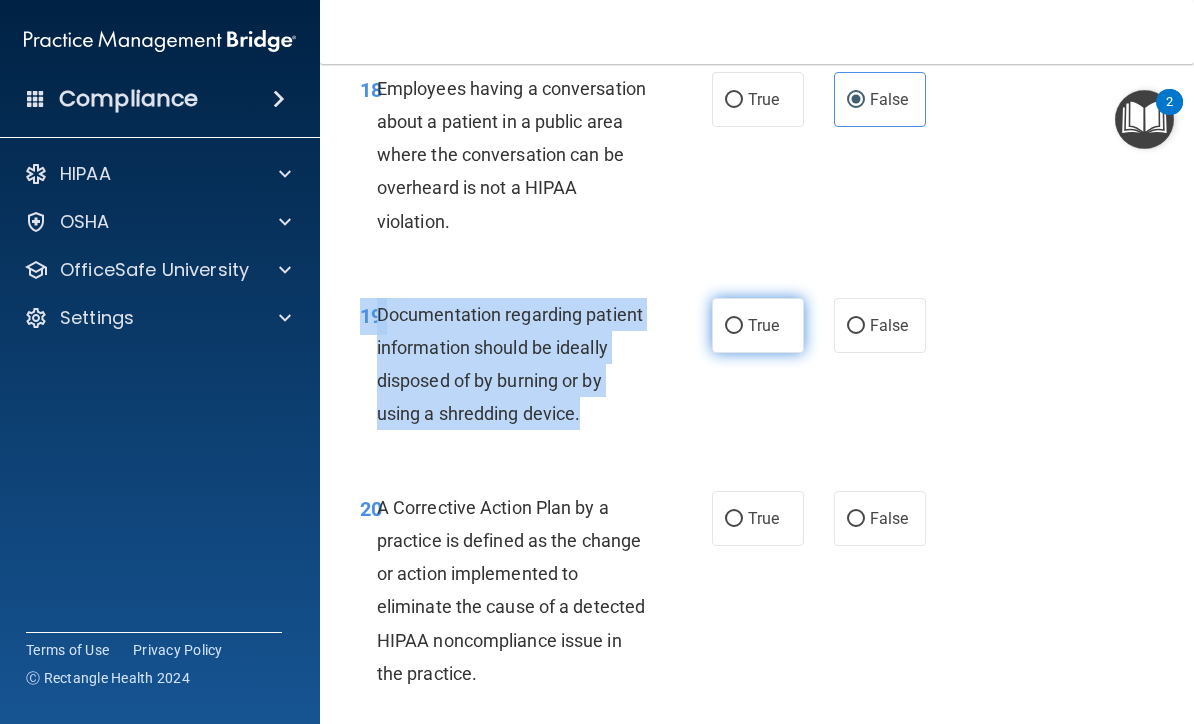 click on "True" at bounding box center (734, 326) 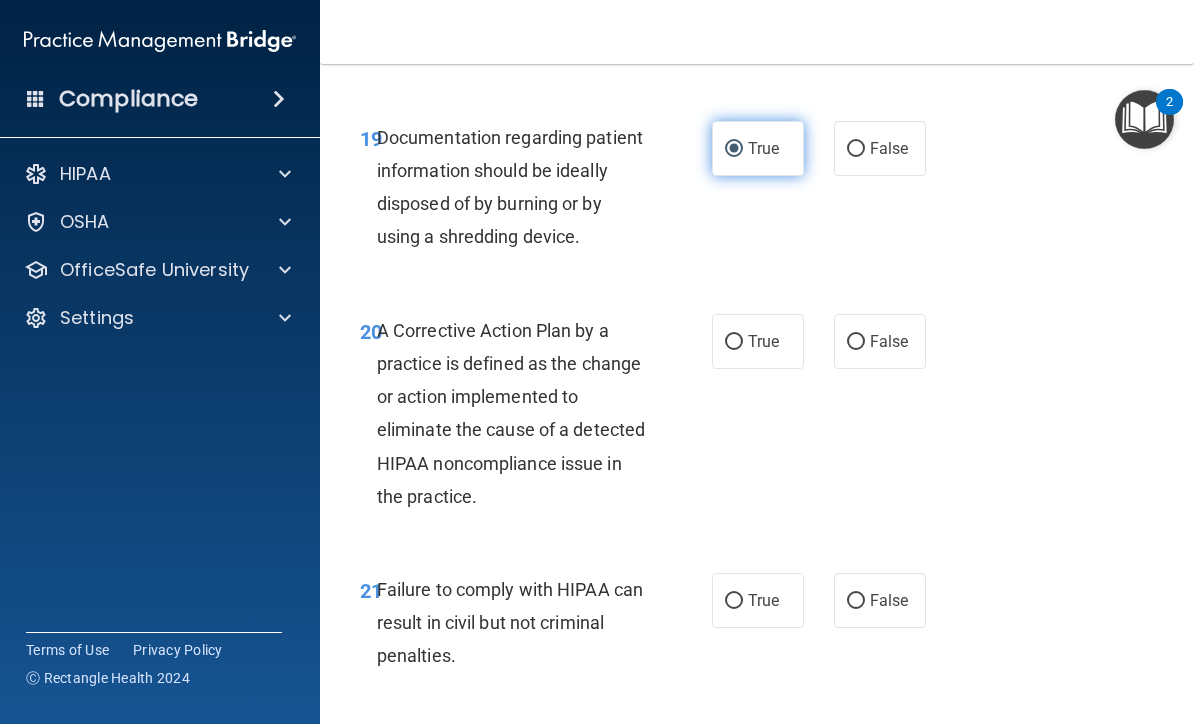 scroll, scrollTop: 3916, scrollLeft: 0, axis: vertical 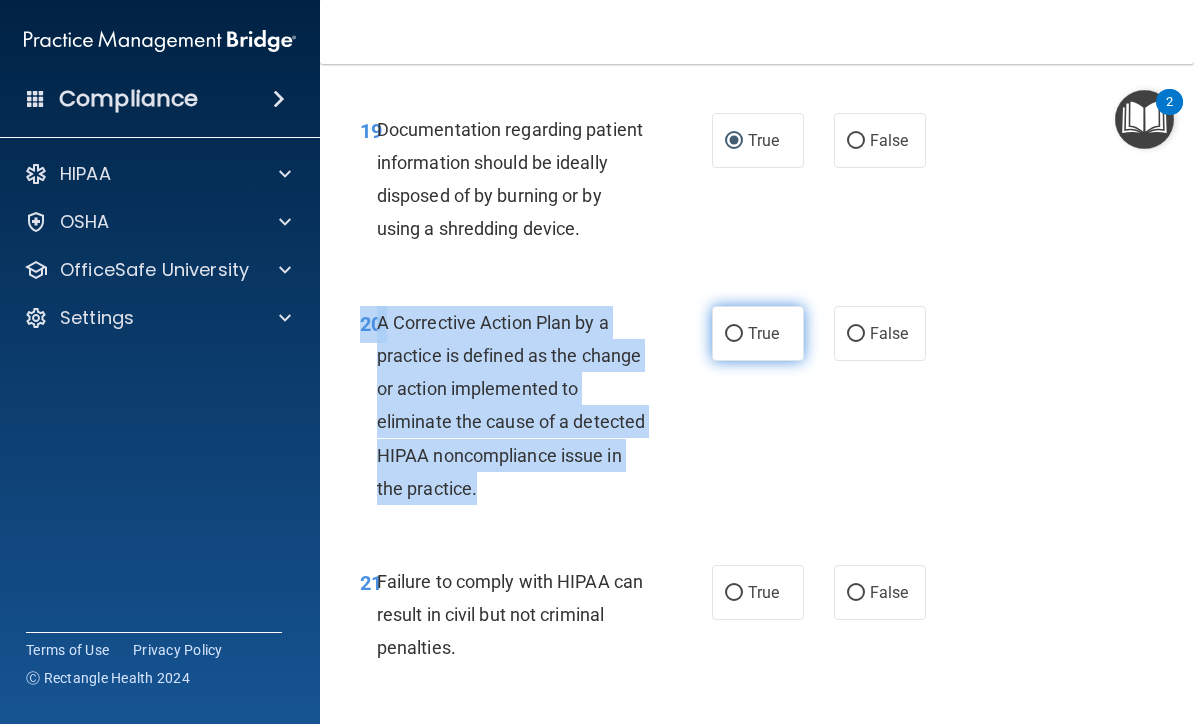 click on "True" at bounding box center [734, 334] 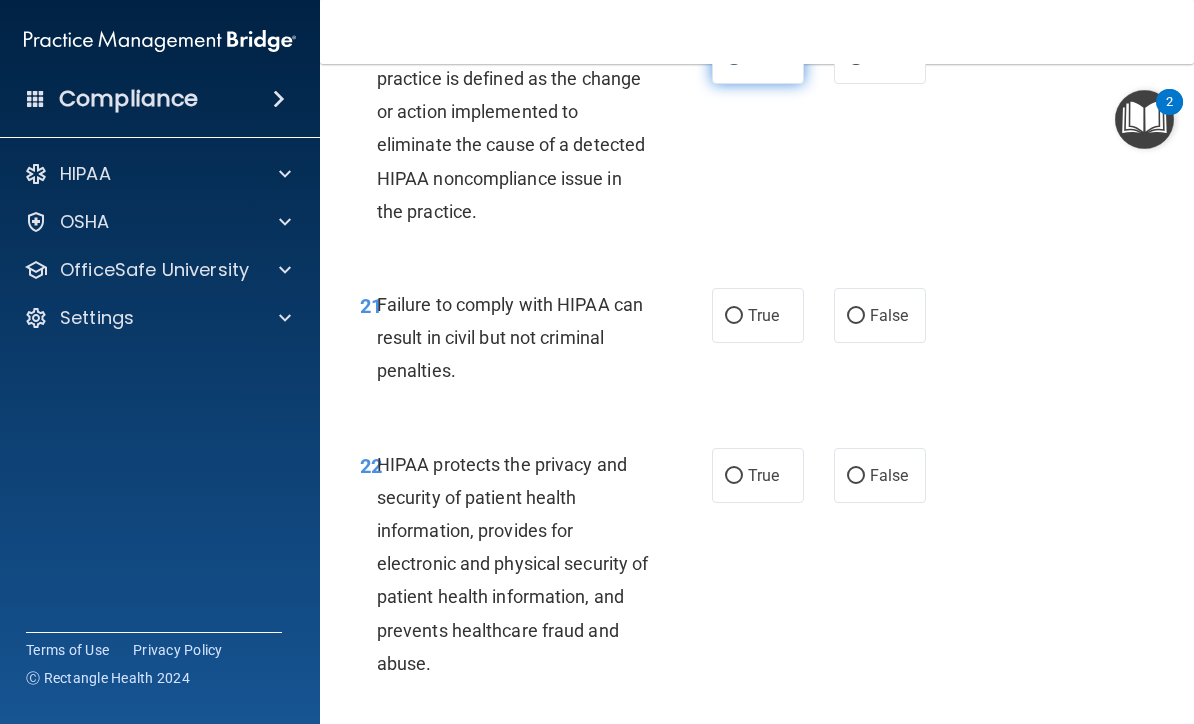 scroll, scrollTop: 4196, scrollLeft: 0, axis: vertical 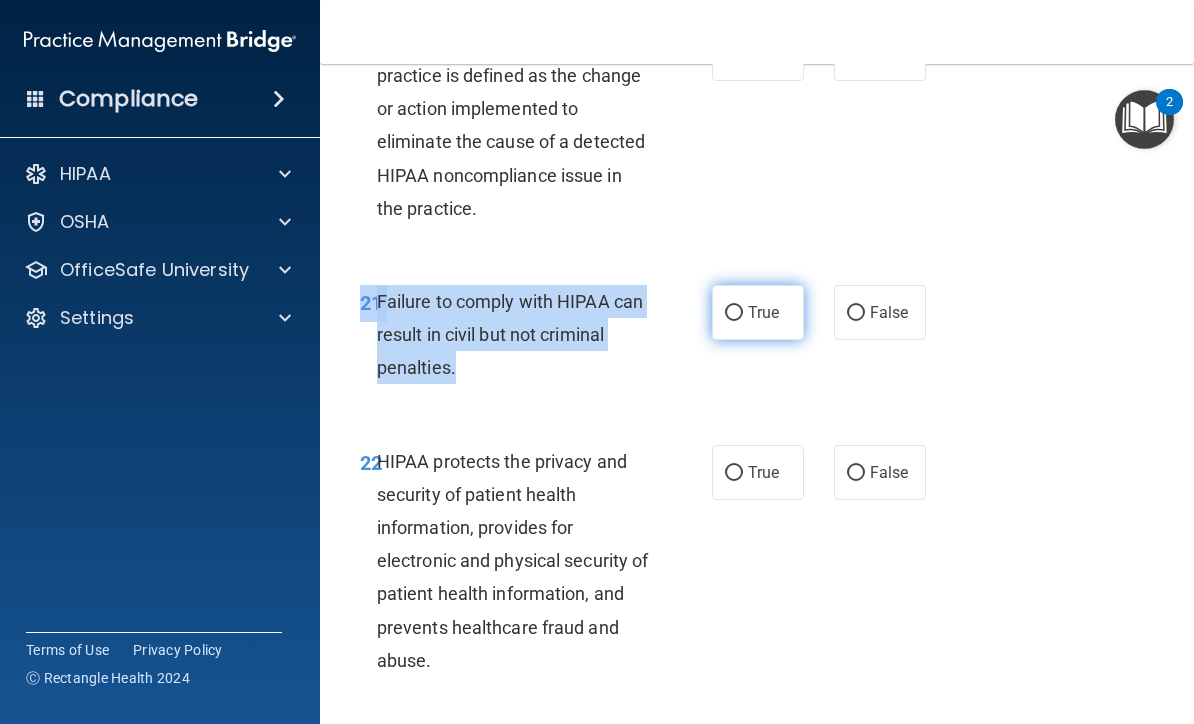 click on "True" at bounding box center [758, 312] 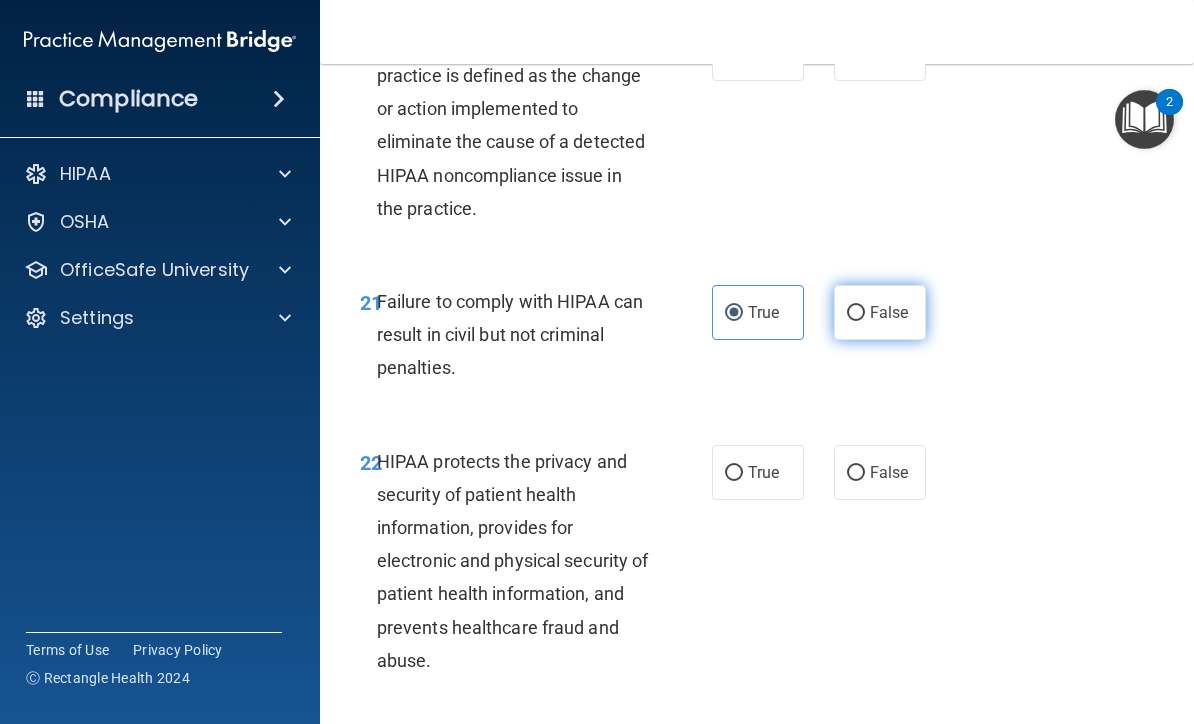 click on "False" at bounding box center [880, 312] 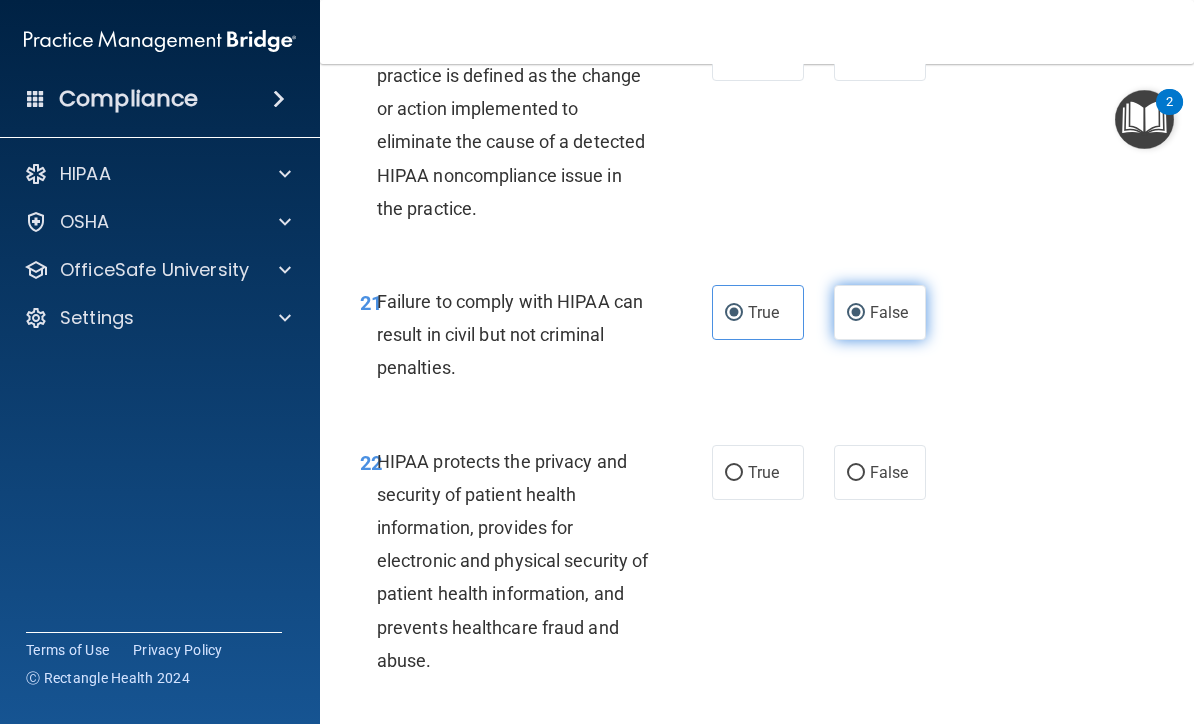 radio on "false" 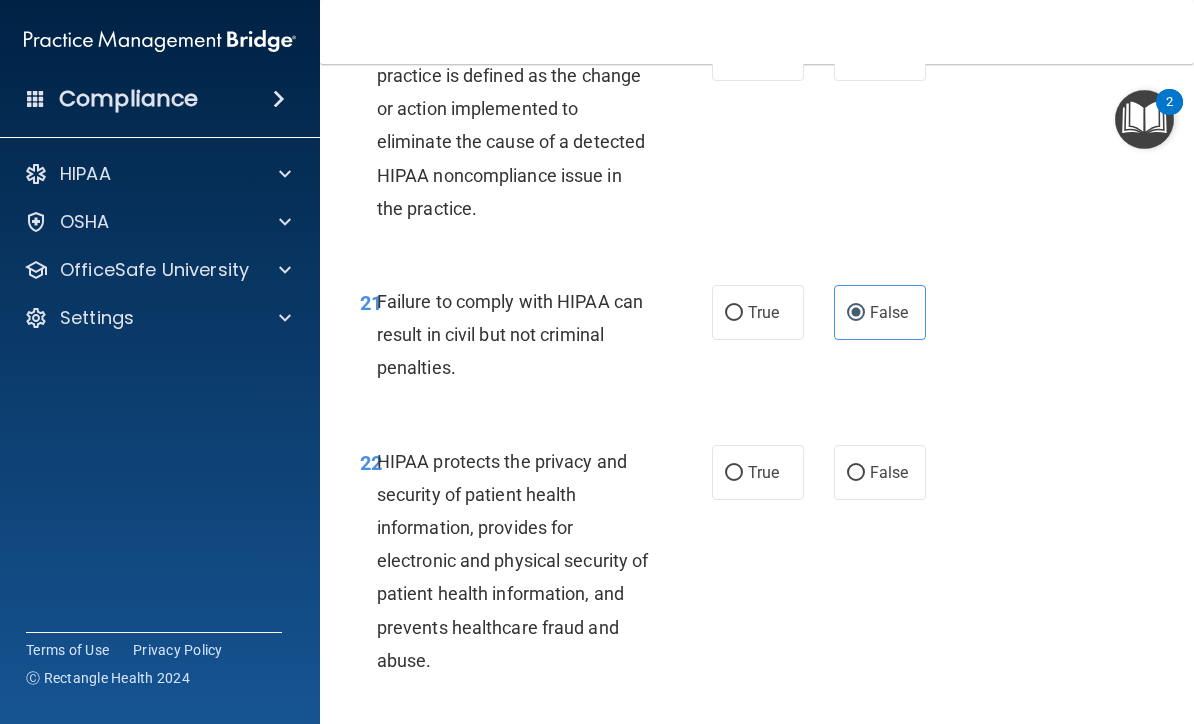 click on "HIPAA protects the privacy and security of patient health information, provides for electronic and physical security of patient health information, and prevents healthcare fraud and abuse." at bounding box center [520, 561] 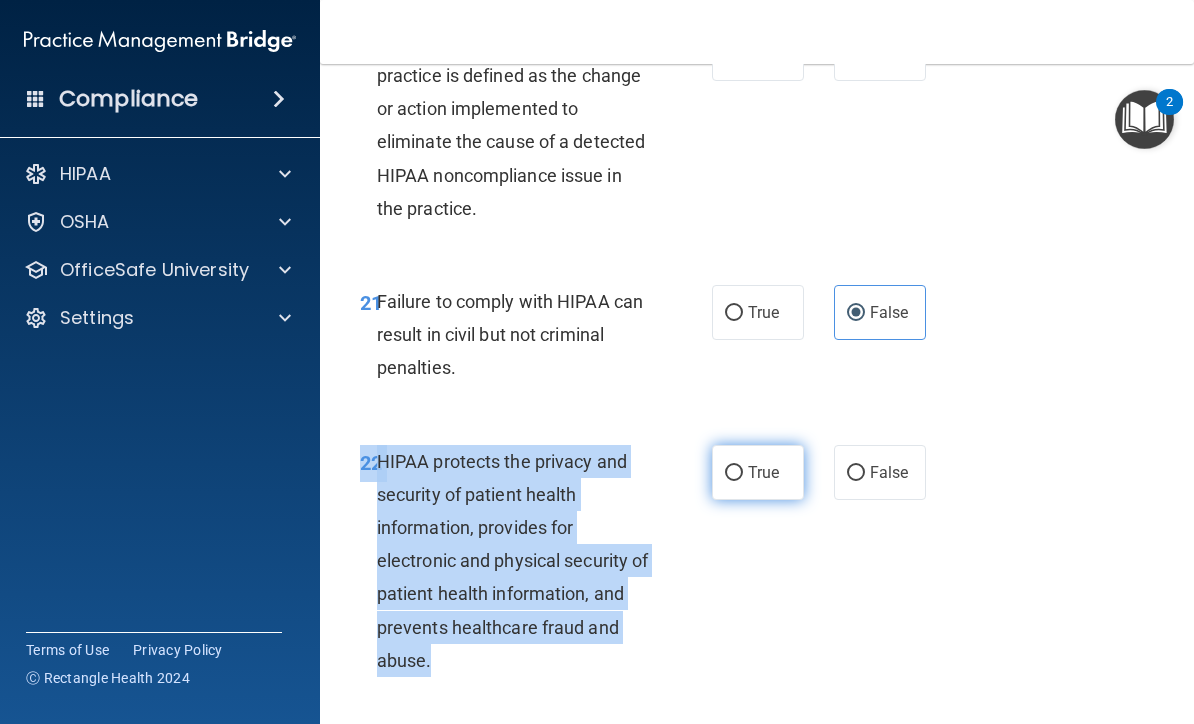 click on "True" at bounding box center [763, 472] 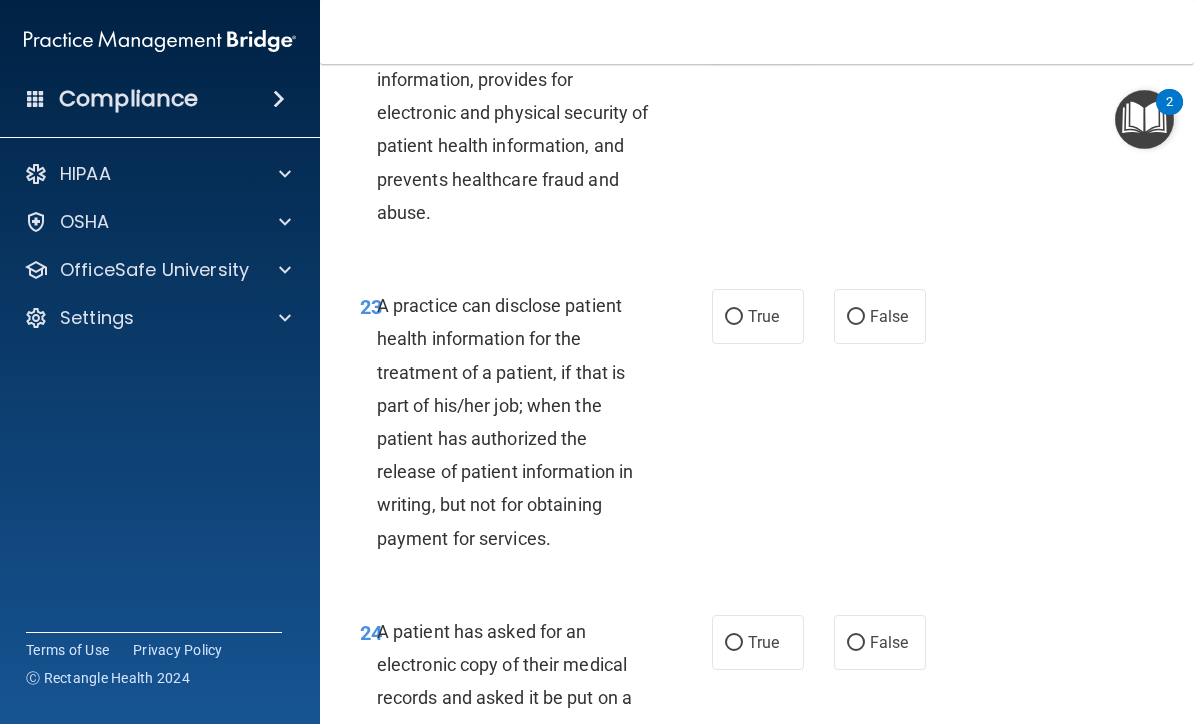 scroll, scrollTop: 4652, scrollLeft: 0, axis: vertical 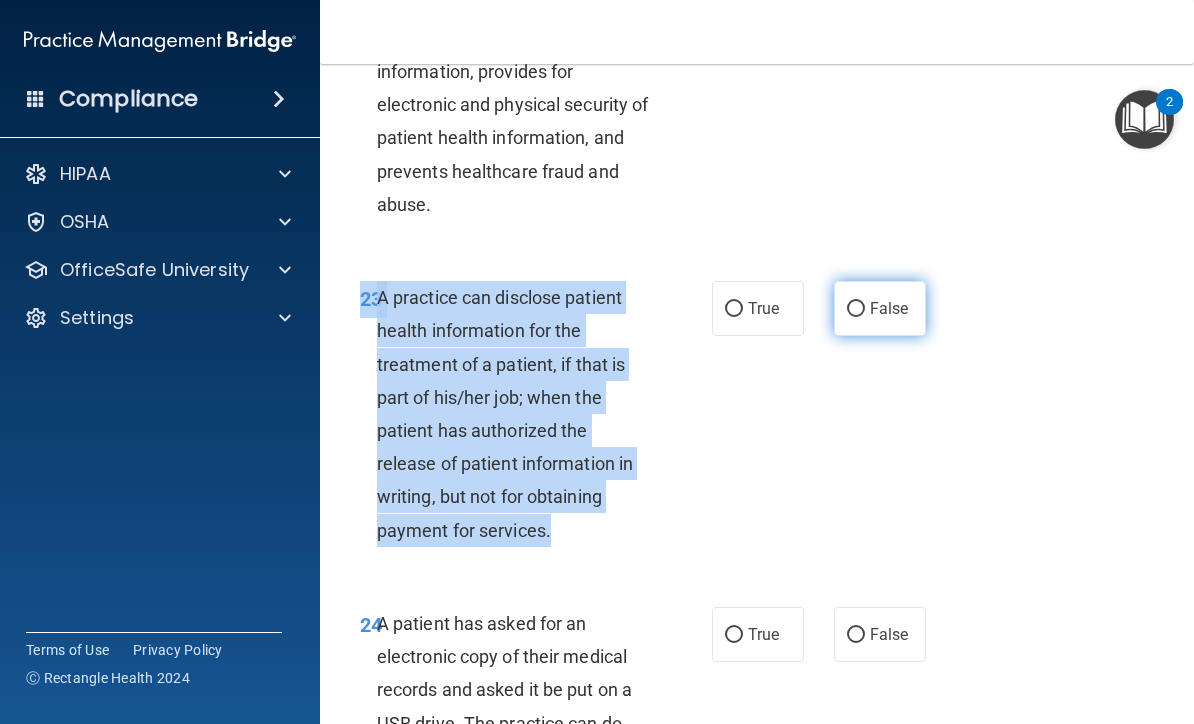 click on "False" at bounding box center (889, 308) 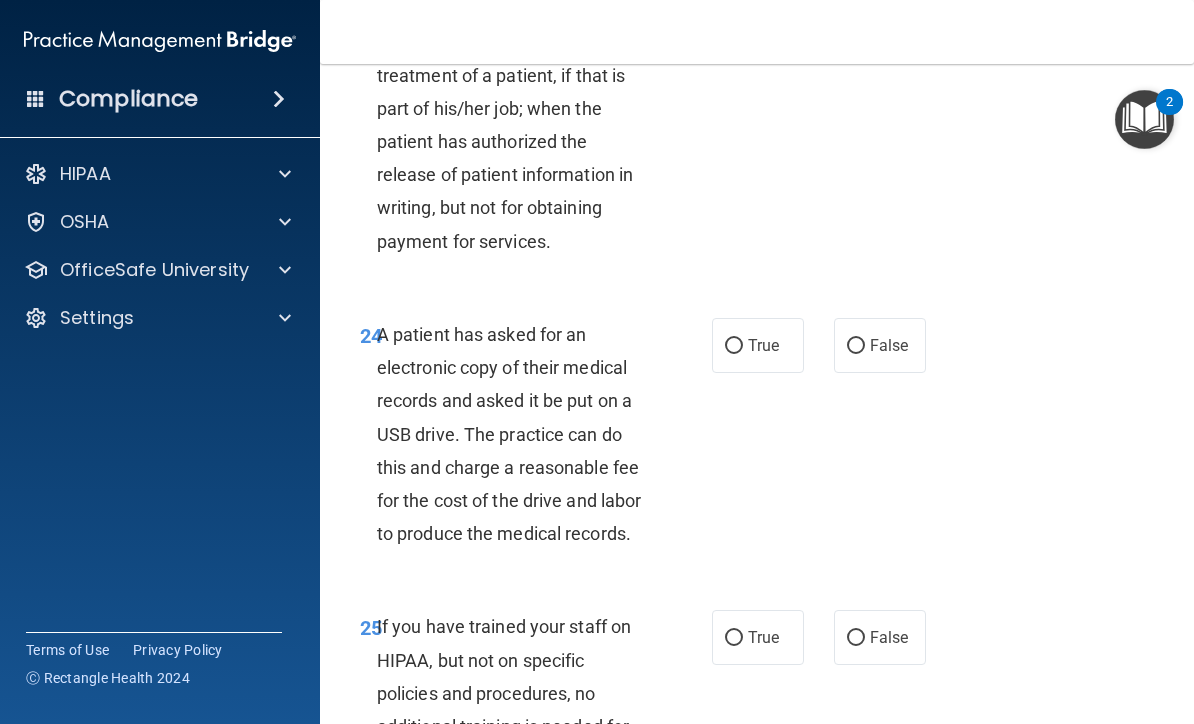 scroll, scrollTop: 4942, scrollLeft: 0, axis: vertical 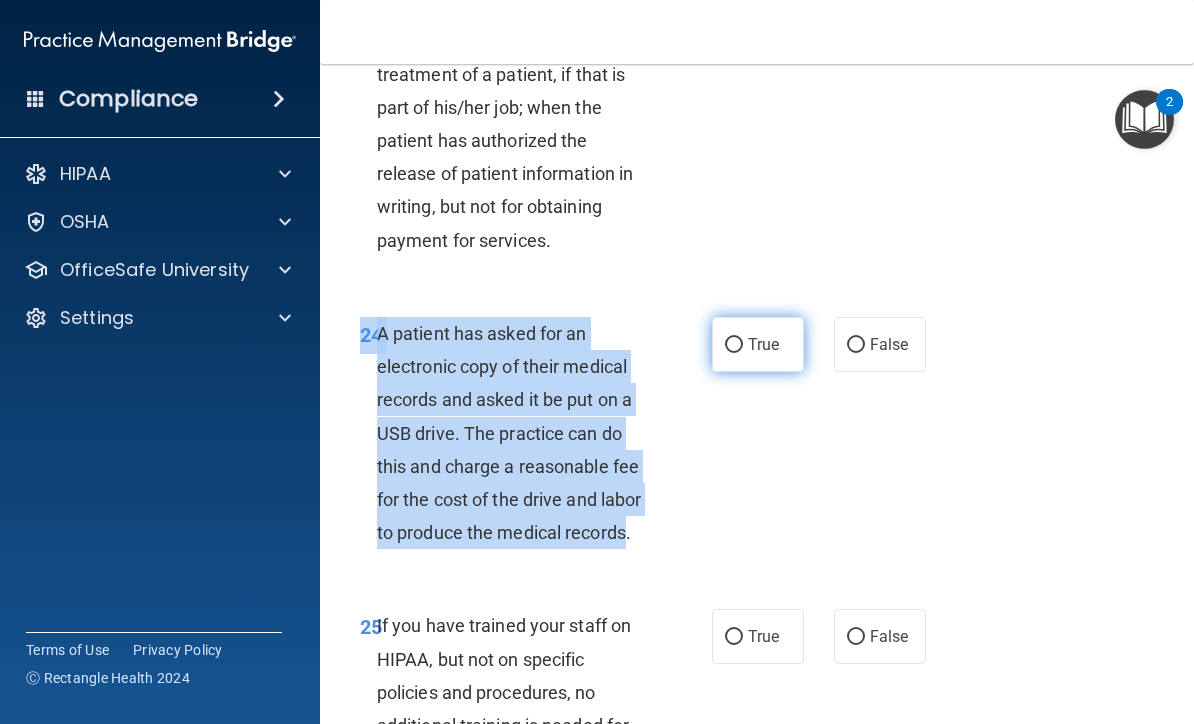 click on "True" at bounding box center [763, 344] 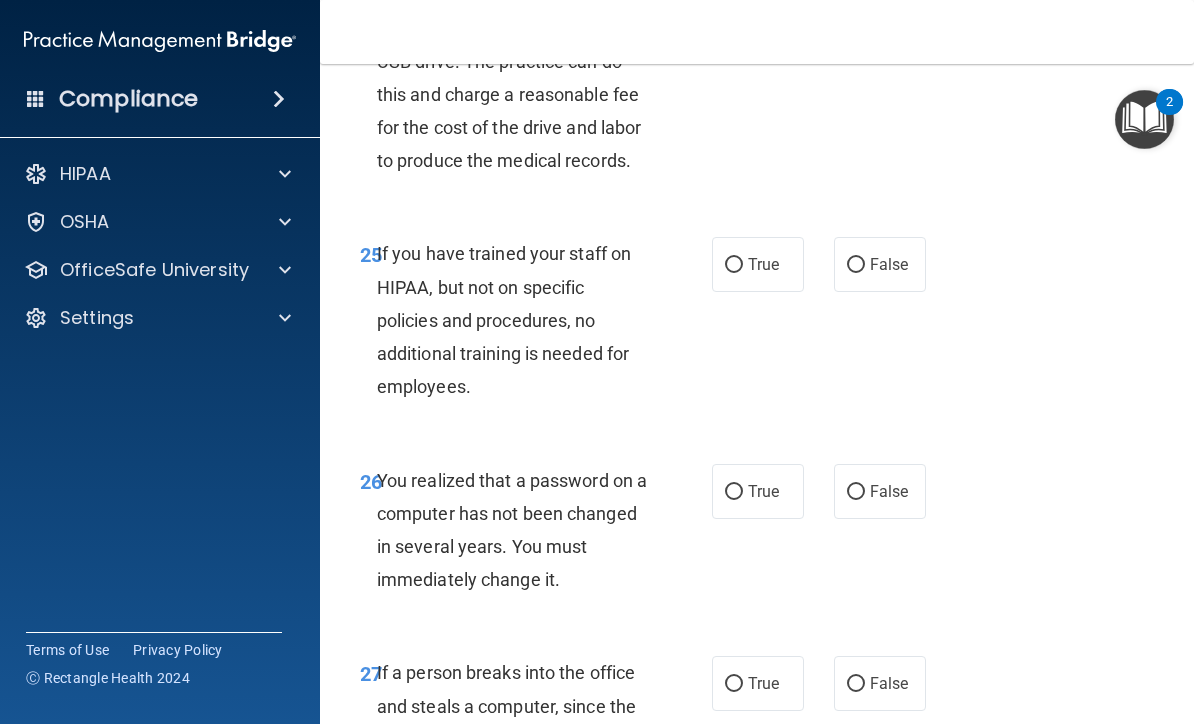 scroll, scrollTop: 5316, scrollLeft: 0, axis: vertical 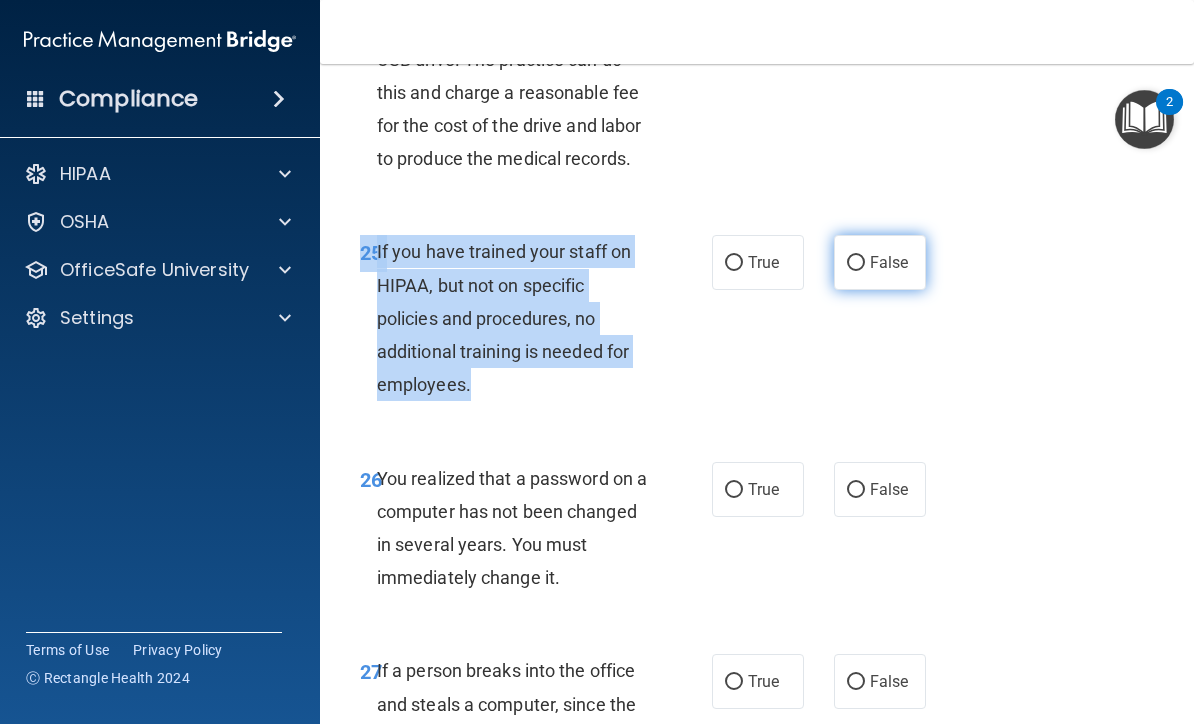 click on "False" at bounding box center [889, 262] 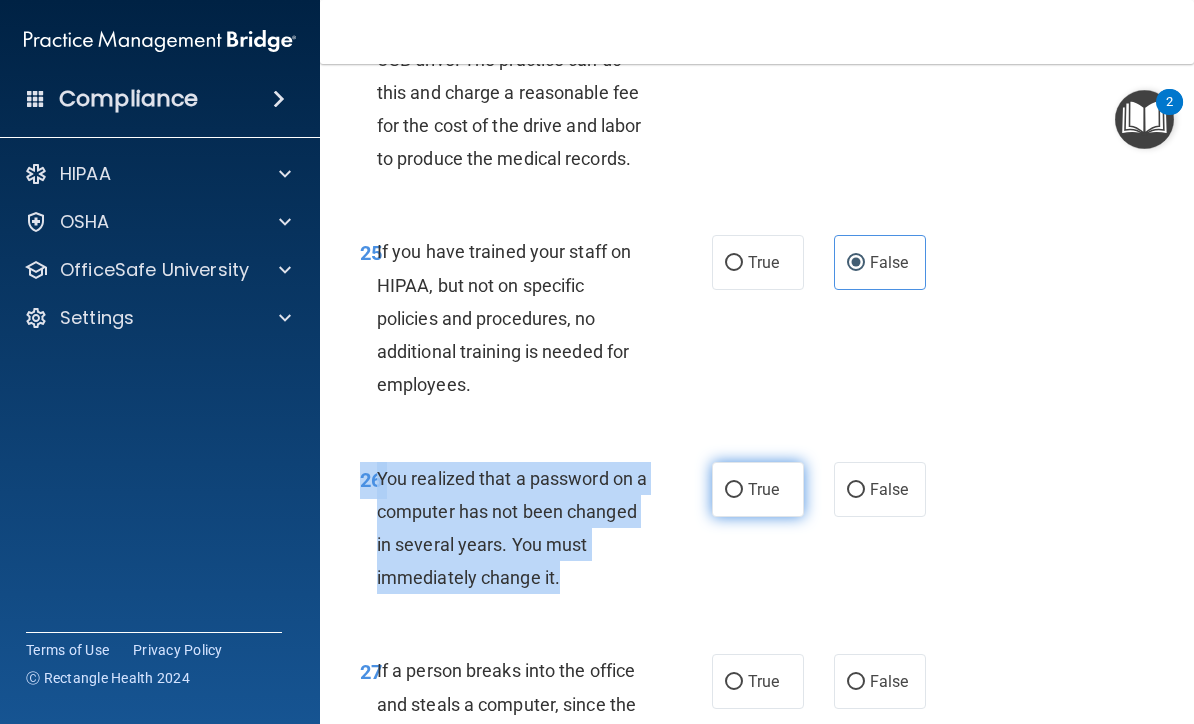 click on "True" at bounding box center [734, 490] 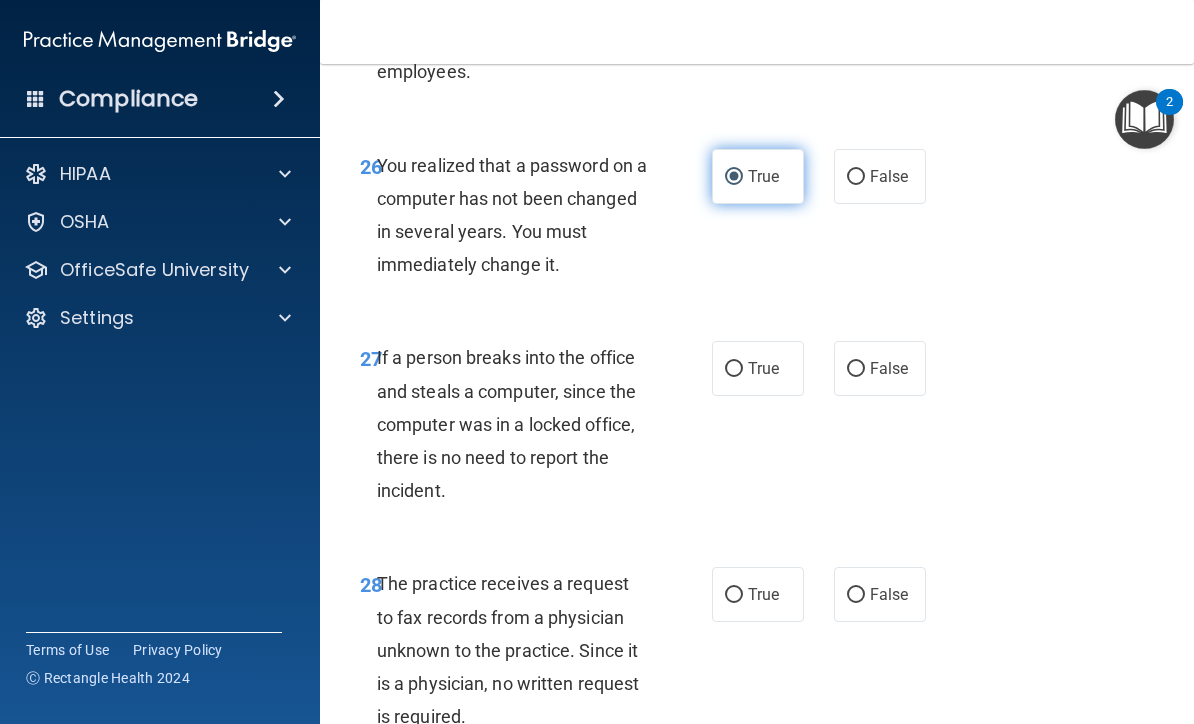 scroll, scrollTop: 5631, scrollLeft: 0, axis: vertical 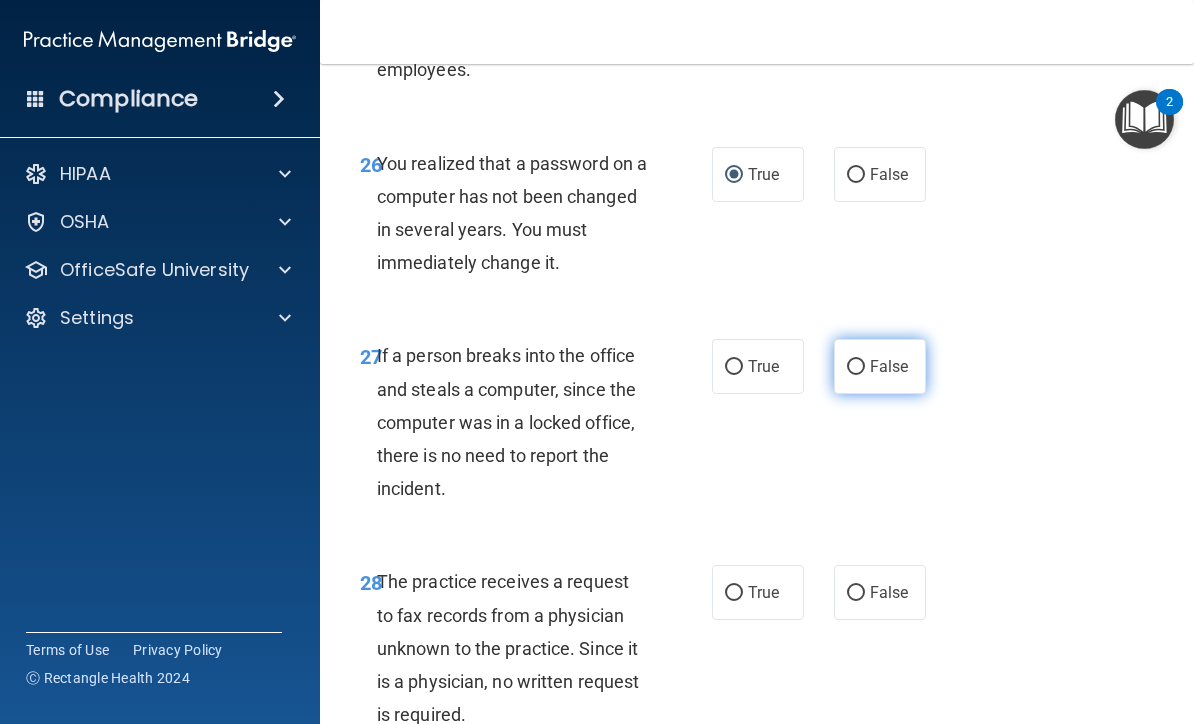 click on "False" at bounding box center [880, 366] 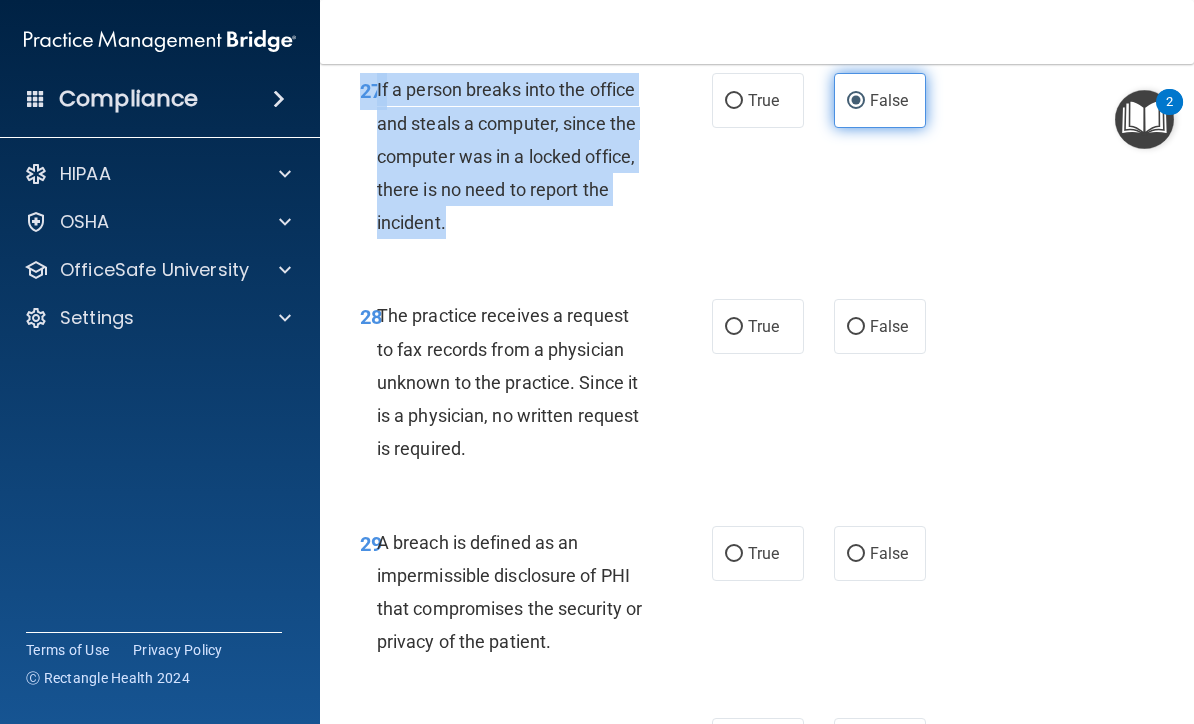 scroll, scrollTop: 5909, scrollLeft: 0, axis: vertical 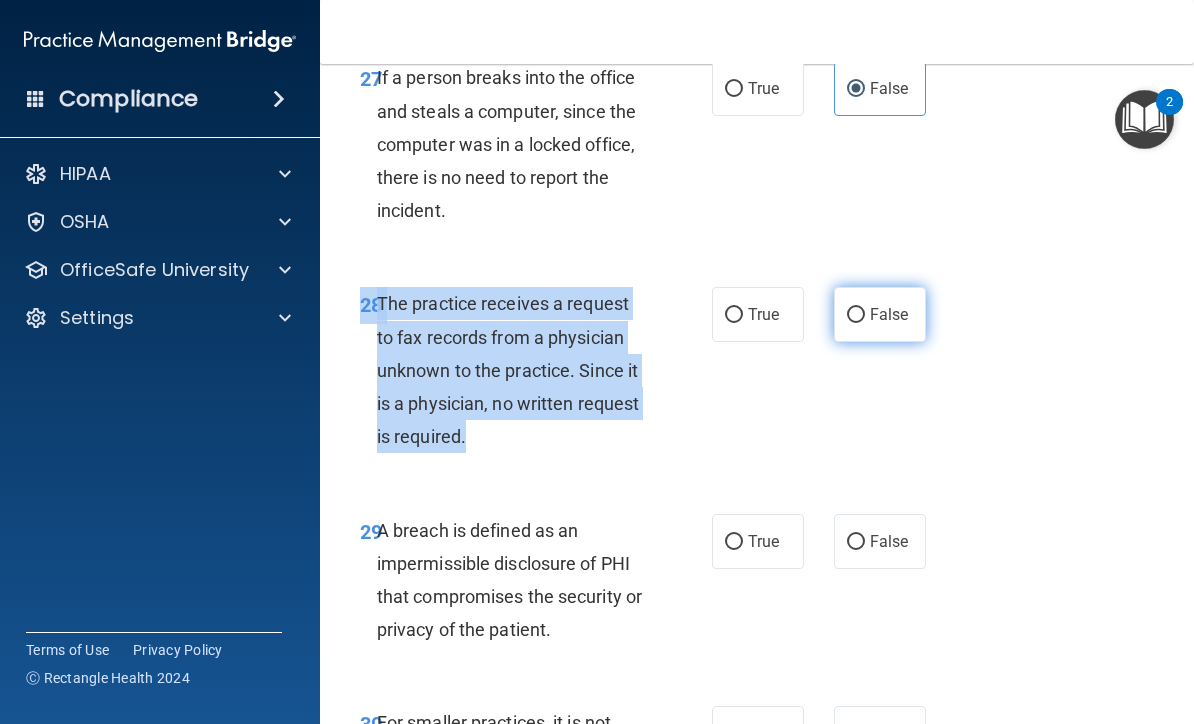 click on "False" at bounding box center (880, 314) 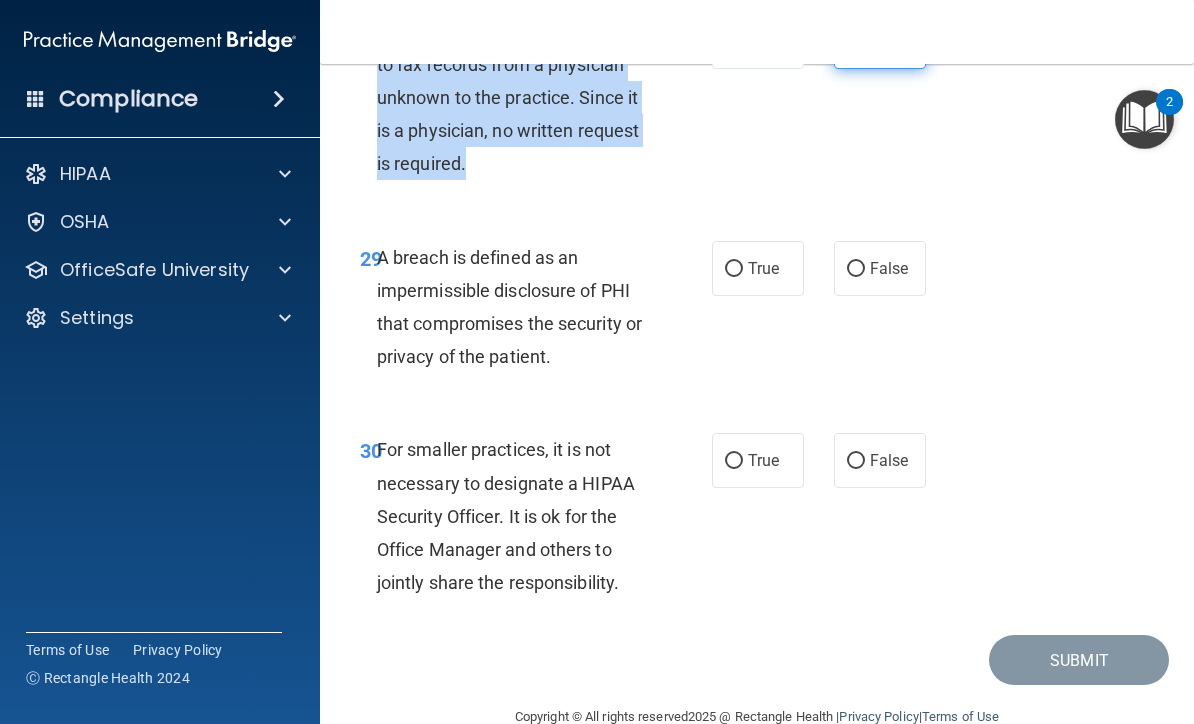 scroll, scrollTop: 6183, scrollLeft: 0, axis: vertical 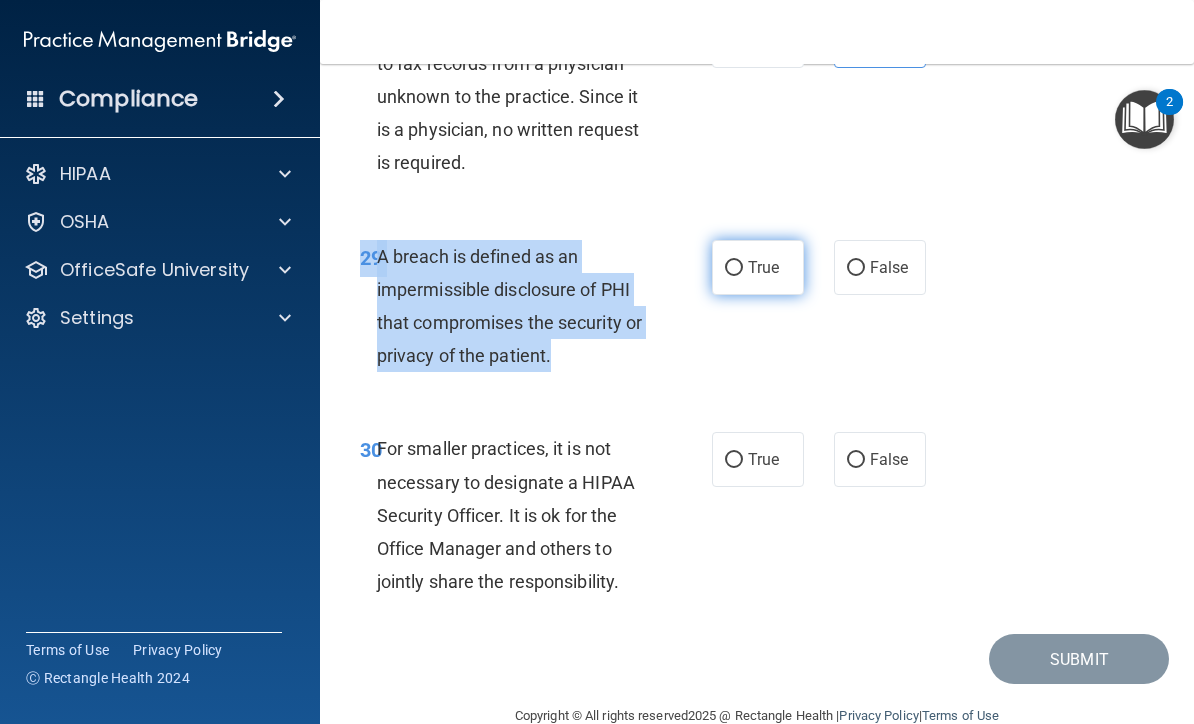 click on "True" at bounding box center (734, 268) 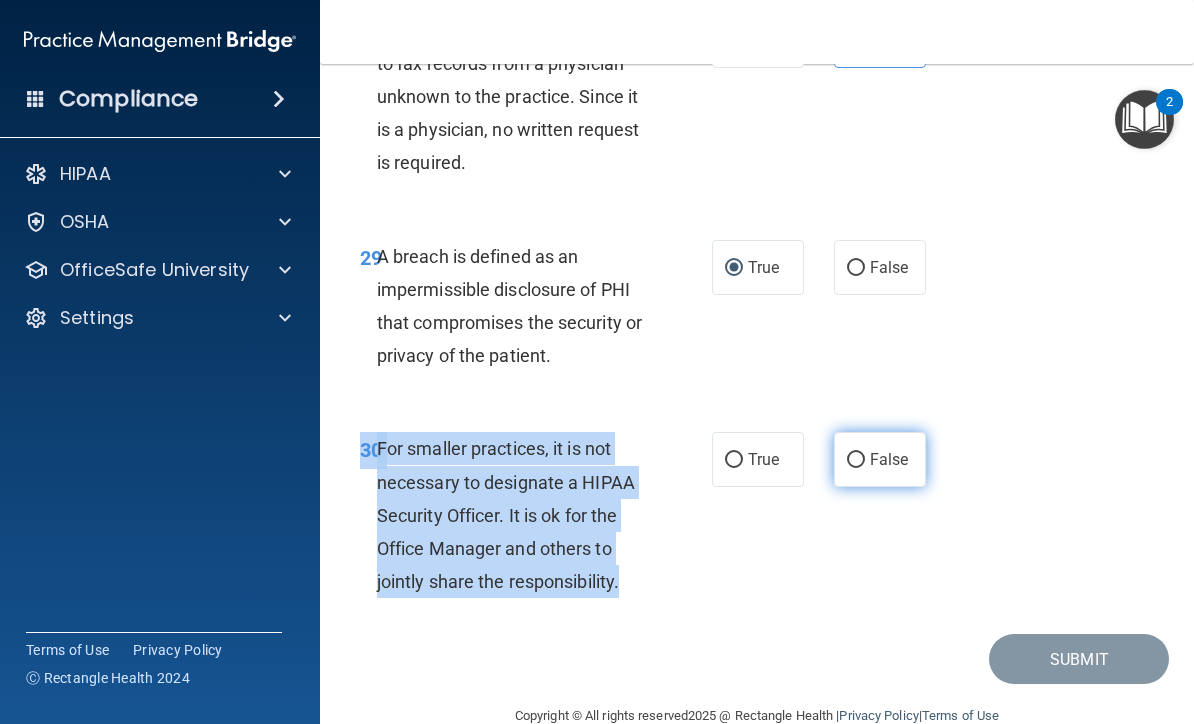 click on "False" at bounding box center [856, 460] 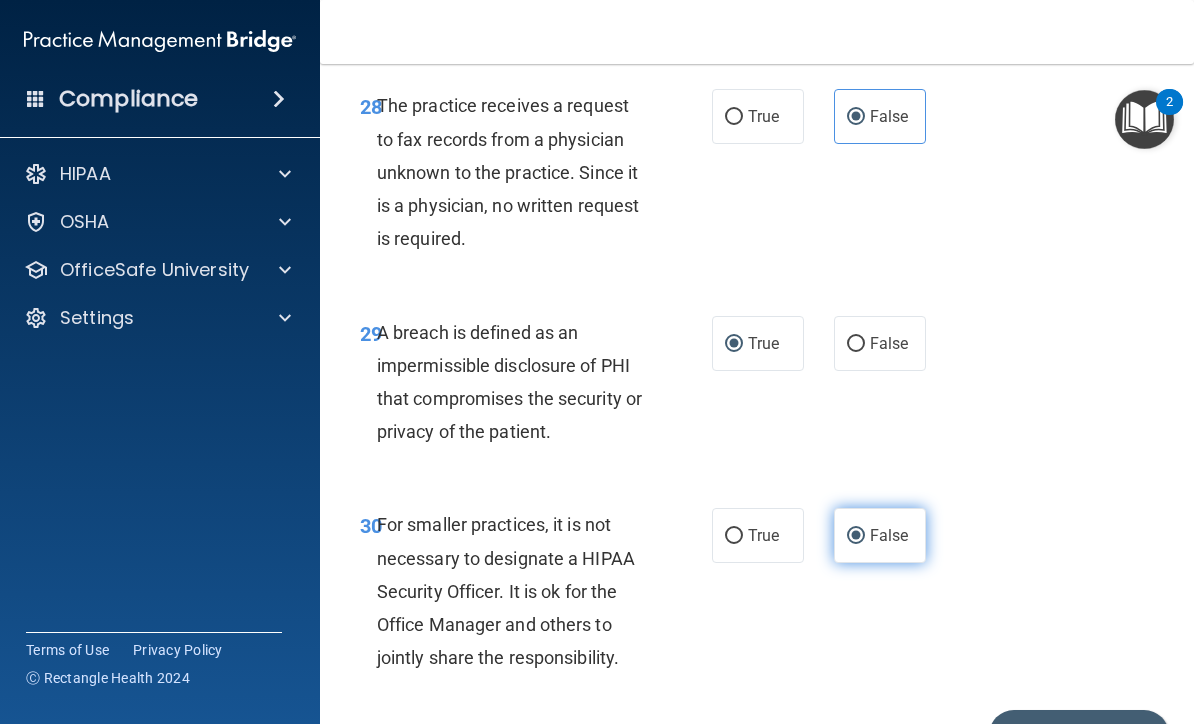 scroll, scrollTop: 6108, scrollLeft: 0, axis: vertical 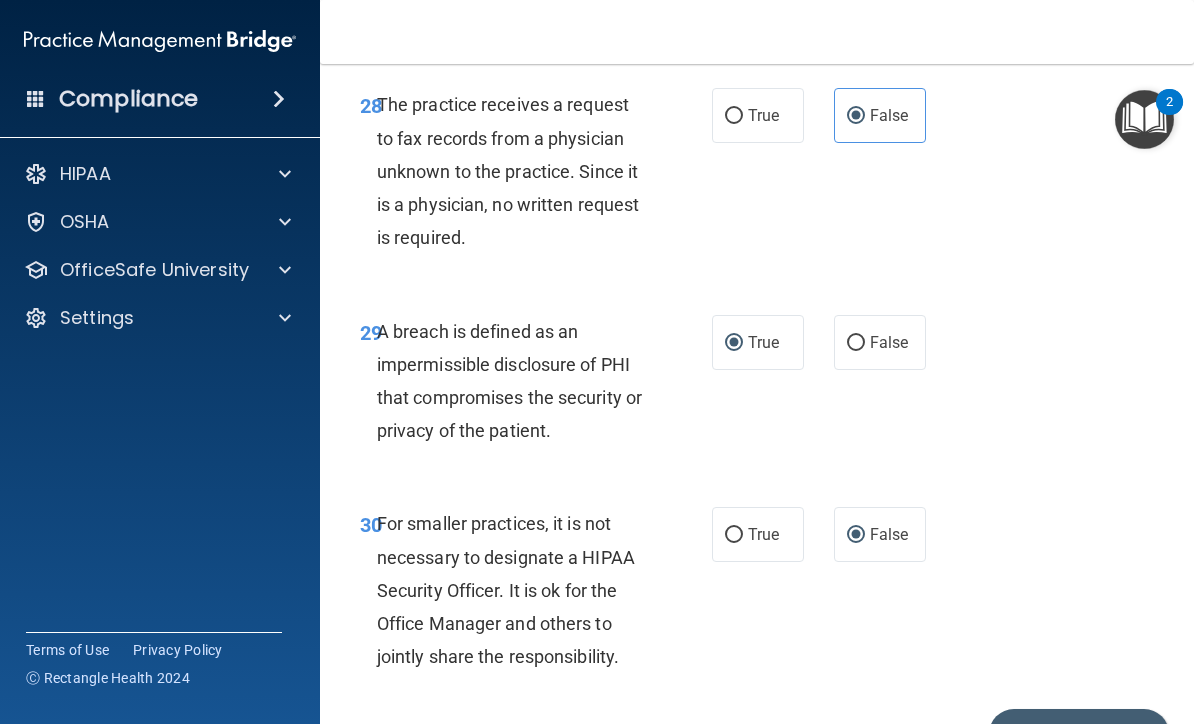 click at bounding box center (1144, 119) 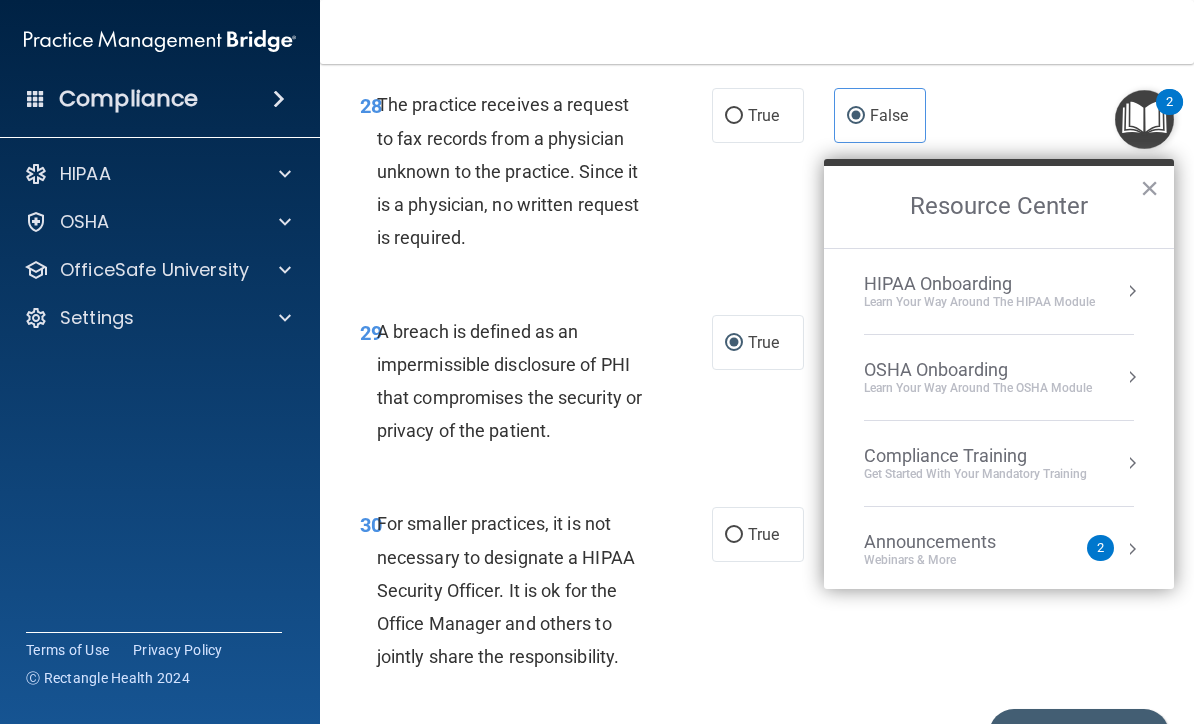 click on "Announcements Webinars & More" at bounding box center [970, 550] 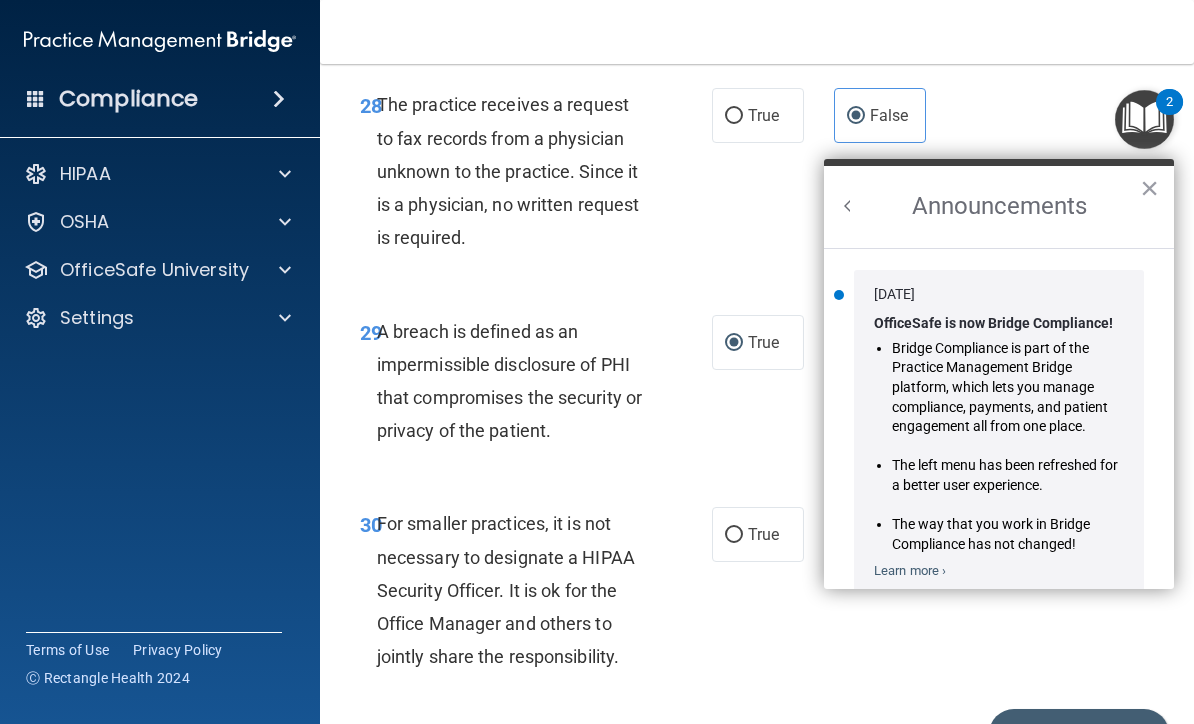 scroll, scrollTop: 0, scrollLeft: 0, axis: both 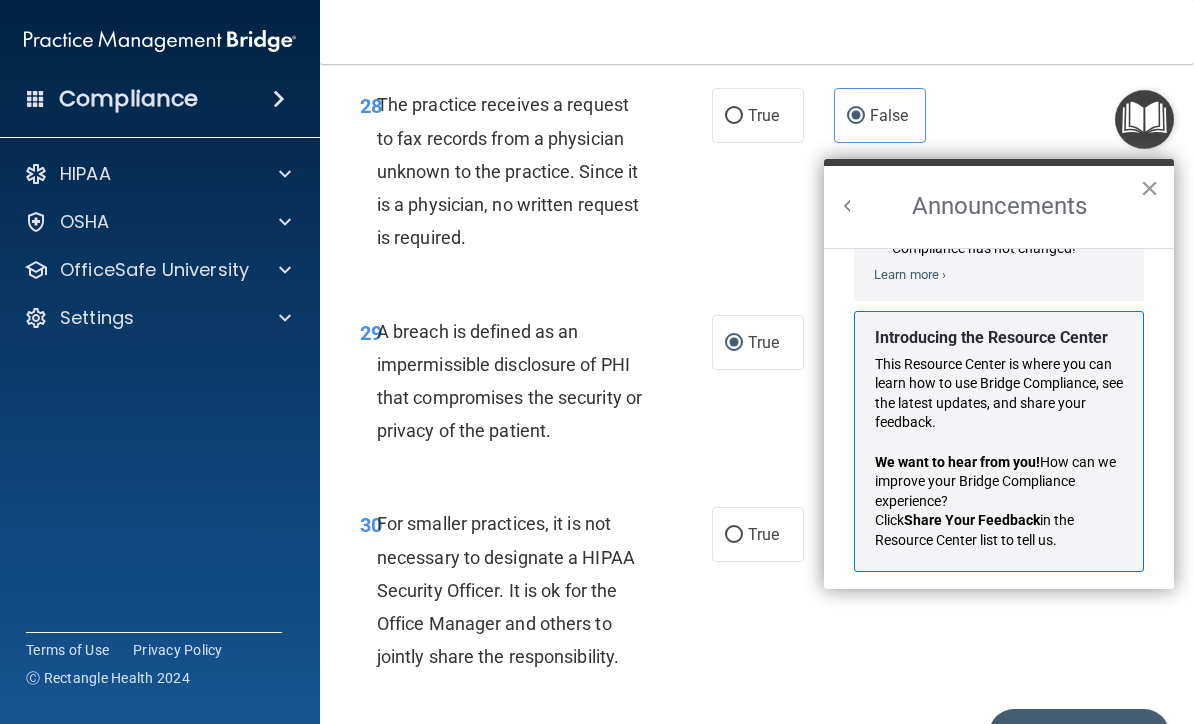 click on "×" at bounding box center (1149, 188) 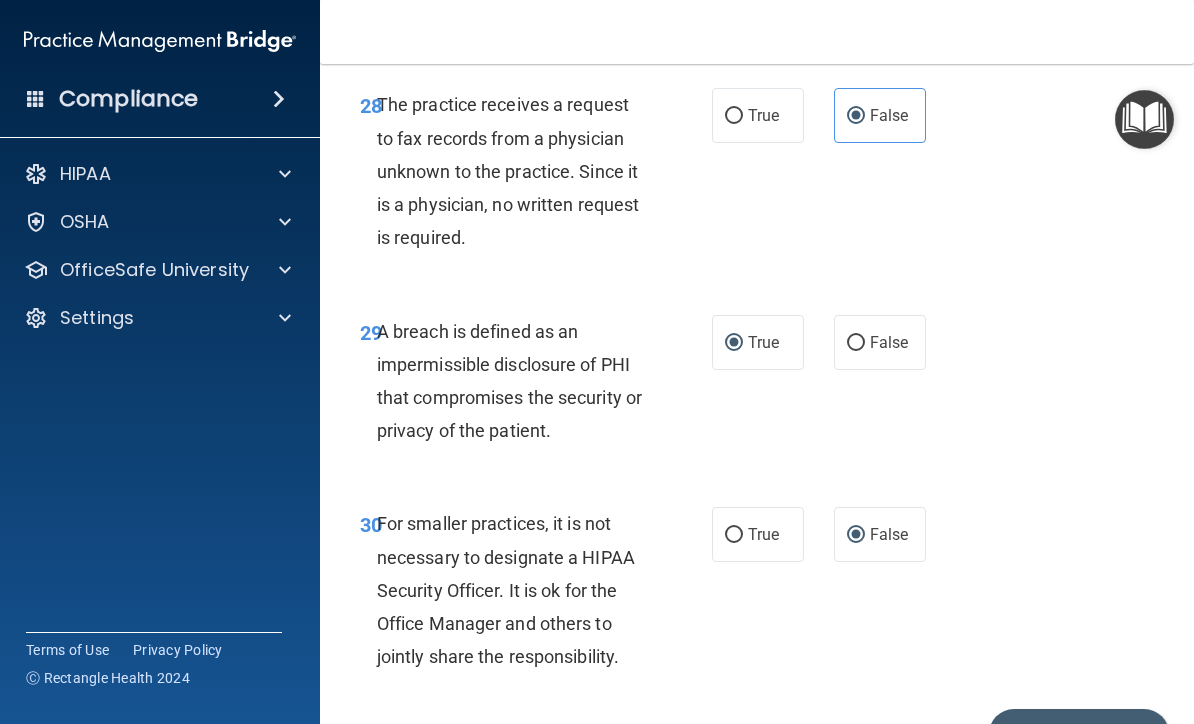 click at bounding box center (1144, 119) 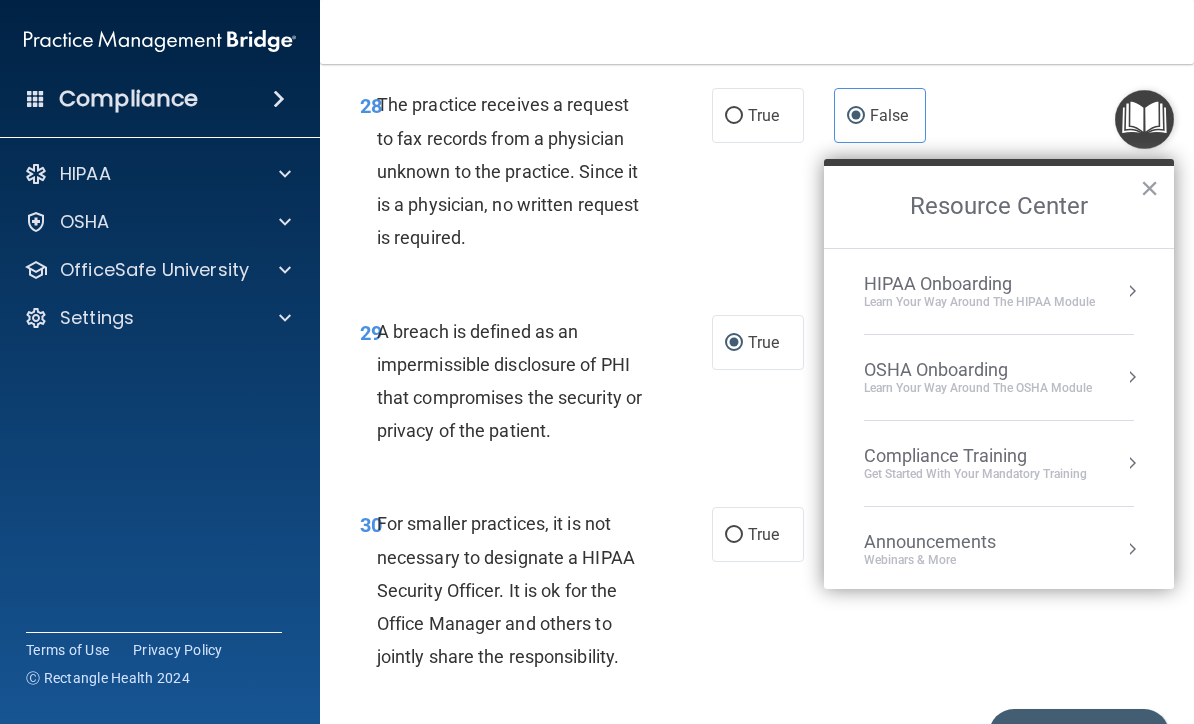 click on "HIPAA Onboarding" at bounding box center (979, 284) 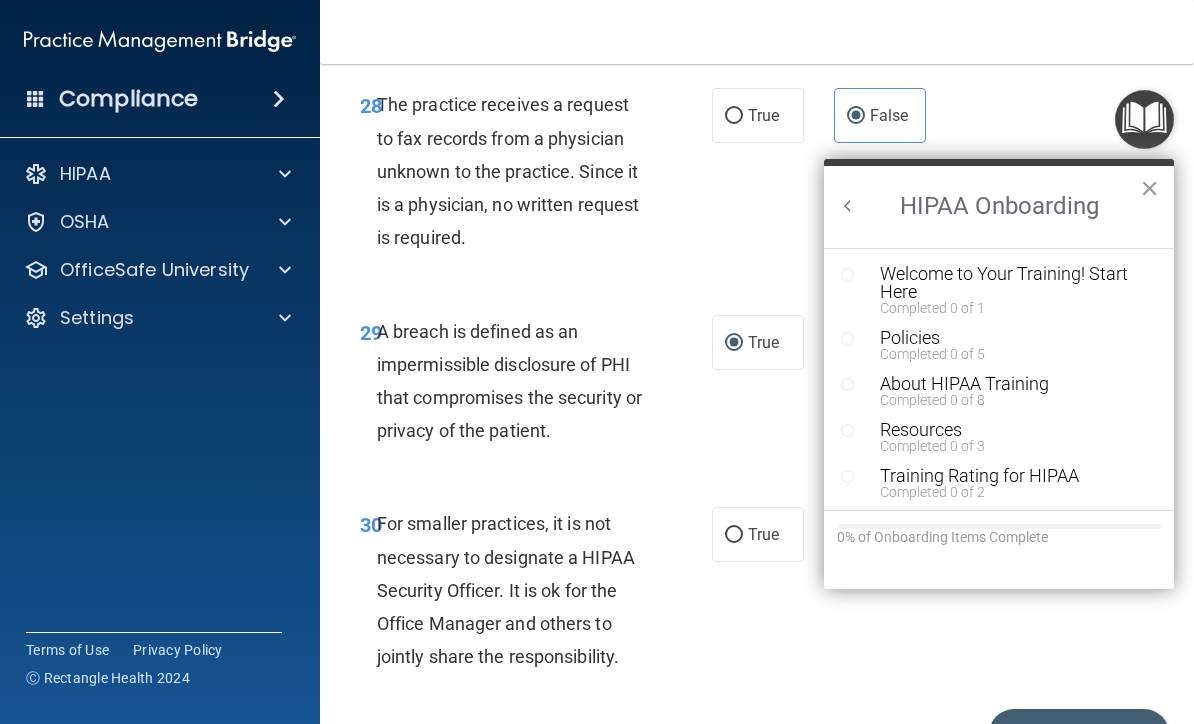 scroll, scrollTop: 0, scrollLeft: 0, axis: both 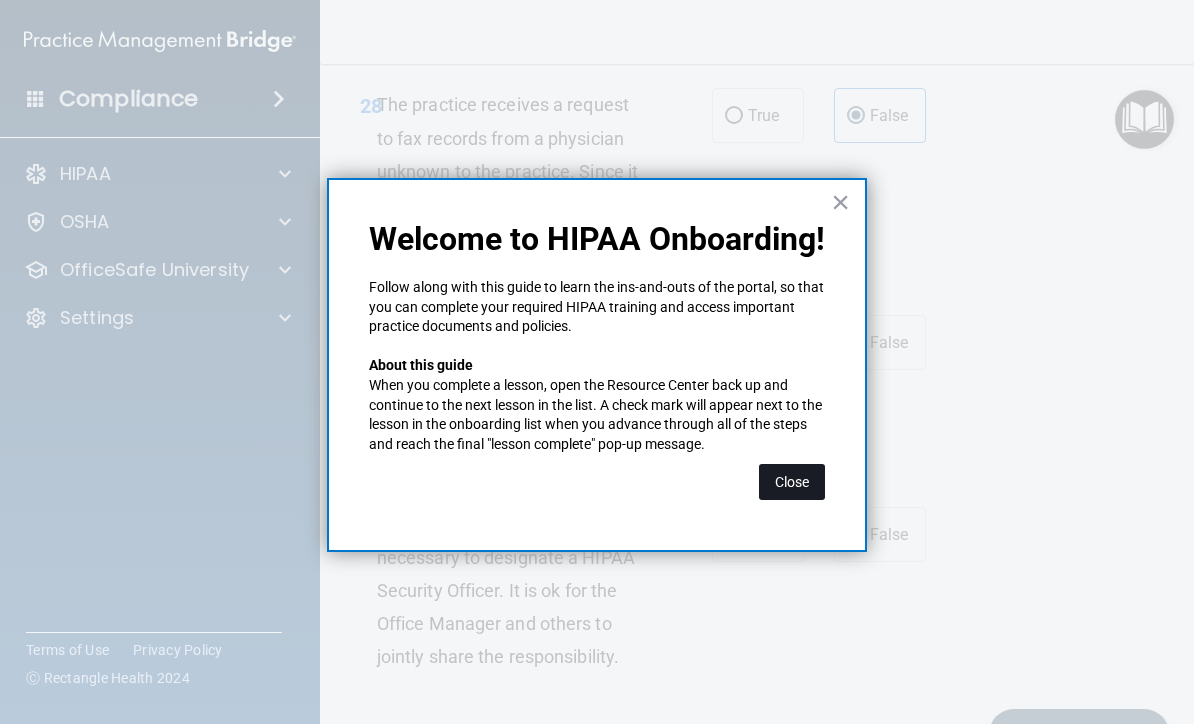 click on "Close" at bounding box center [792, 482] 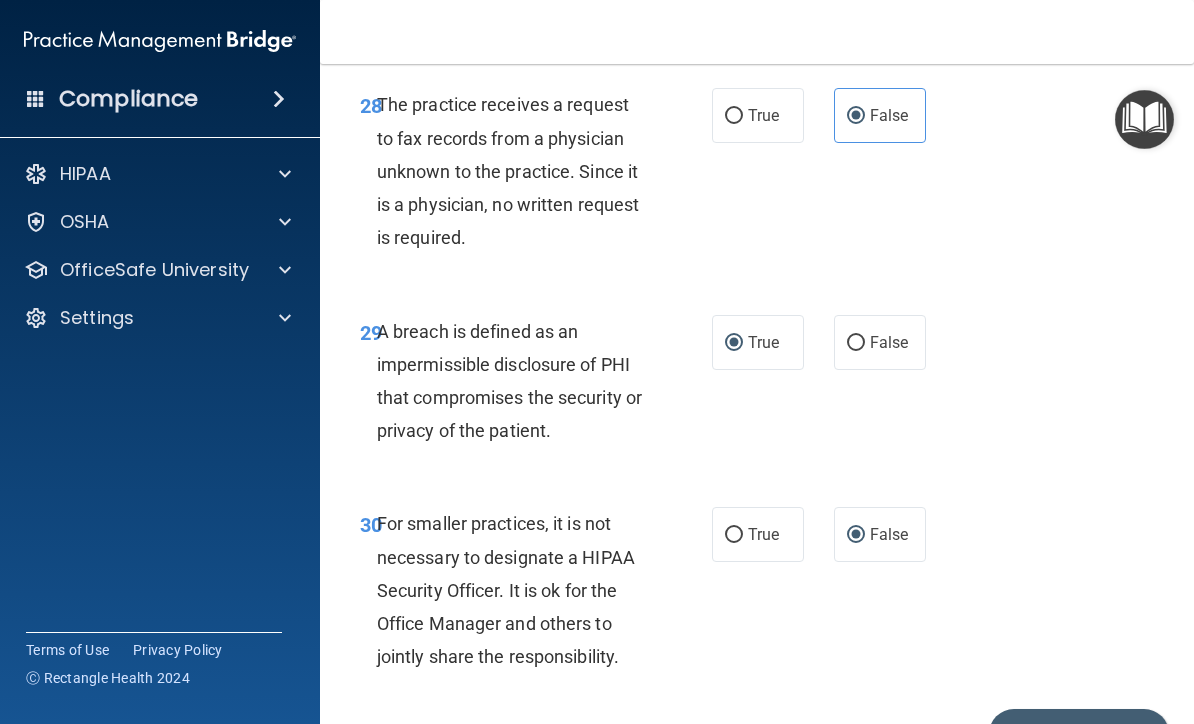 click at bounding box center [1144, 119] 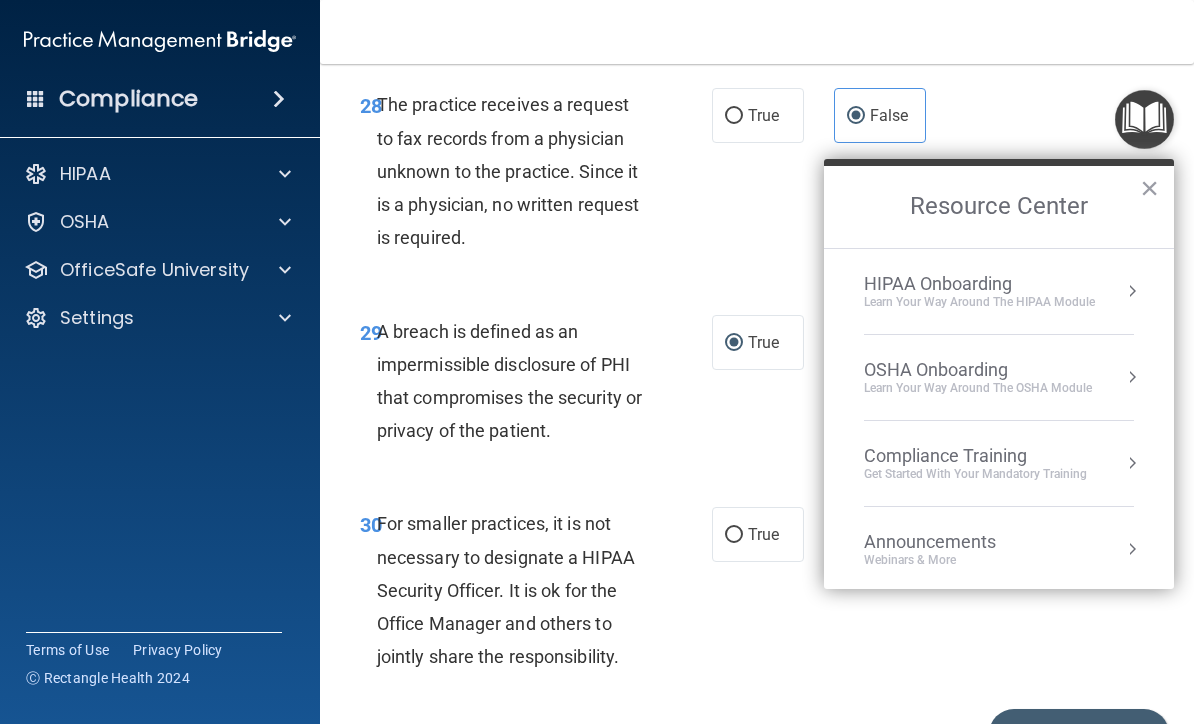click on "HIPAA Onboarding Learn Your Way around the HIPAA module" at bounding box center [999, 291] 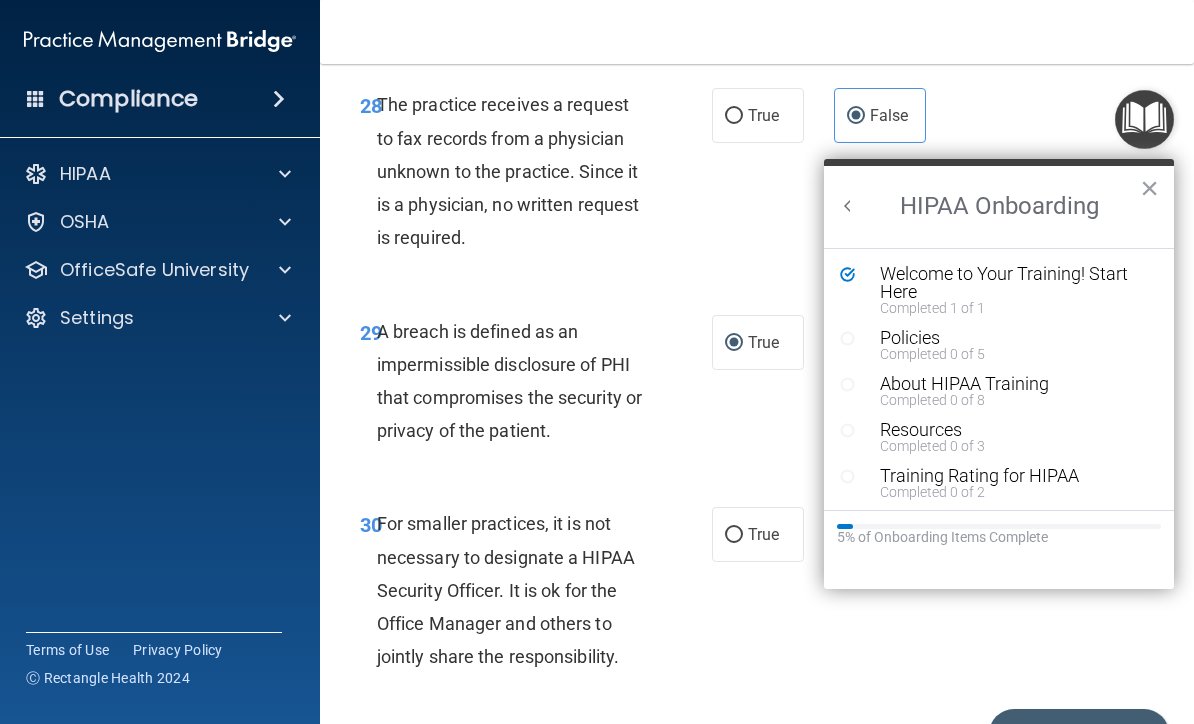 scroll, scrollTop: 0, scrollLeft: 0, axis: both 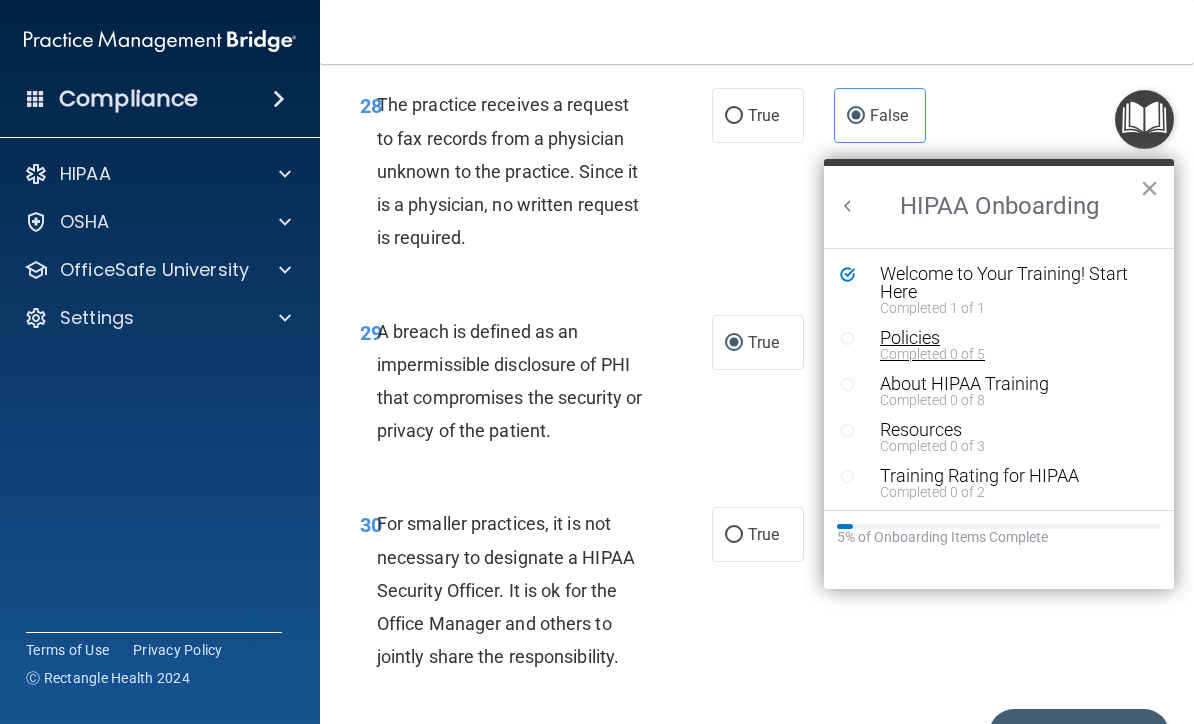 click on "Completed 0 of 5" at bounding box center (1014, 354) 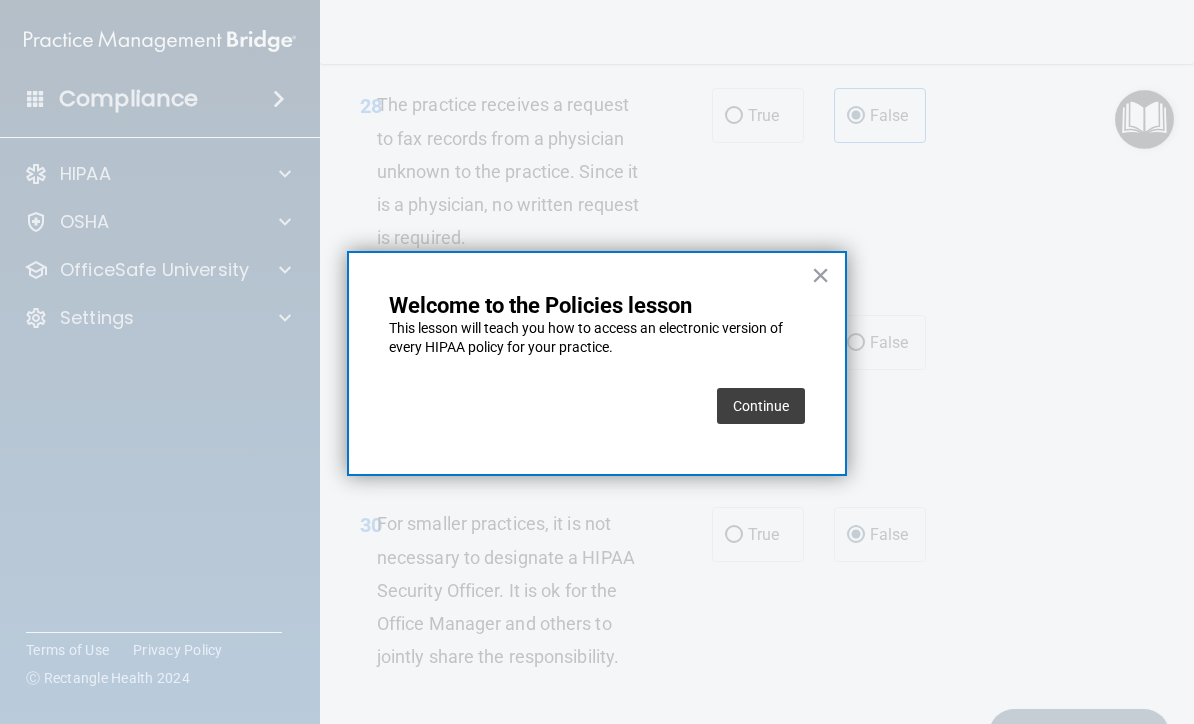 click on "Continue" at bounding box center [761, 406] 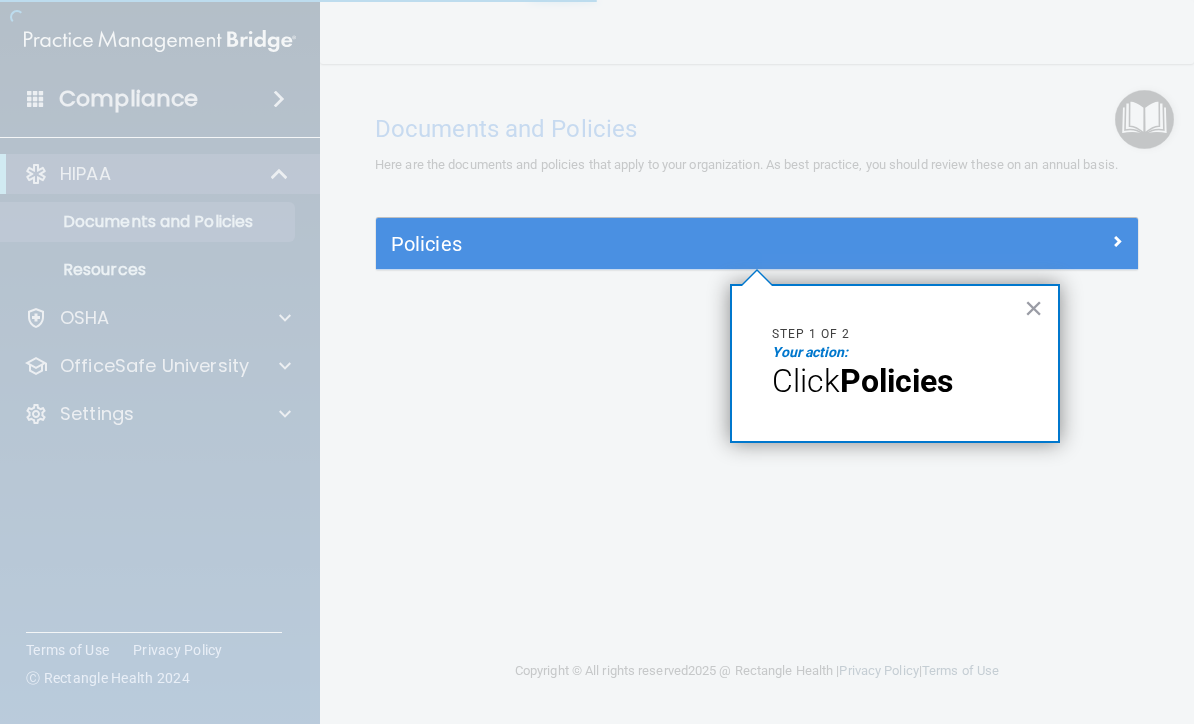scroll, scrollTop: 0, scrollLeft: 0, axis: both 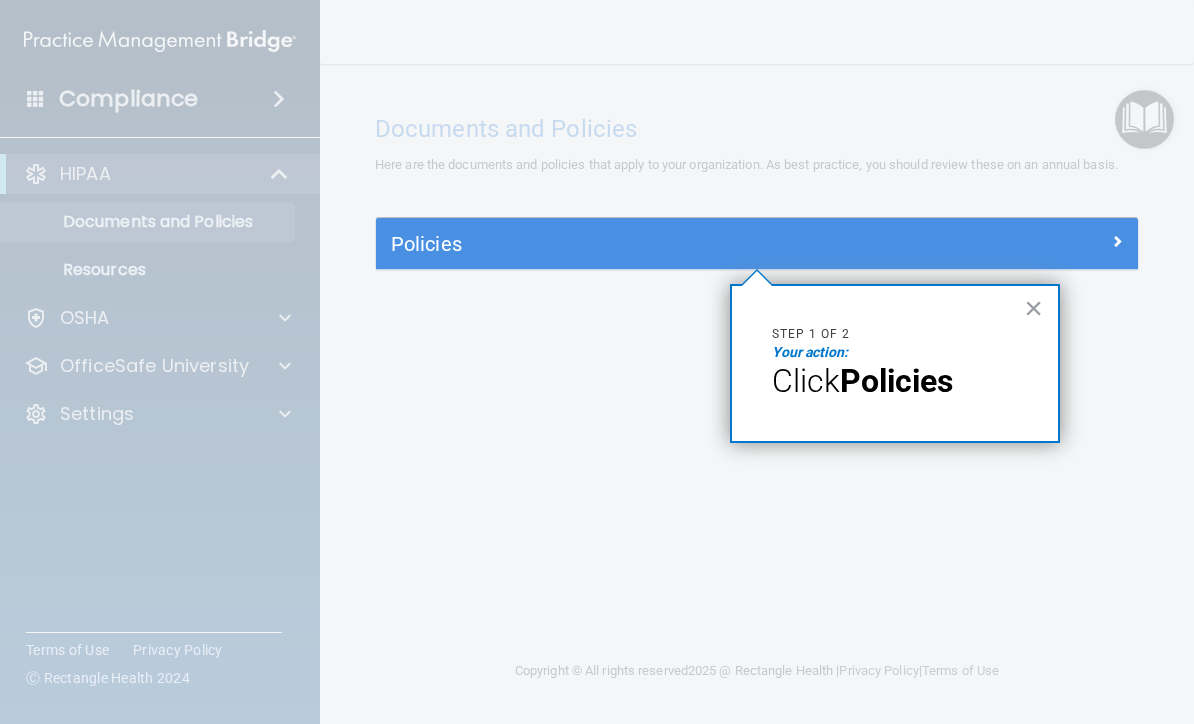 click at bounding box center [1043, 240] 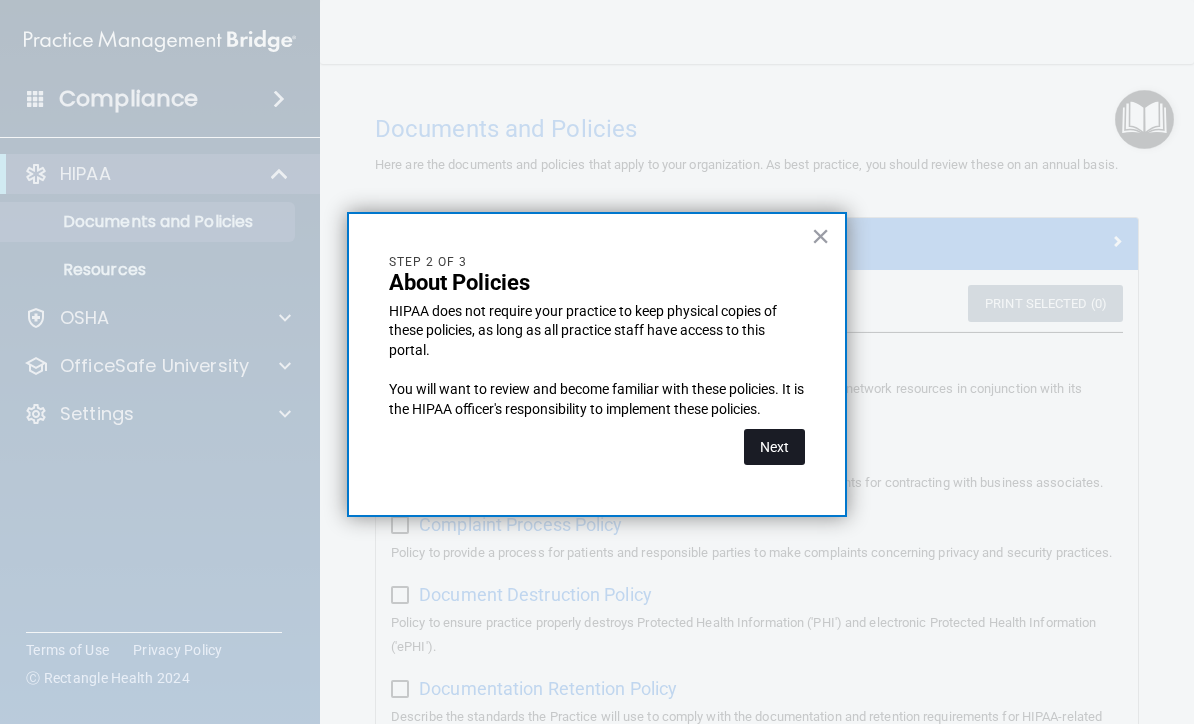 click on "Next" at bounding box center [774, 447] 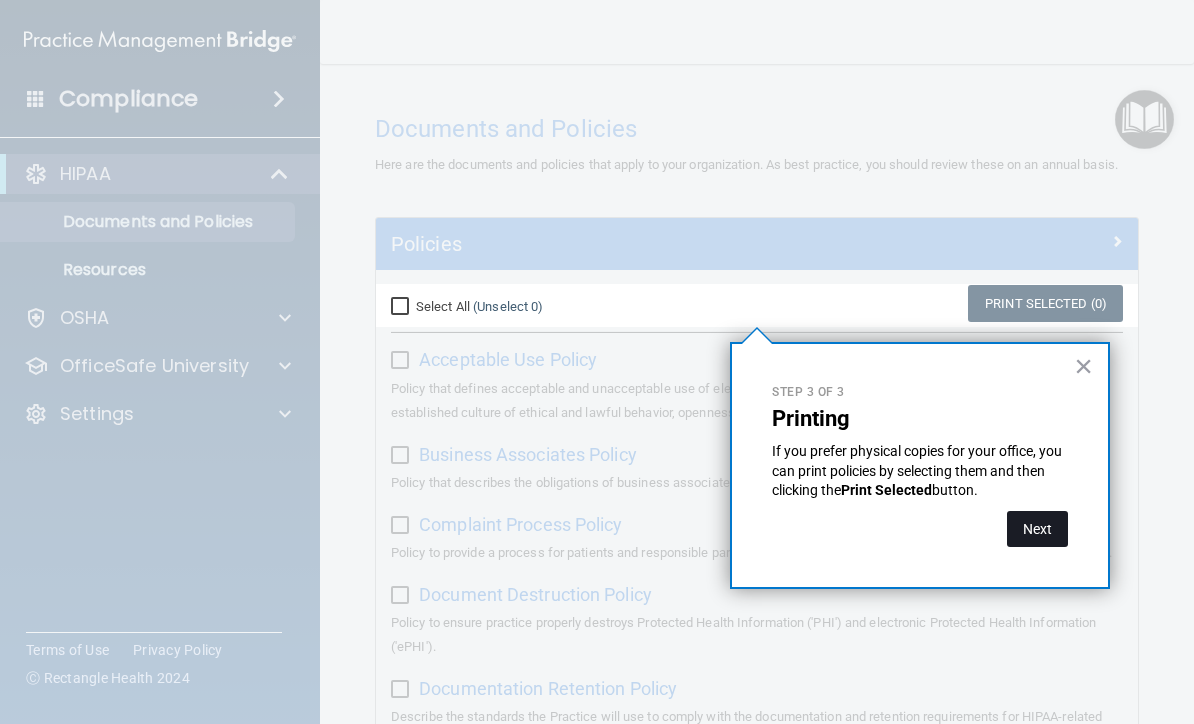 click on "Next" at bounding box center [1037, 529] 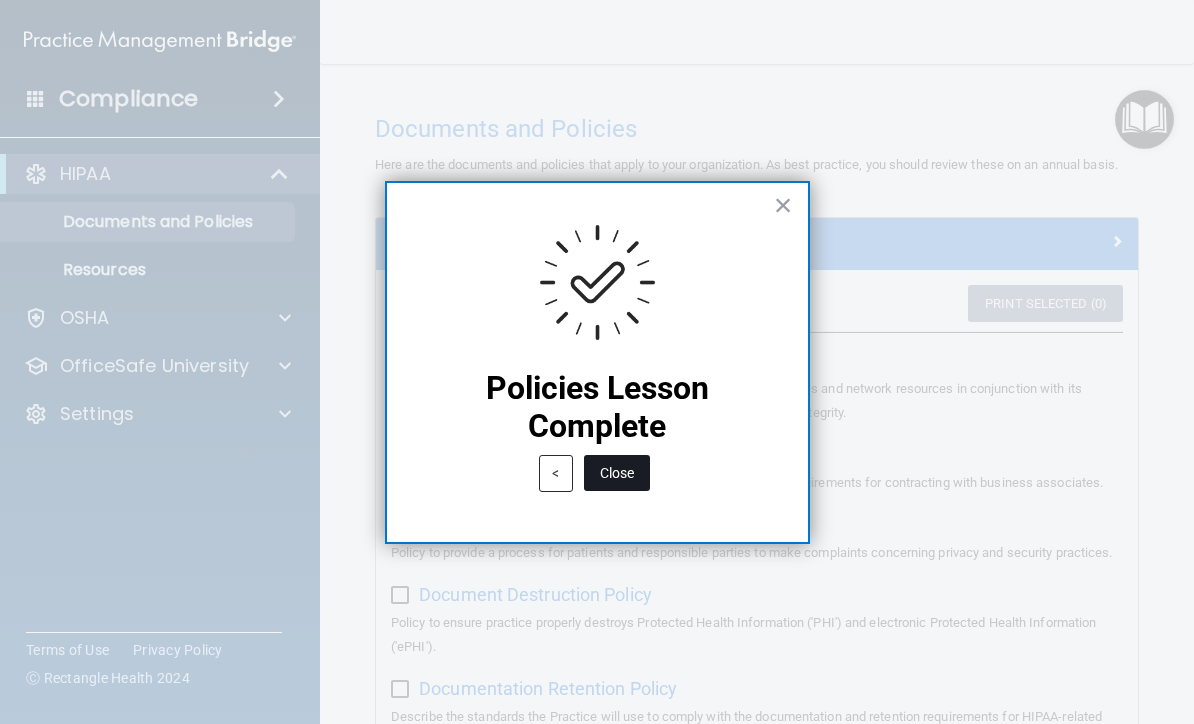 click on "Close" at bounding box center [617, 473] 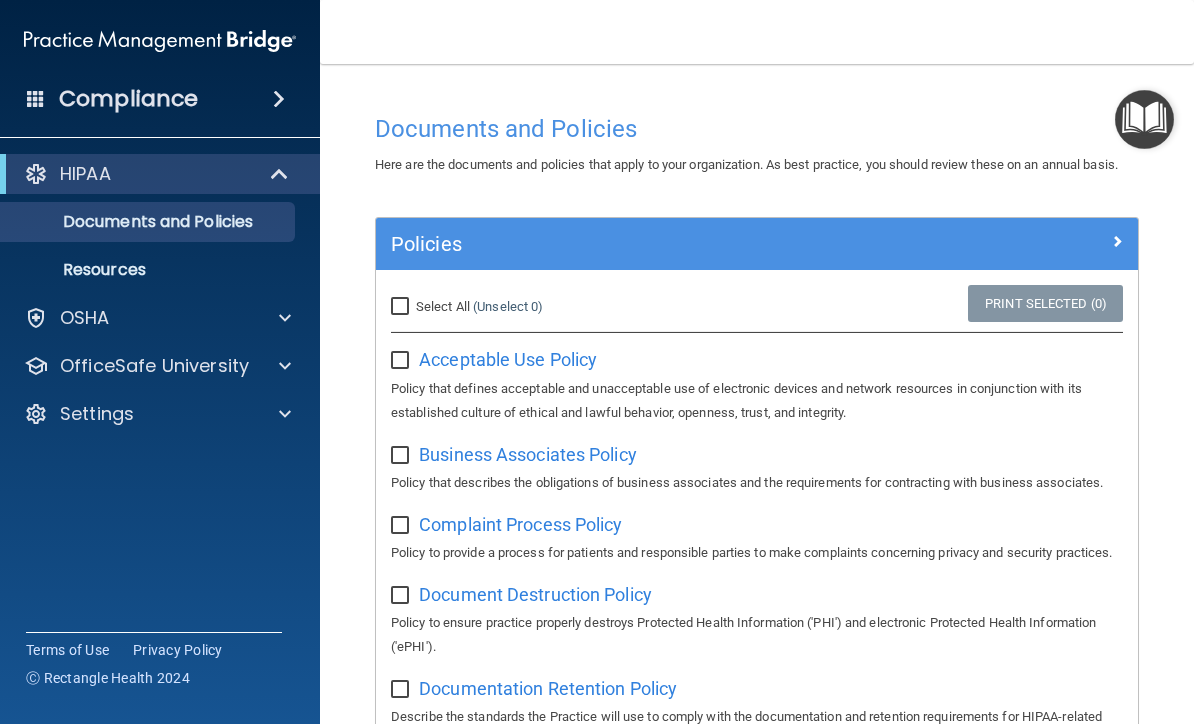 click on "Select All   (Unselect 0)    Unselect All" at bounding box center (402, 307) 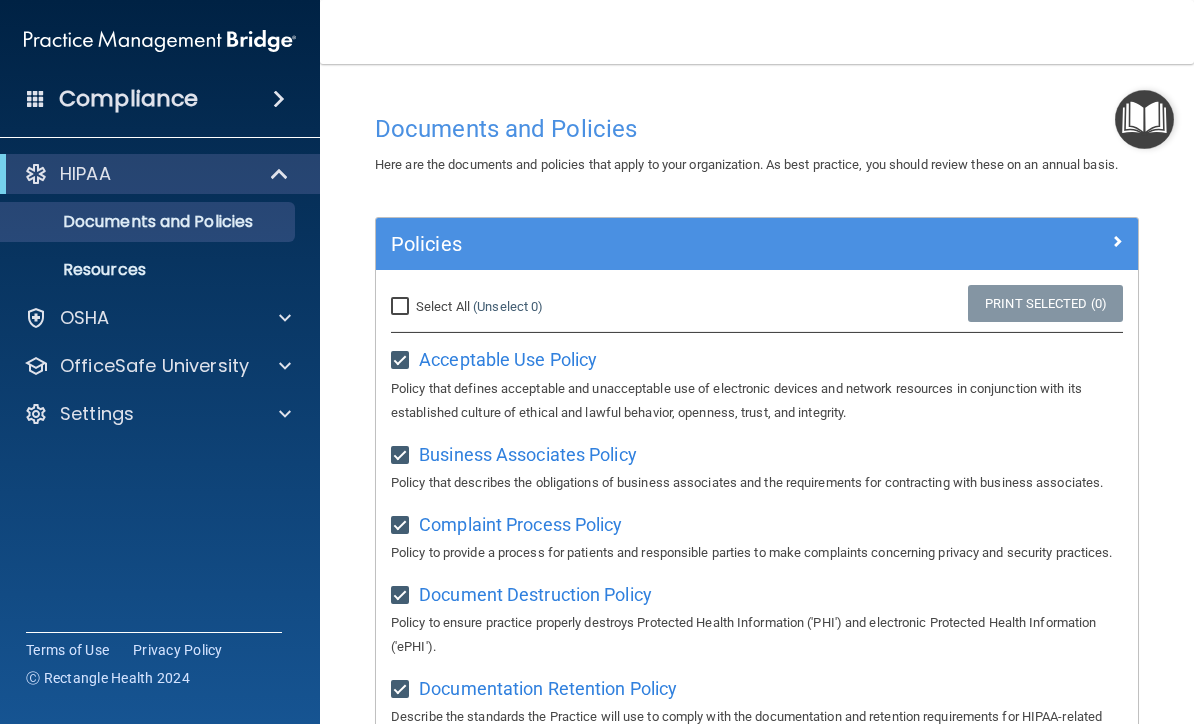 checkbox on "true" 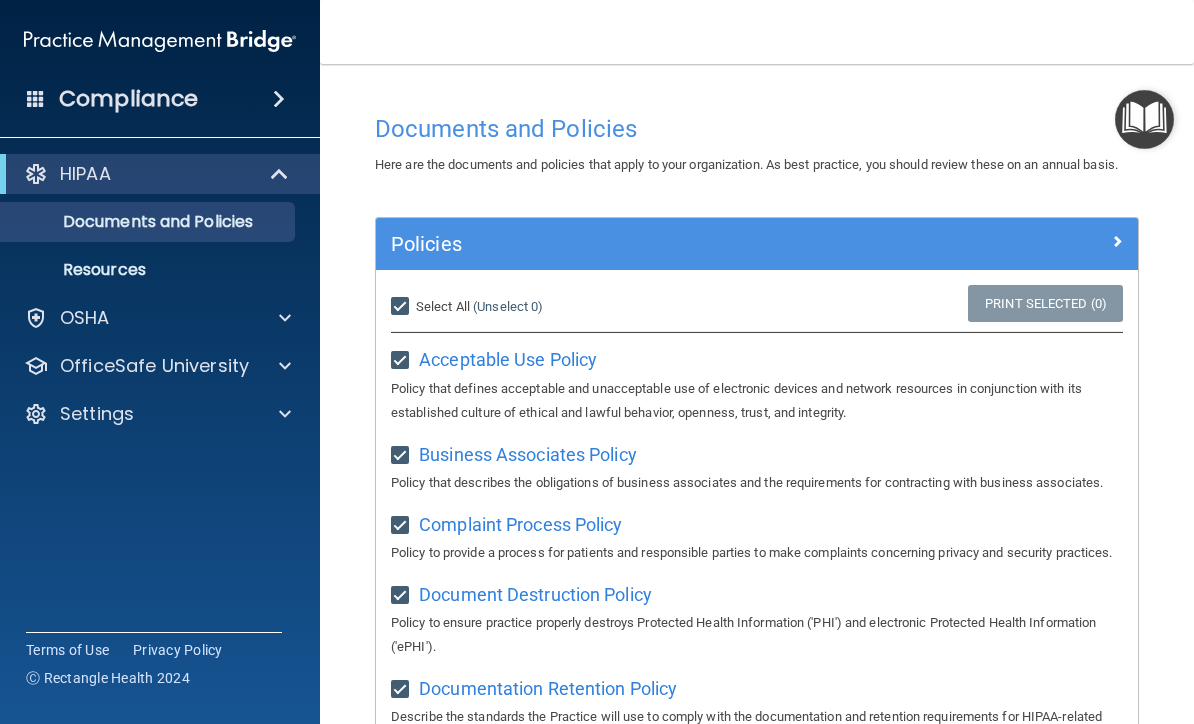 checkbox on "true" 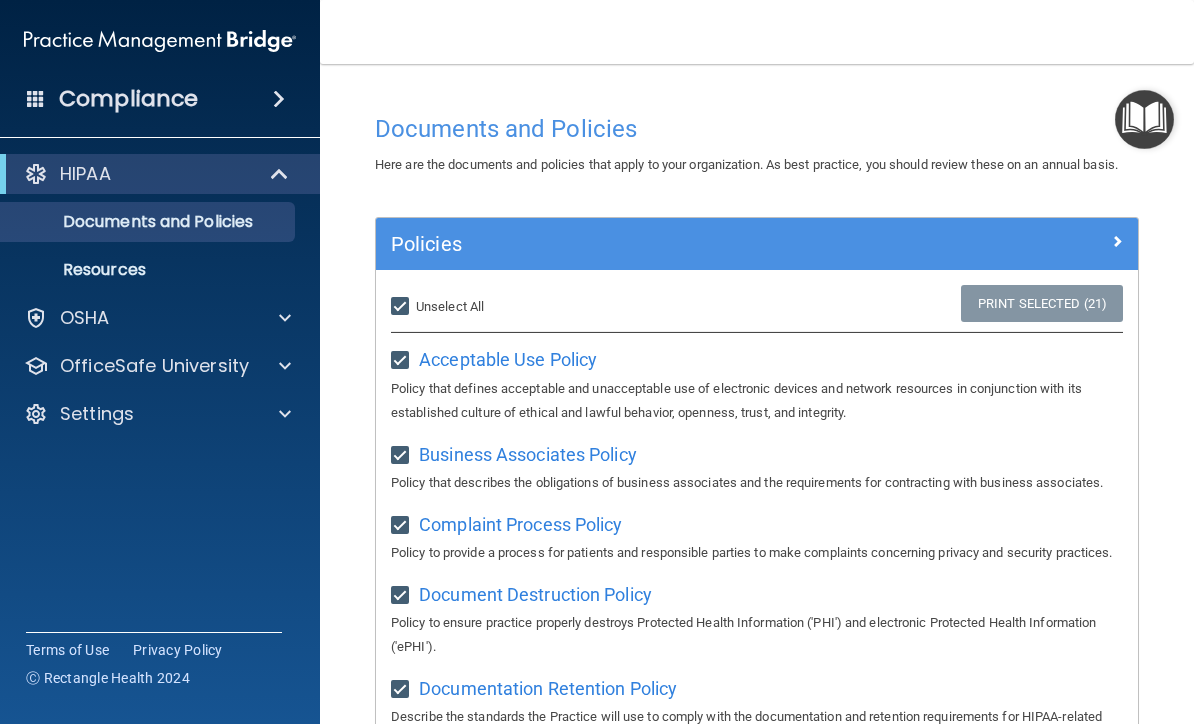 scroll, scrollTop: 0, scrollLeft: 0, axis: both 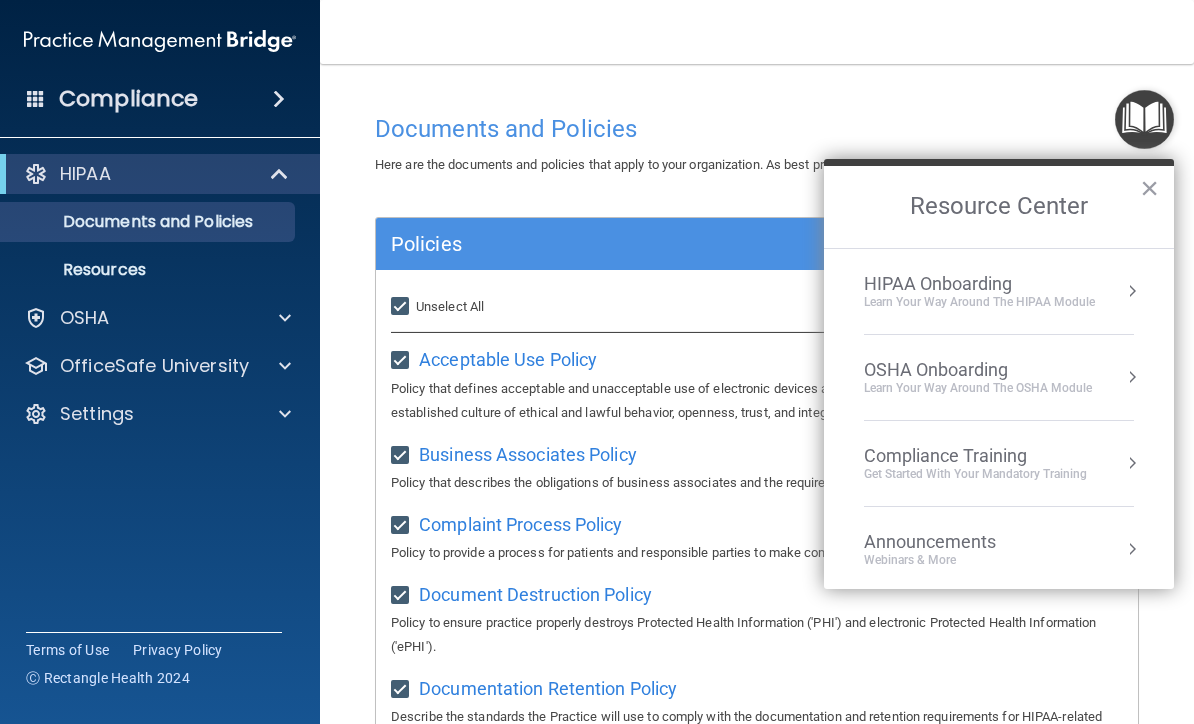 click on "HIPAA Onboarding" at bounding box center (979, 284) 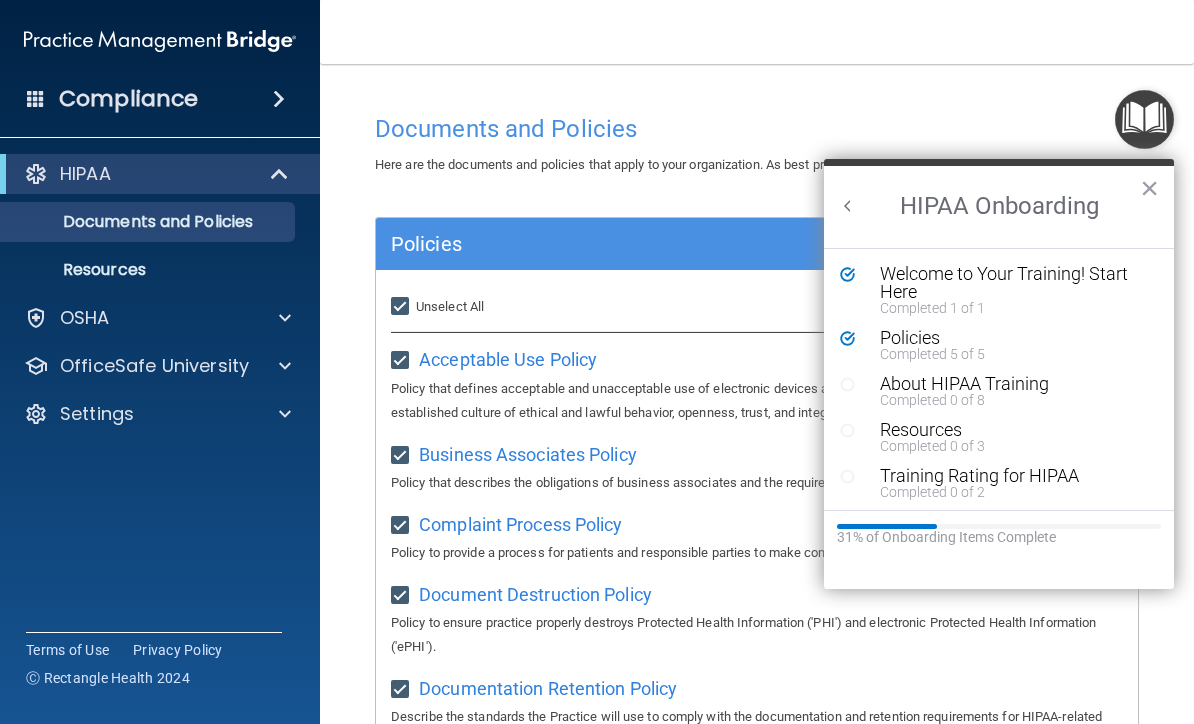 scroll, scrollTop: 0, scrollLeft: 0, axis: both 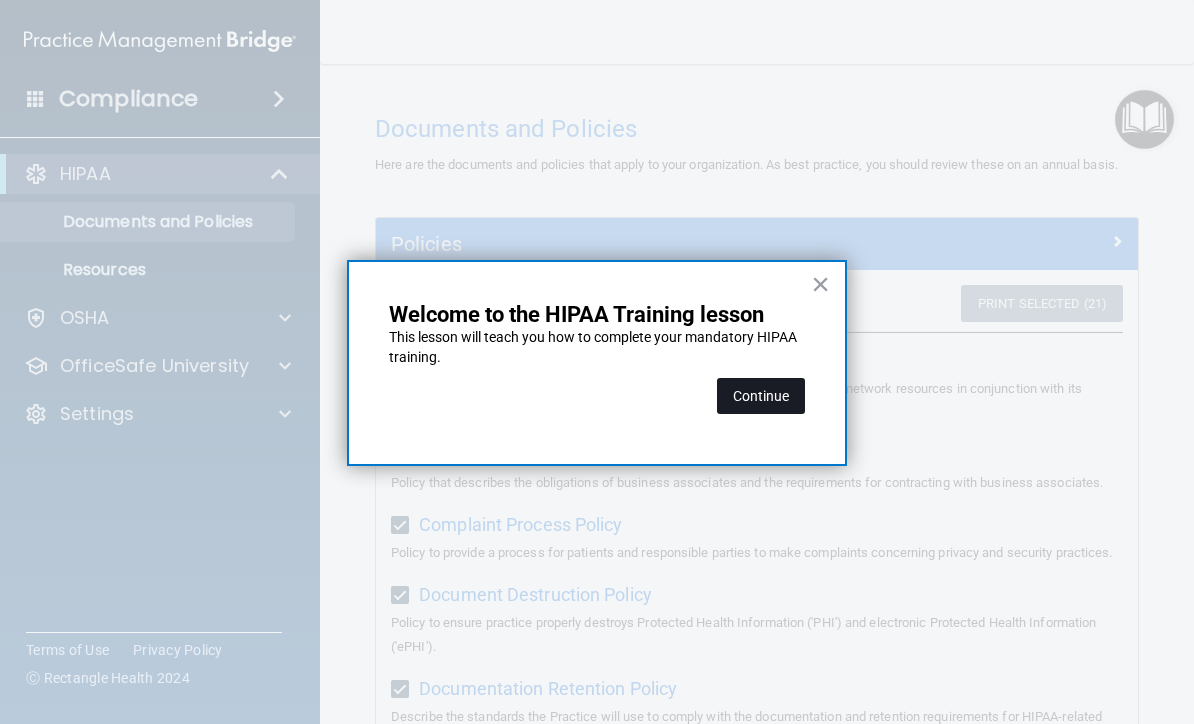 click on "Continue" at bounding box center [761, 396] 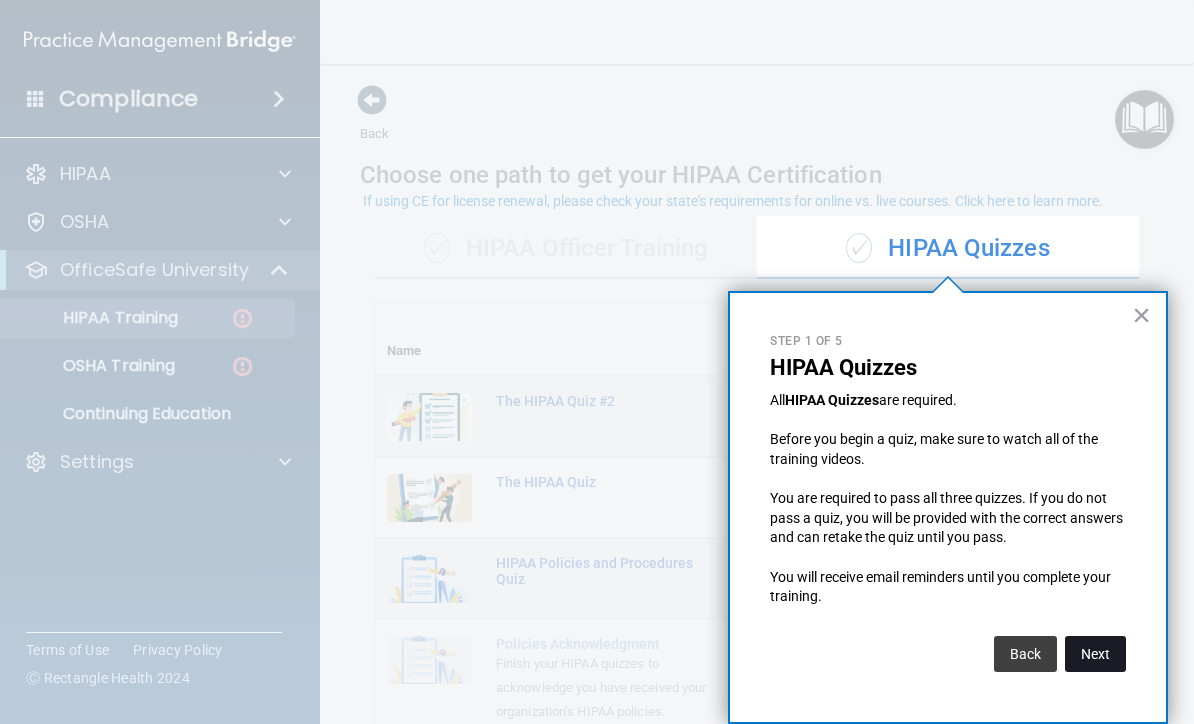 click on "Next" at bounding box center [1095, 654] 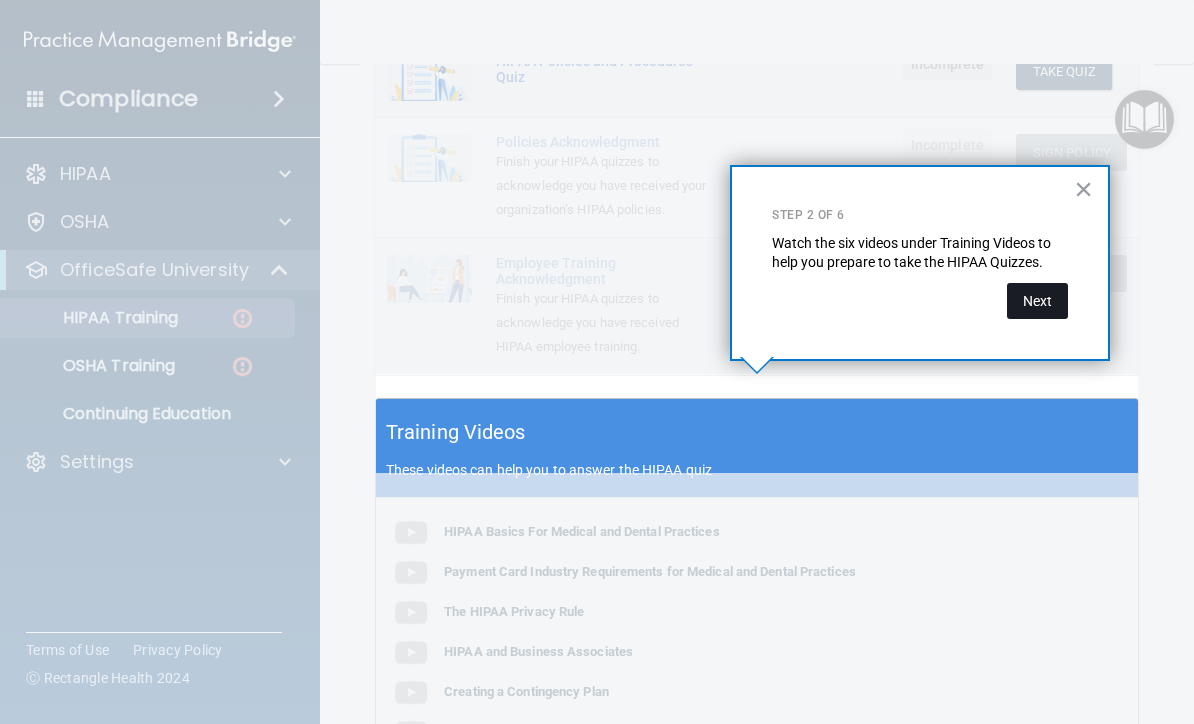 click on "Next" at bounding box center (1037, 301) 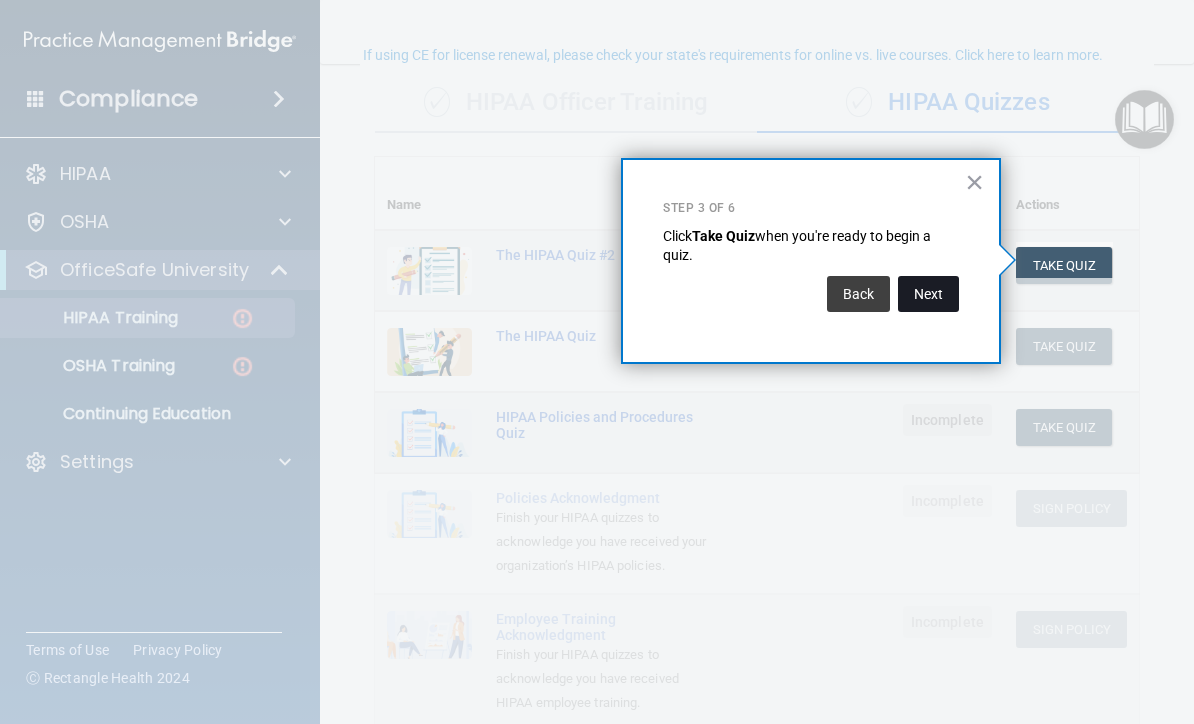 click on "Next" at bounding box center [928, 294] 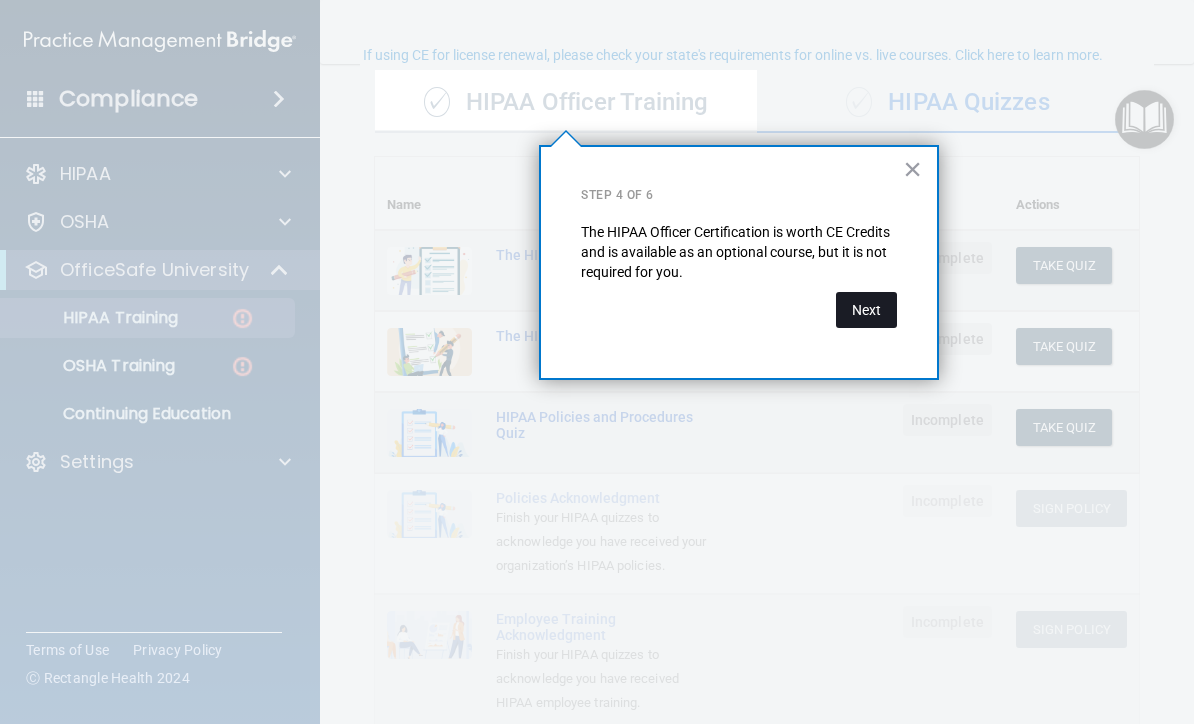 click on "Next" at bounding box center [866, 310] 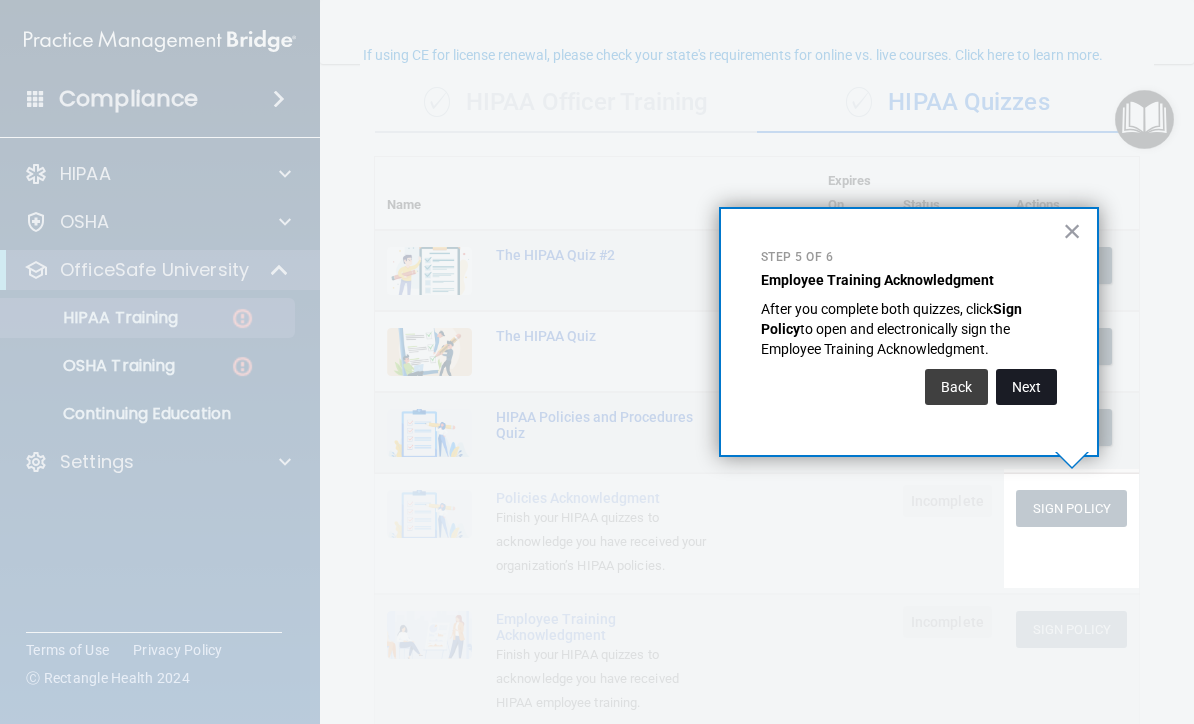 click on "Next" at bounding box center [1026, 387] 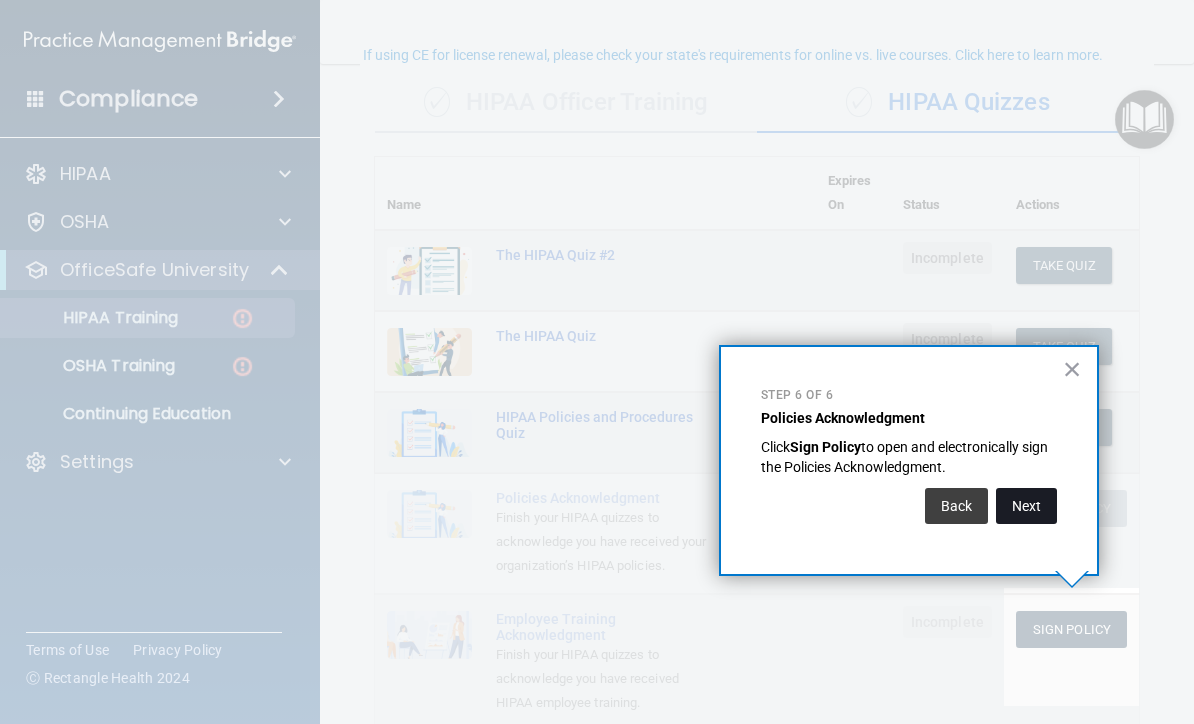 click on "Next" at bounding box center (1026, 506) 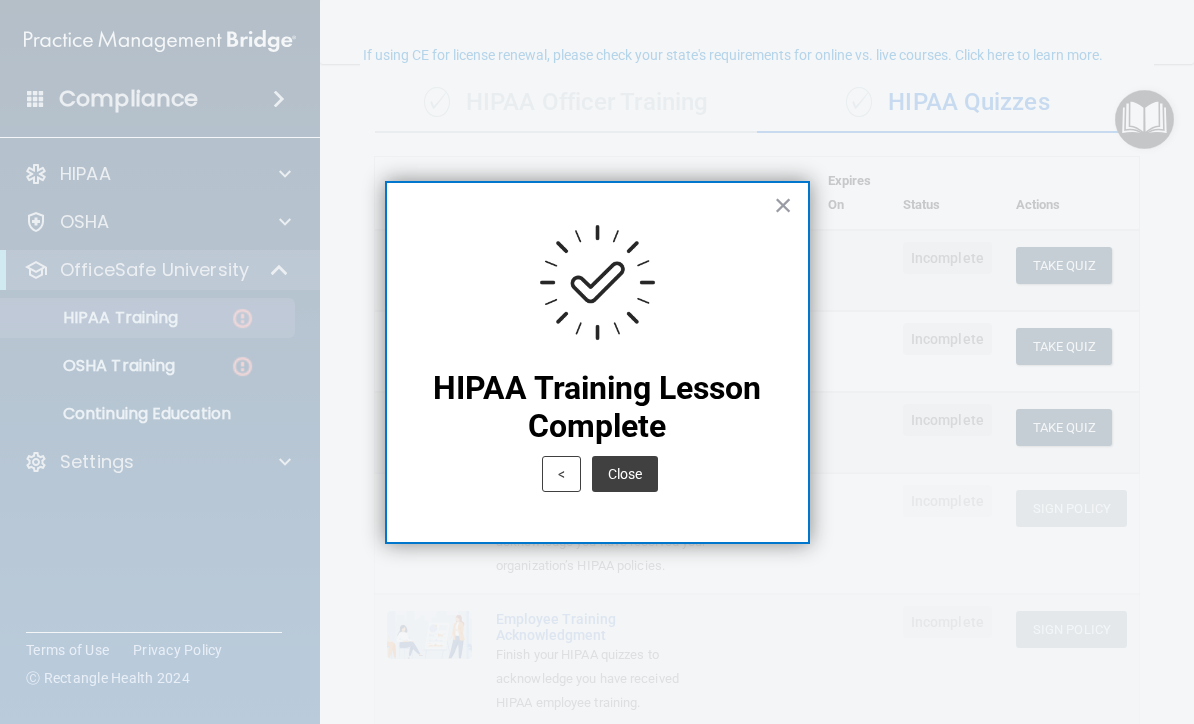 click on "Close" at bounding box center (622, 469) 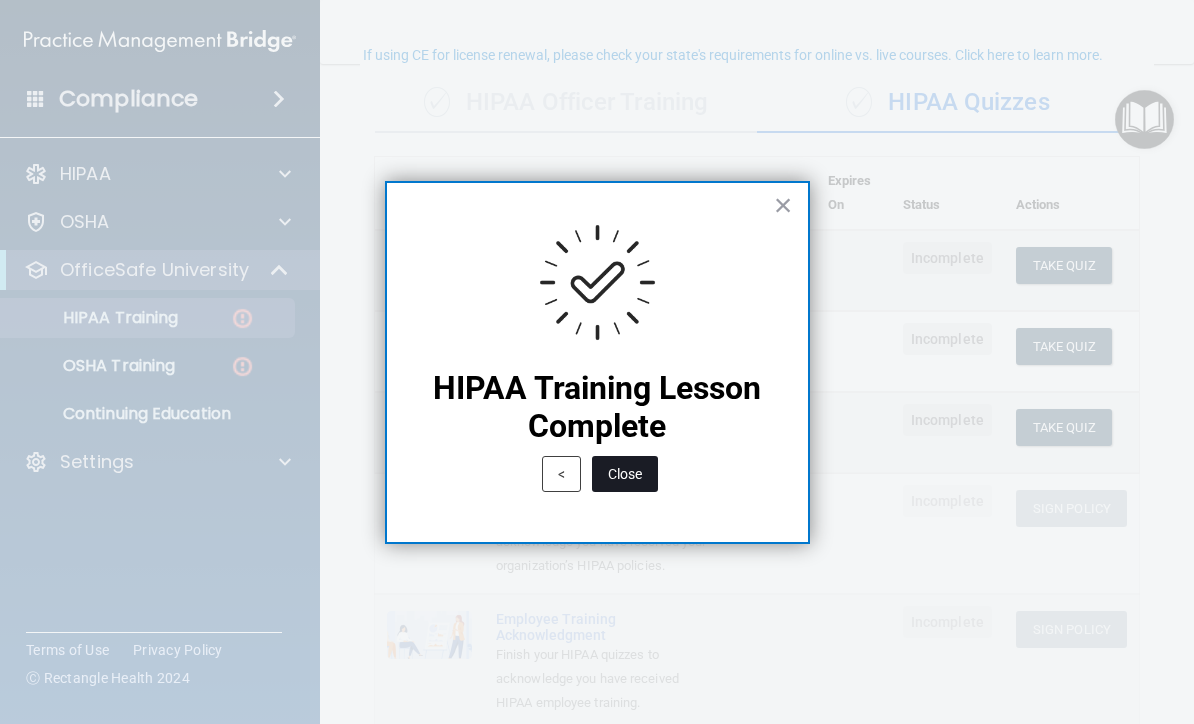click on "Close" at bounding box center (625, 474) 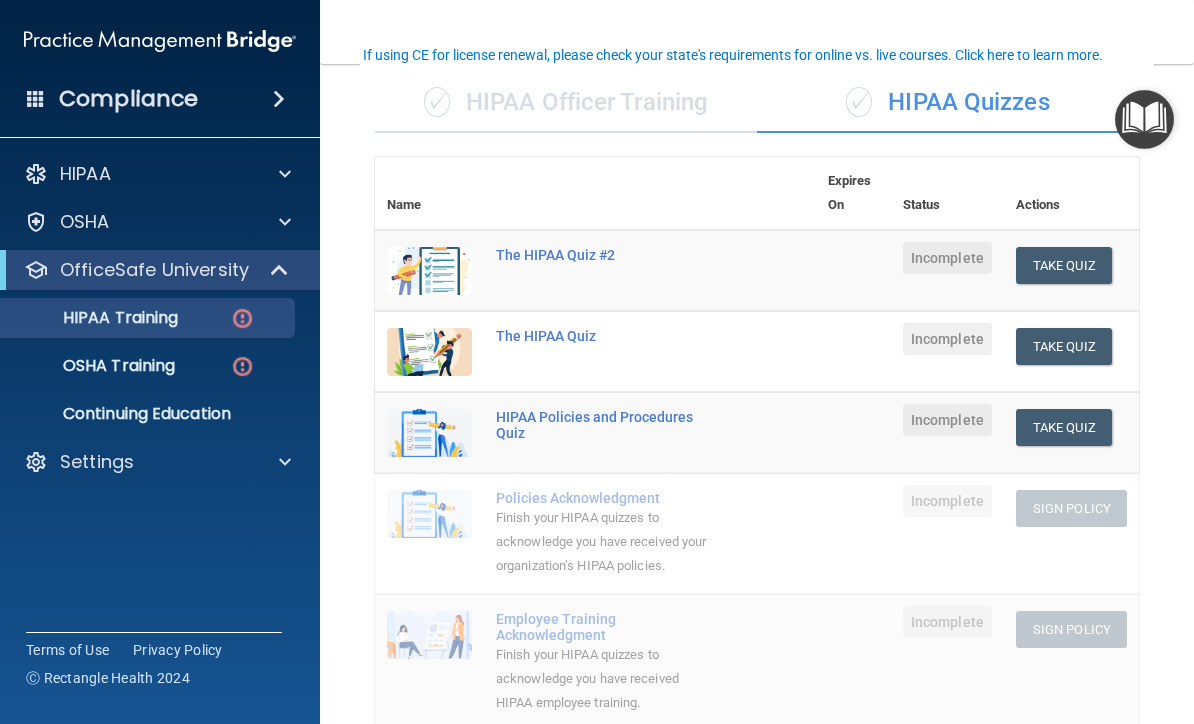 click on "Policies Acknowledgment   Finish your HIPAA quizzes to acknowledge you have received your organization’s HIPAA policies." at bounding box center [650, 533] 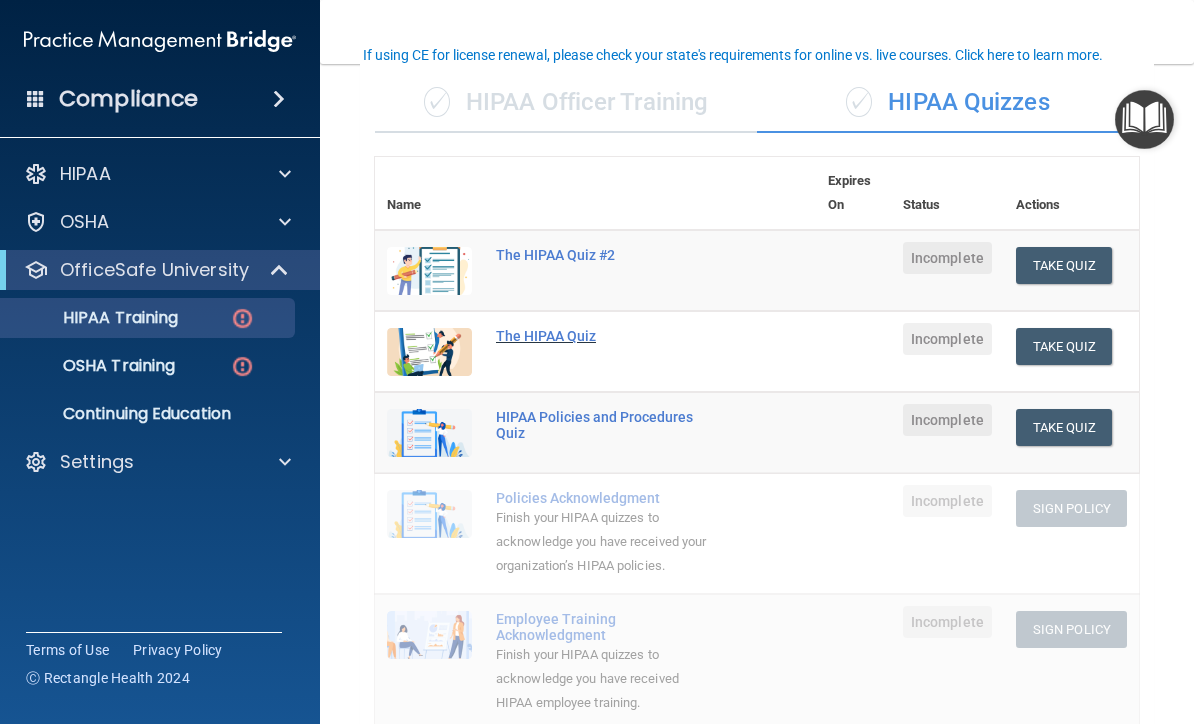 click on "The HIPAA Quiz" at bounding box center [606, 336] 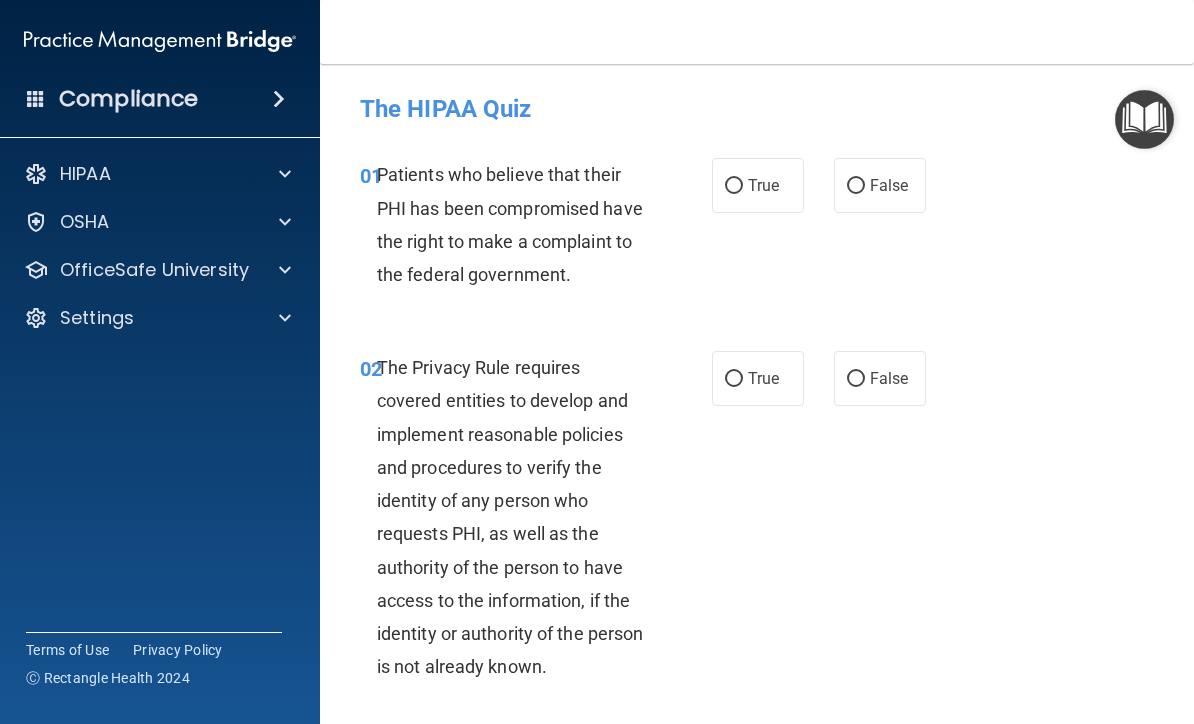 scroll, scrollTop: 0, scrollLeft: 0, axis: both 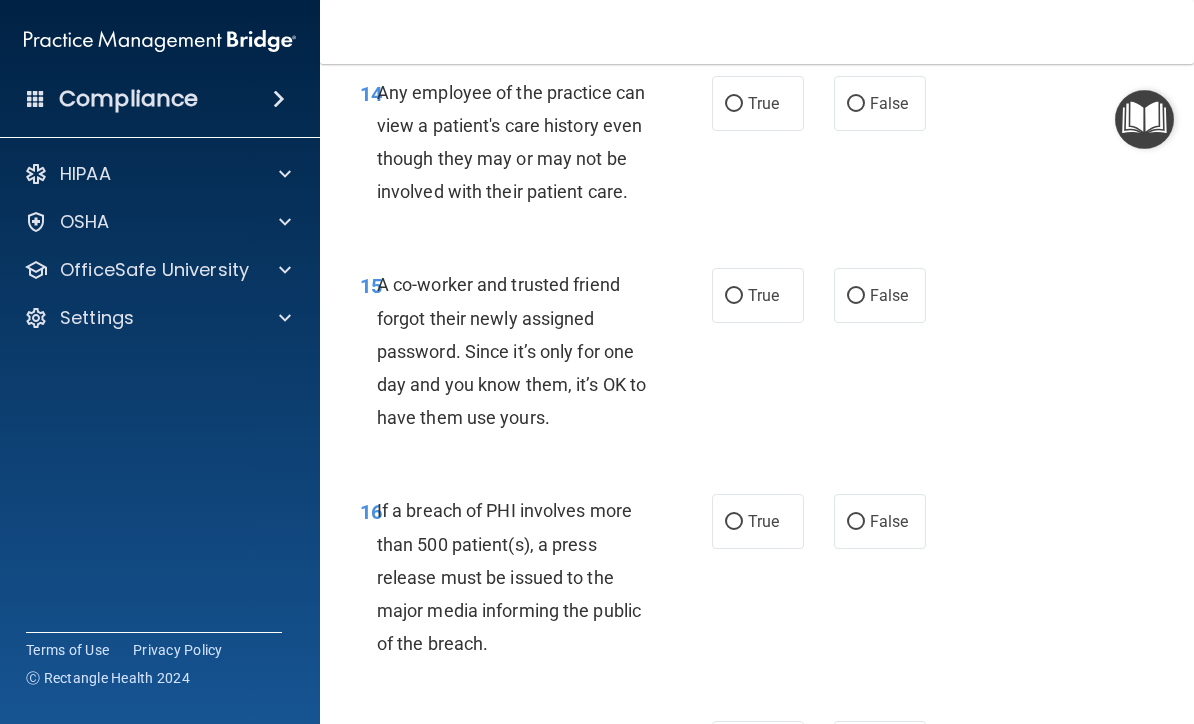 click at bounding box center (1144, 119) 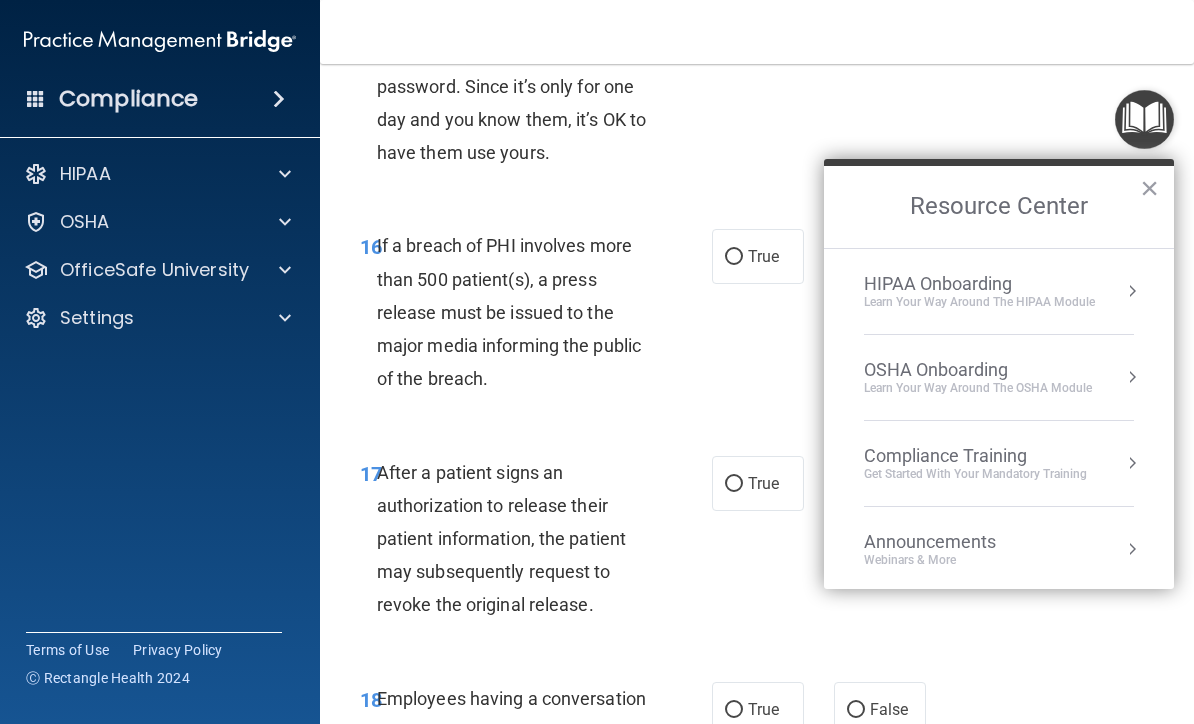 scroll, scrollTop: 3122, scrollLeft: 0, axis: vertical 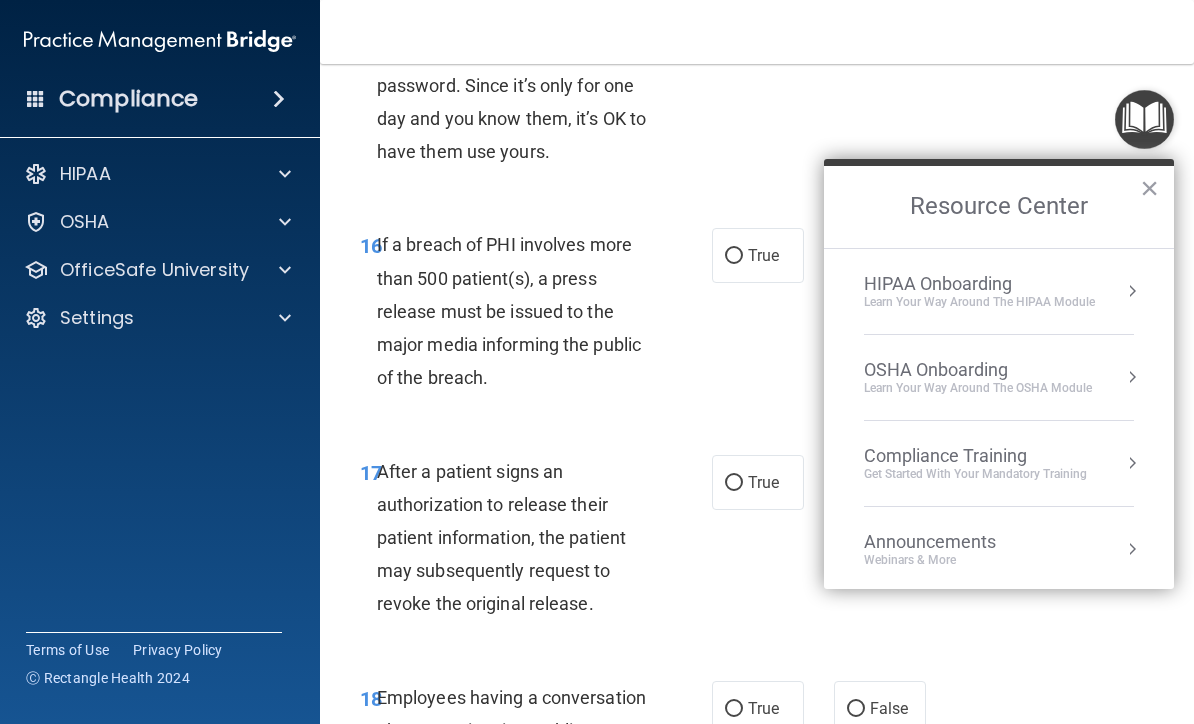 click on "Learn Your Way around the HIPAA module" at bounding box center [979, 302] 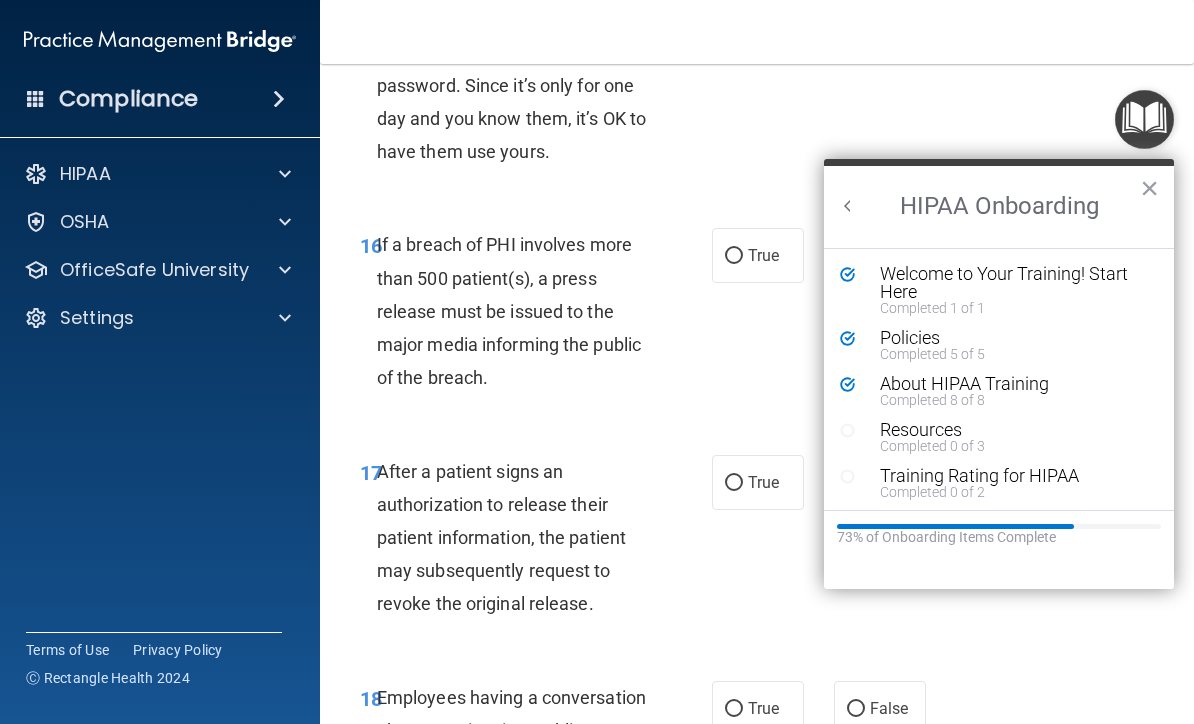 scroll, scrollTop: 0, scrollLeft: 0, axis: both 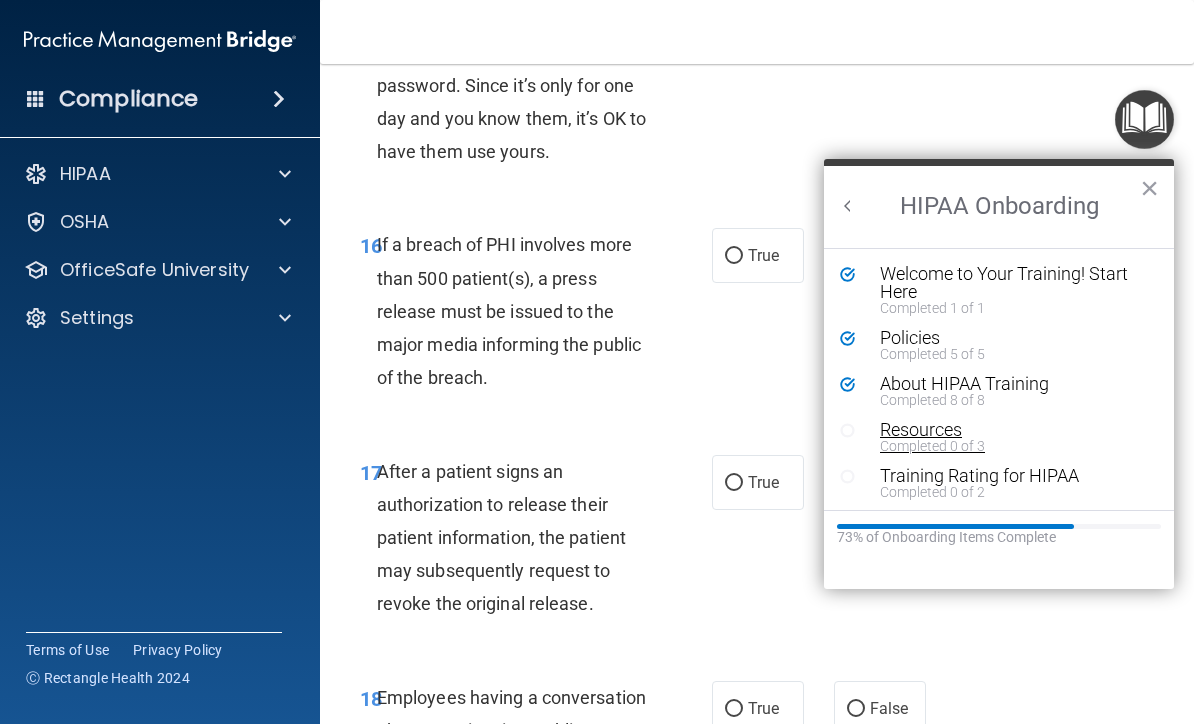 click on "Resources" at bounding box center (1014, 430) 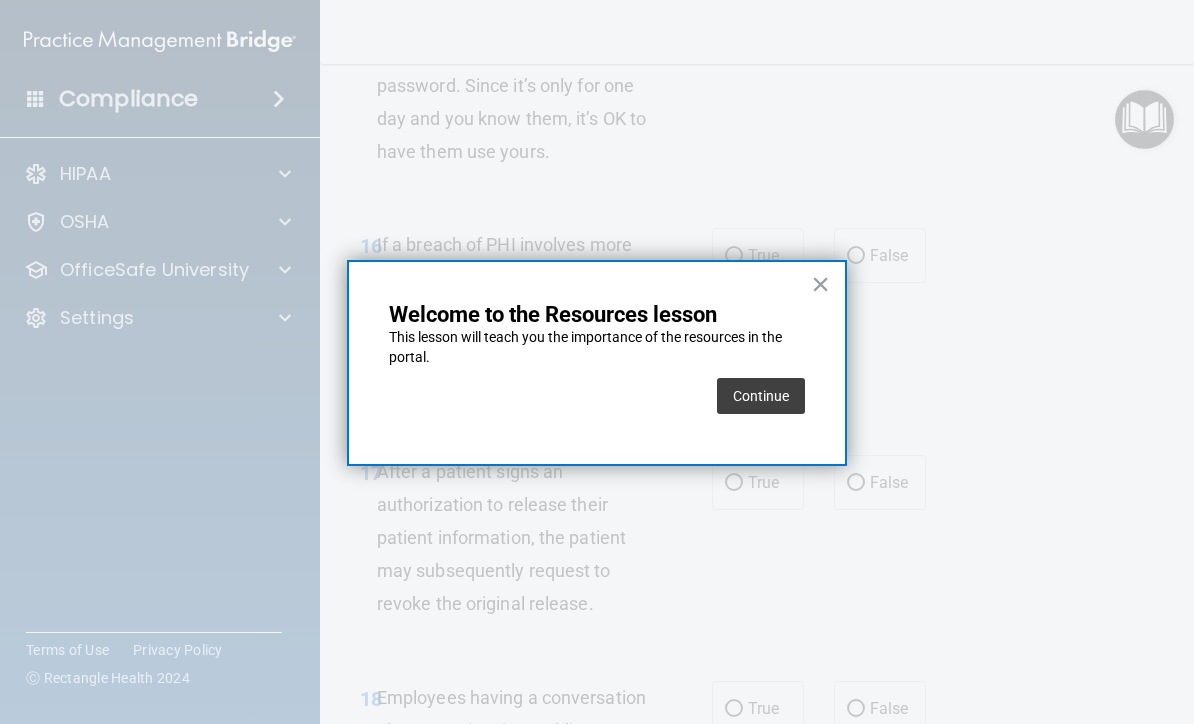 click on "Continue" at bounding box center [761, 396] 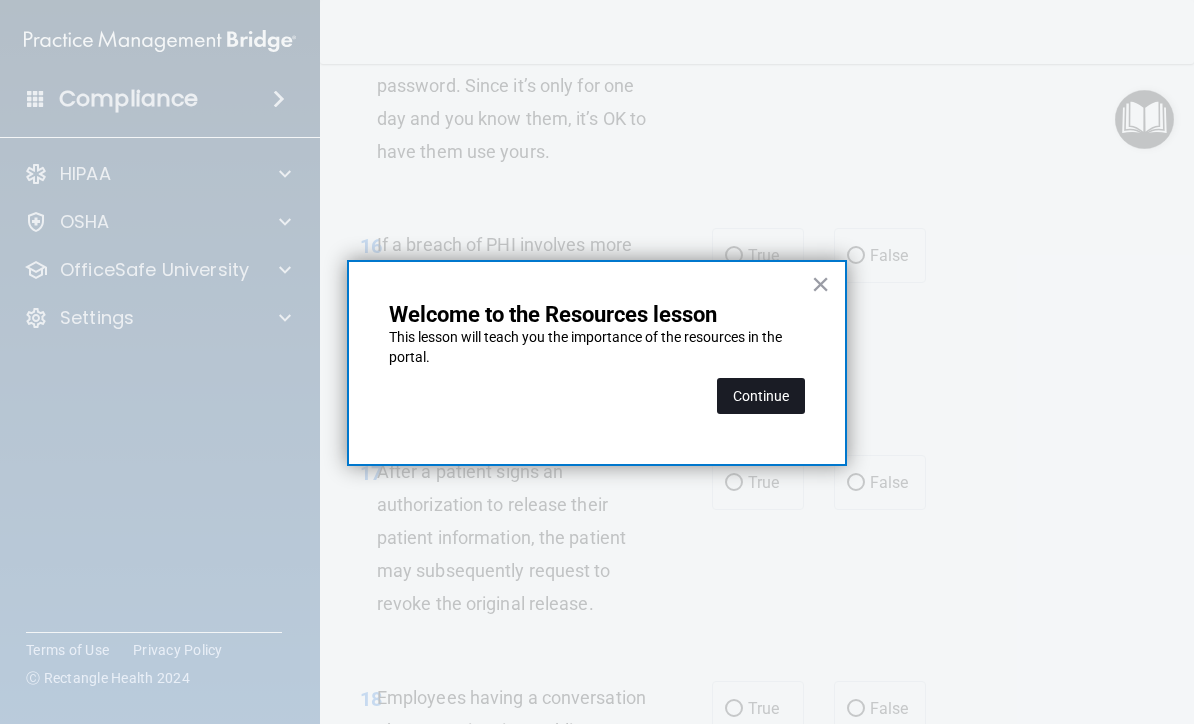 click on "Continue" at bounding box center (761, 396) 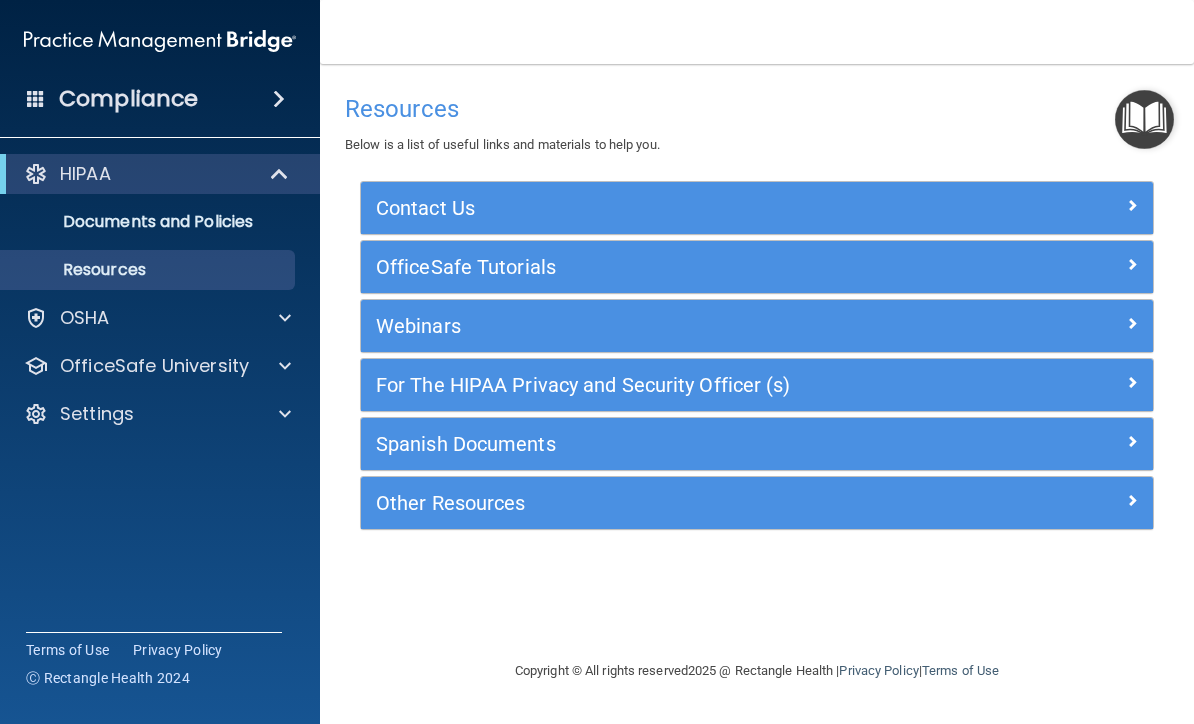 scroll, scrollTop: 0, scrollLeft: 0, axis: both 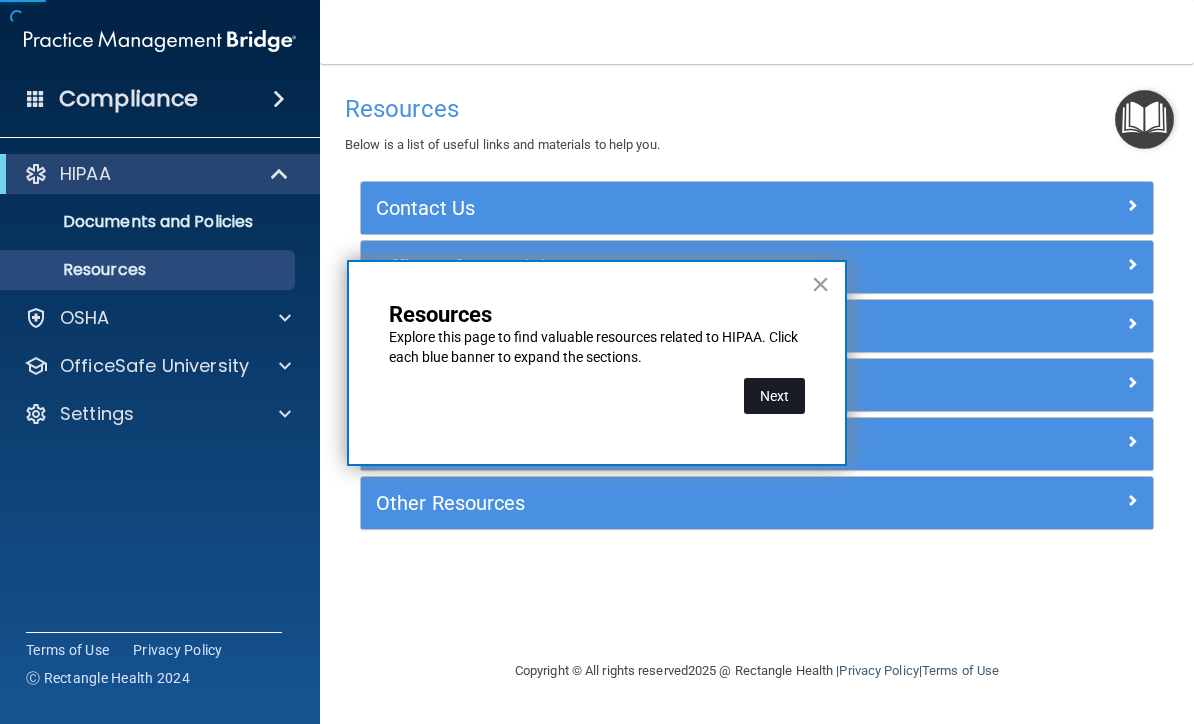 click on "Next" at bounding box center [774, 396] 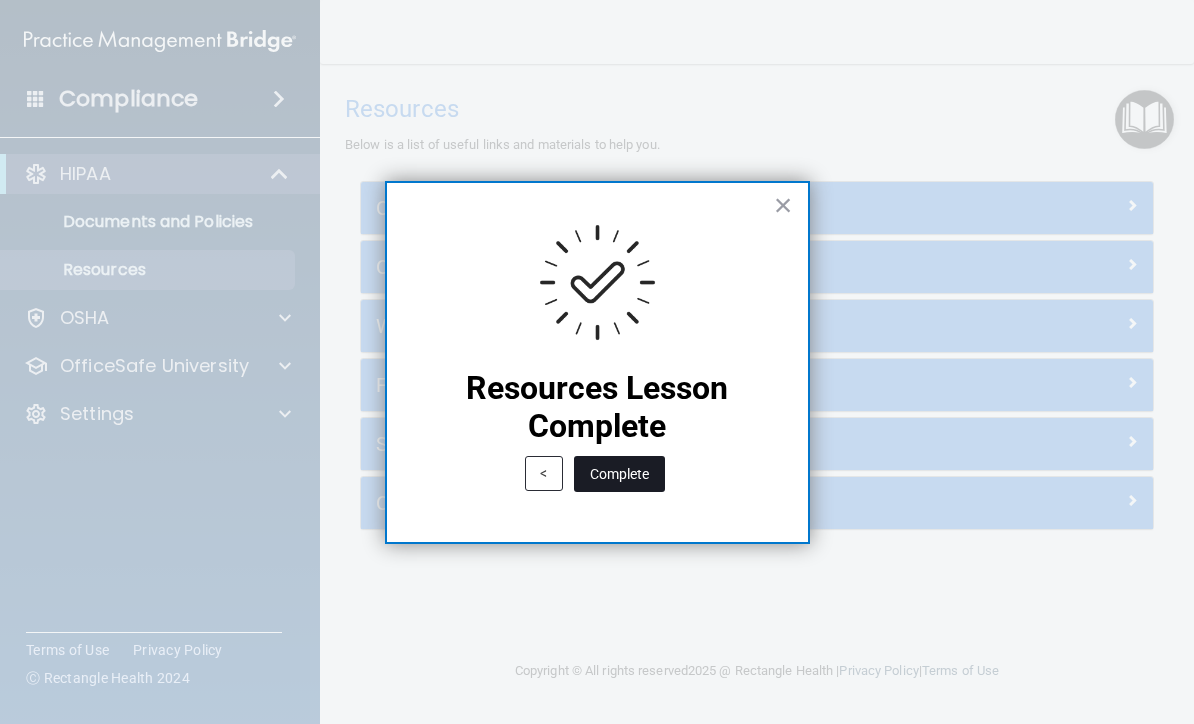 click on "Complete" at bounding box center [619, 474] 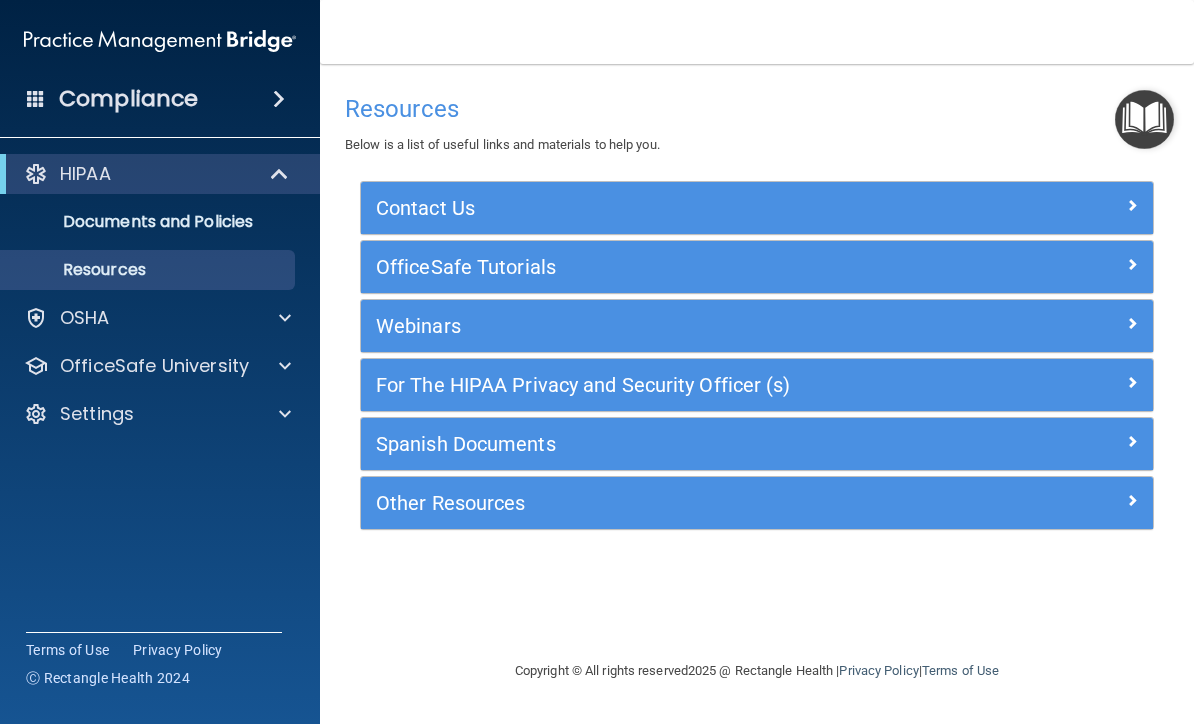 click at bounding box center [1144, 119] 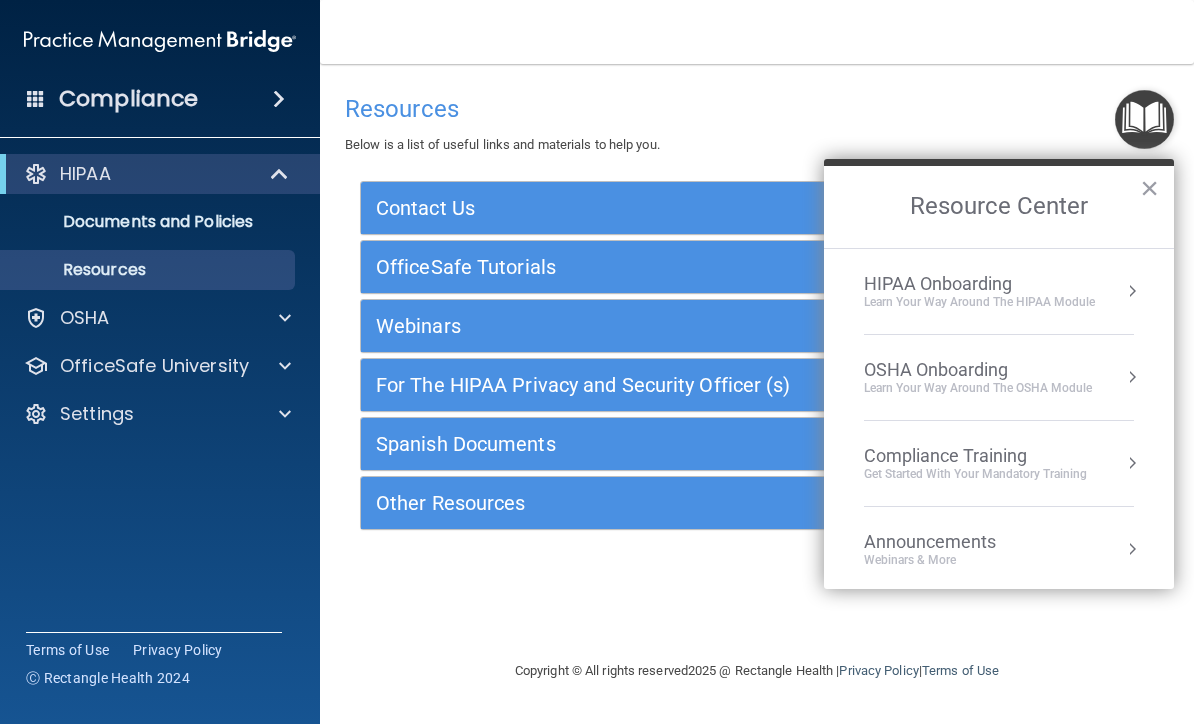 click on "HIPAA Onboarding" at bounding box center (979, 284) 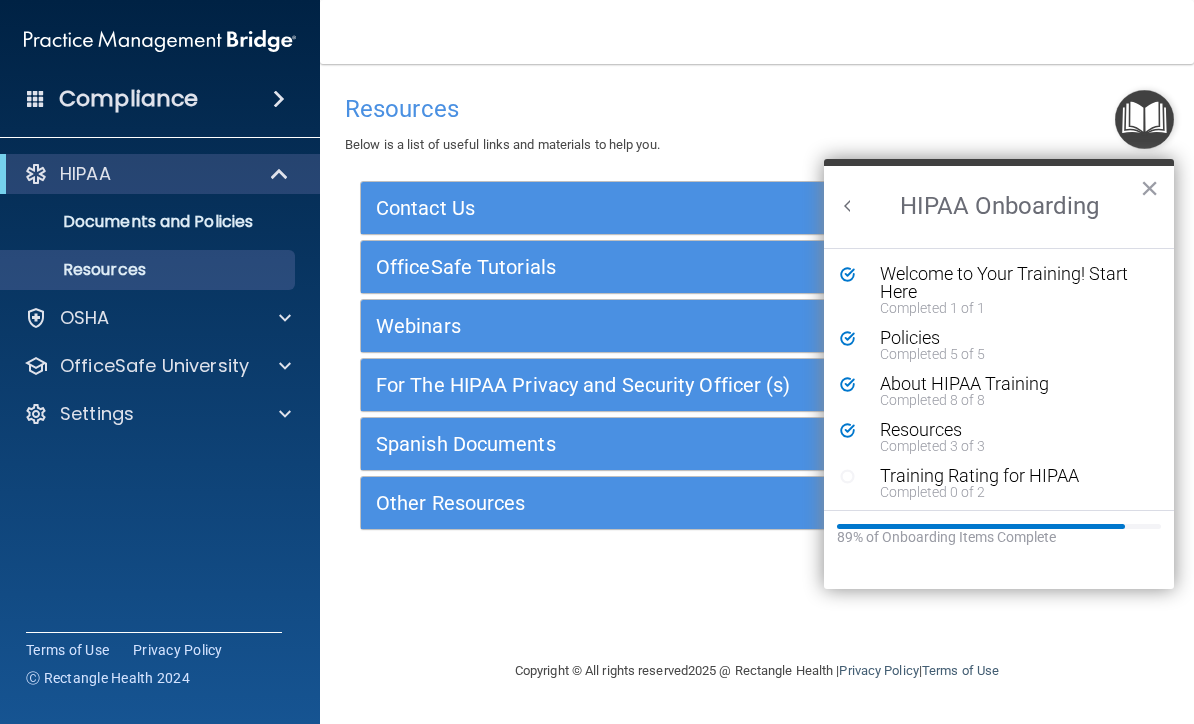 scroll, scrollTop: 0, scrollLeft: 0, axis: both 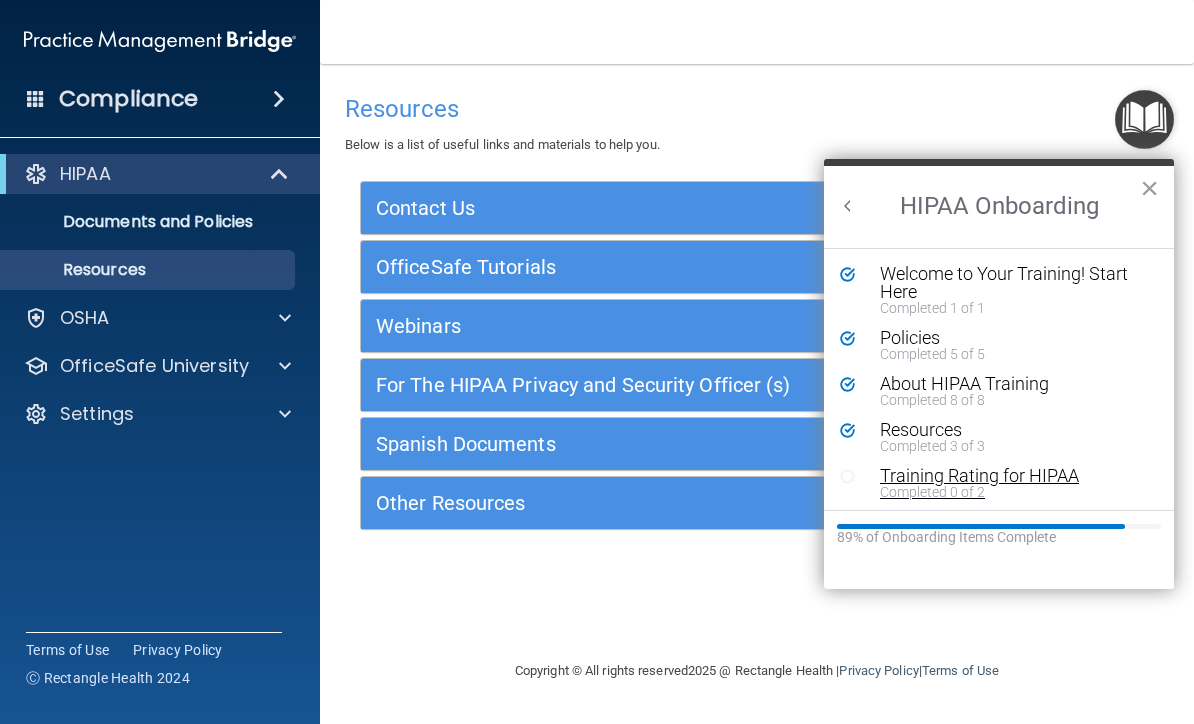 click on "Completed 0 of 2" at bounding box center [1014, 492] 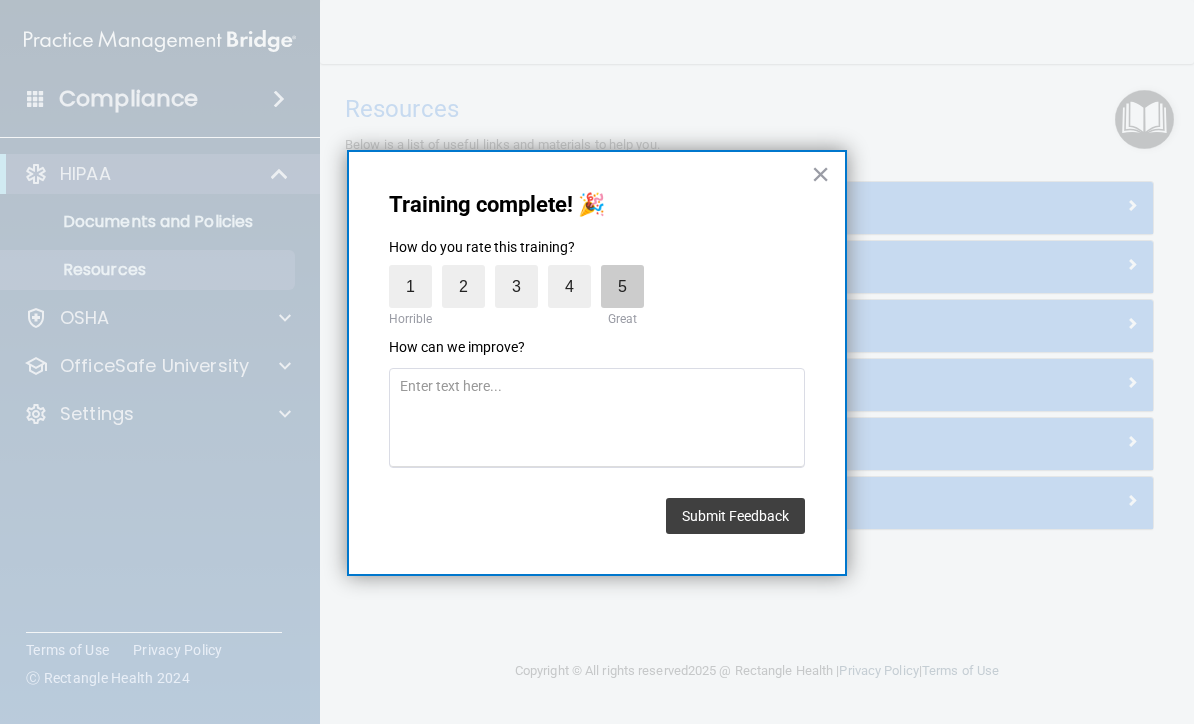 click on "5" at bounding box center (622, 286) 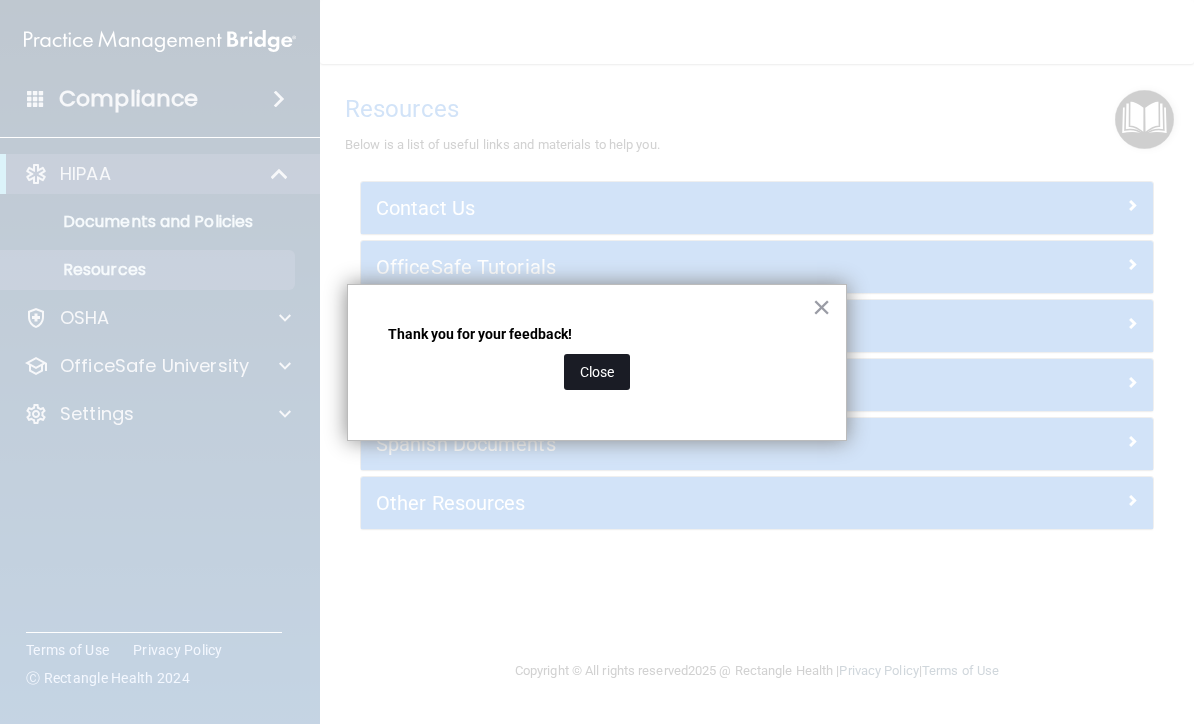 click on "Close" at bounding box center [597, 372] 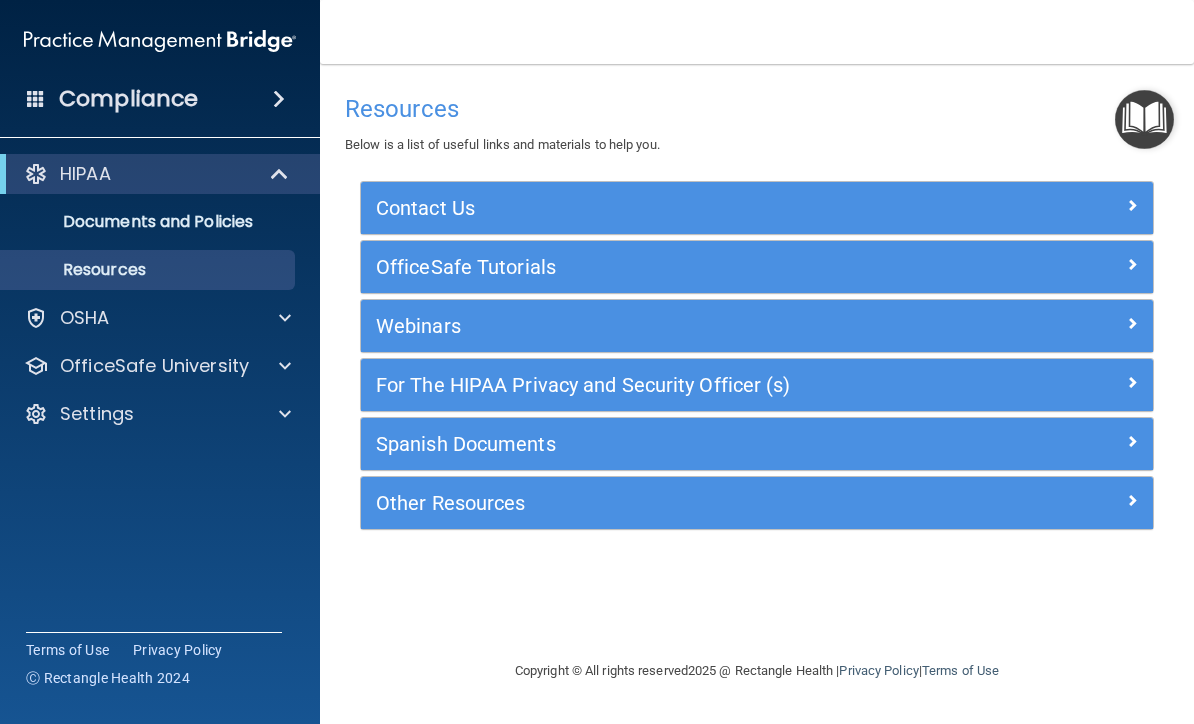 click at bounding box center (1144, 119) 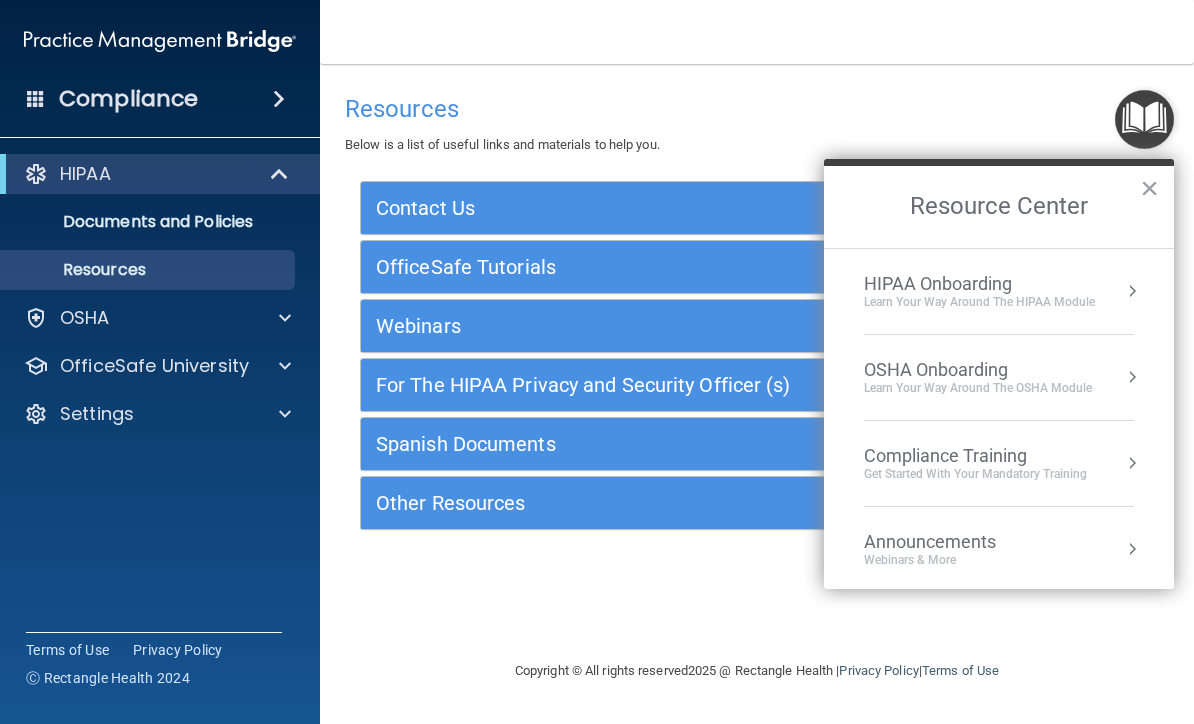 click on "HIPAA Onboarding Learn Your Way around the HIPAA module" at bounding box center [999, 291] 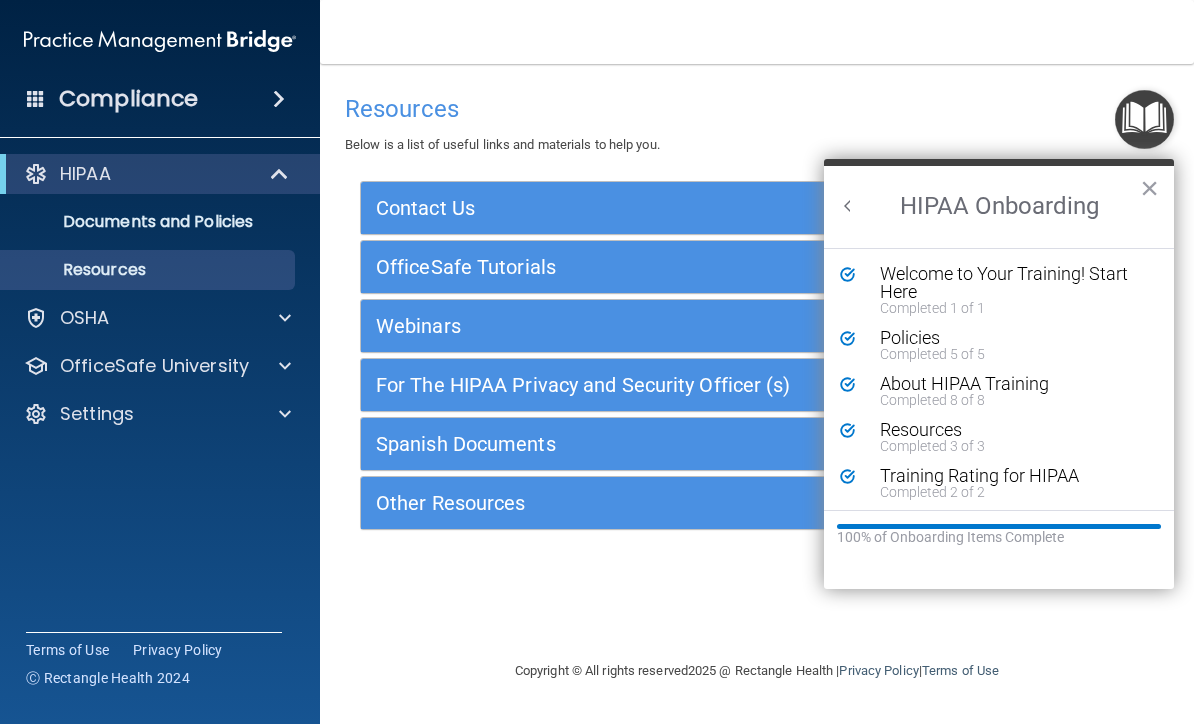 scroll, scrollTop: 0, scrollLeft: 0, axis: both 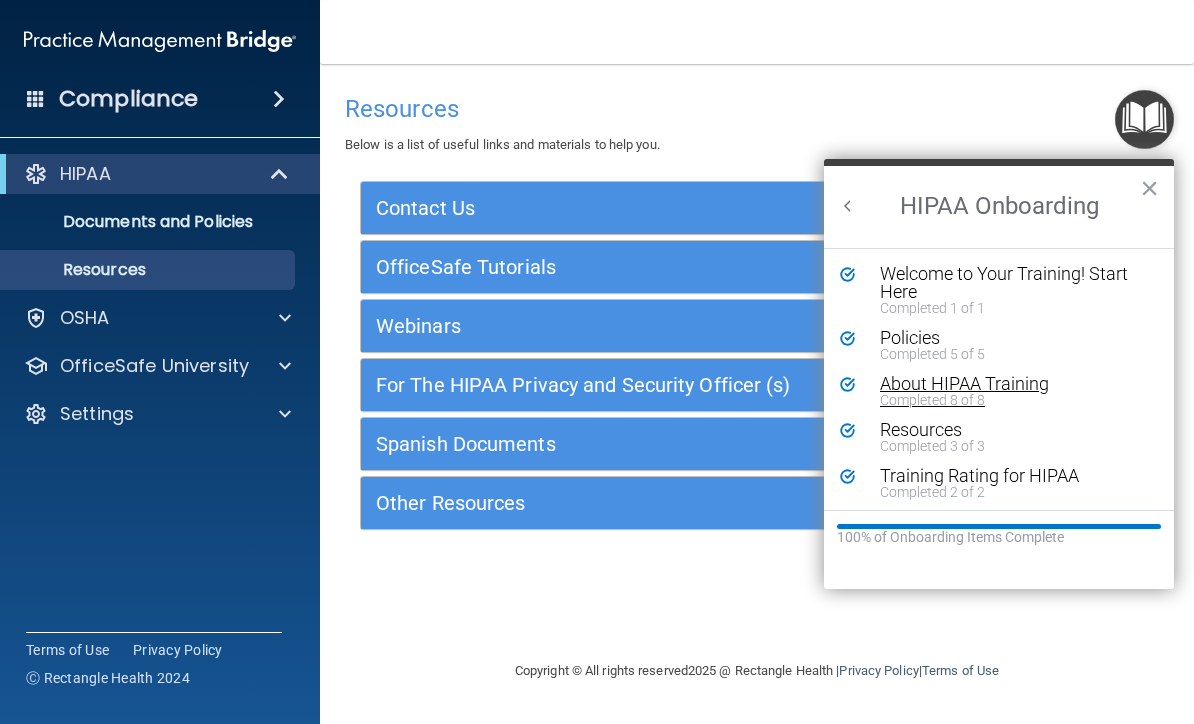 click on "Completed 8 of 8" at bounding box center [1014, 400] 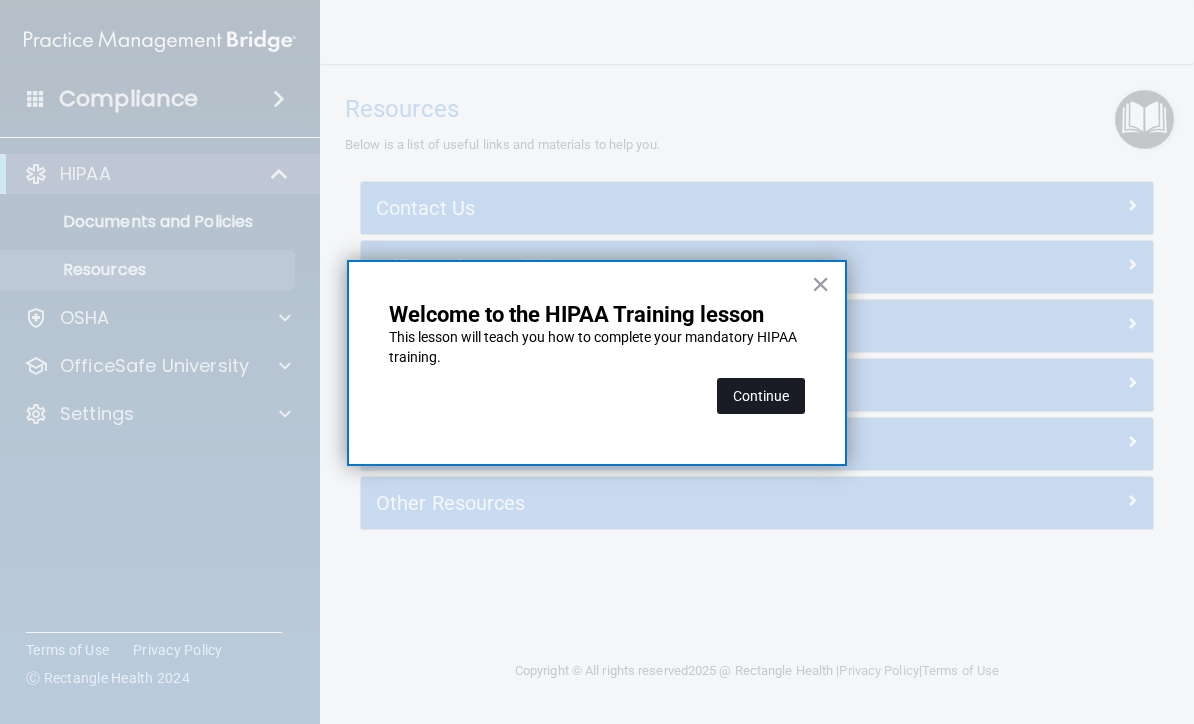 click on "Continue" at bounding box center (761, 396) 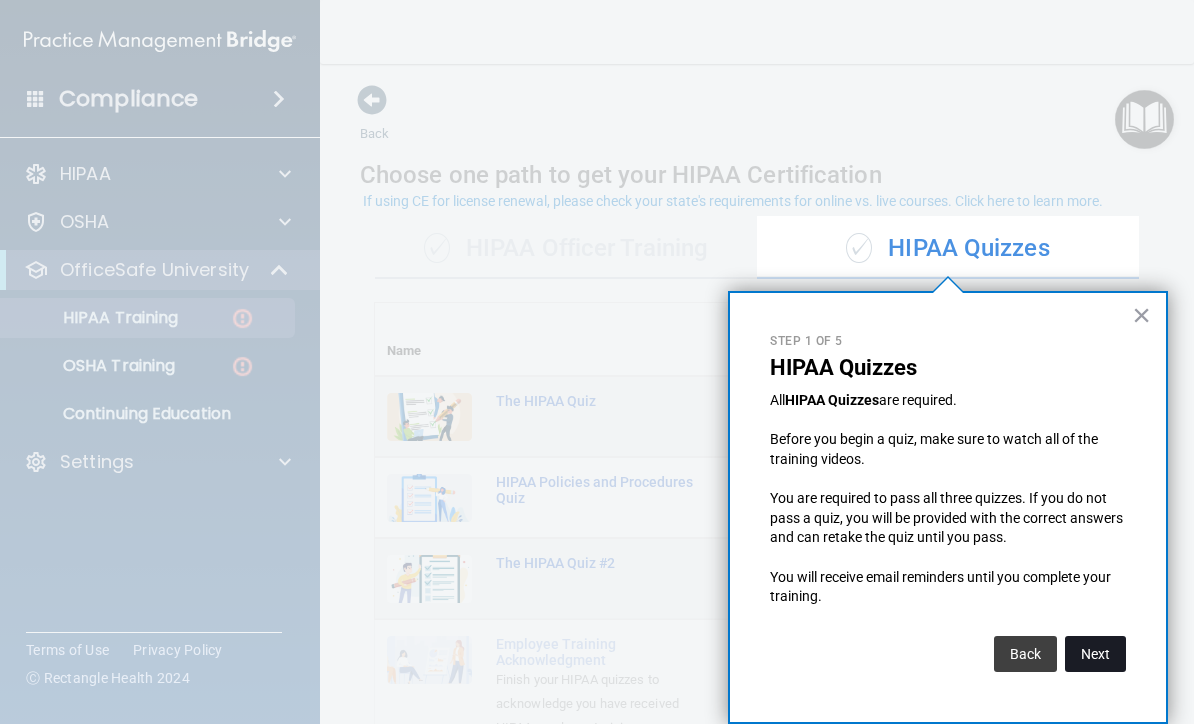 click on "Next" at bounding box center [1095, 654] 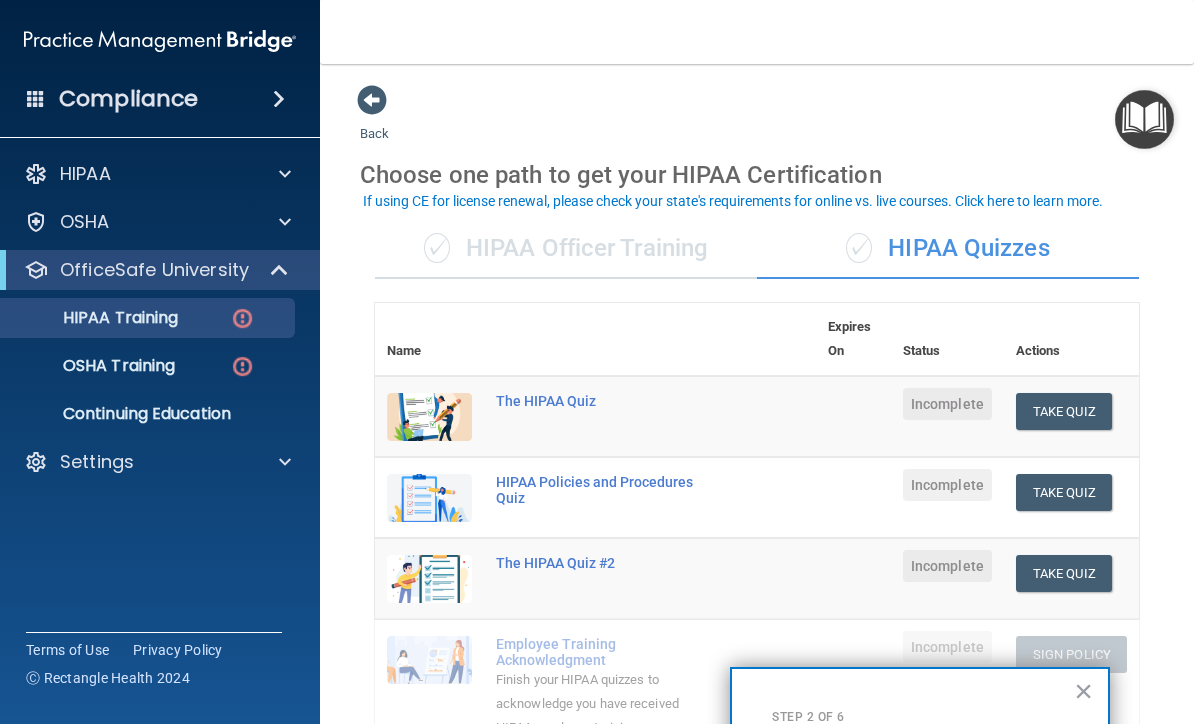 scroll, scrollTop: 502, scrollLeft: 0, axis: vertical 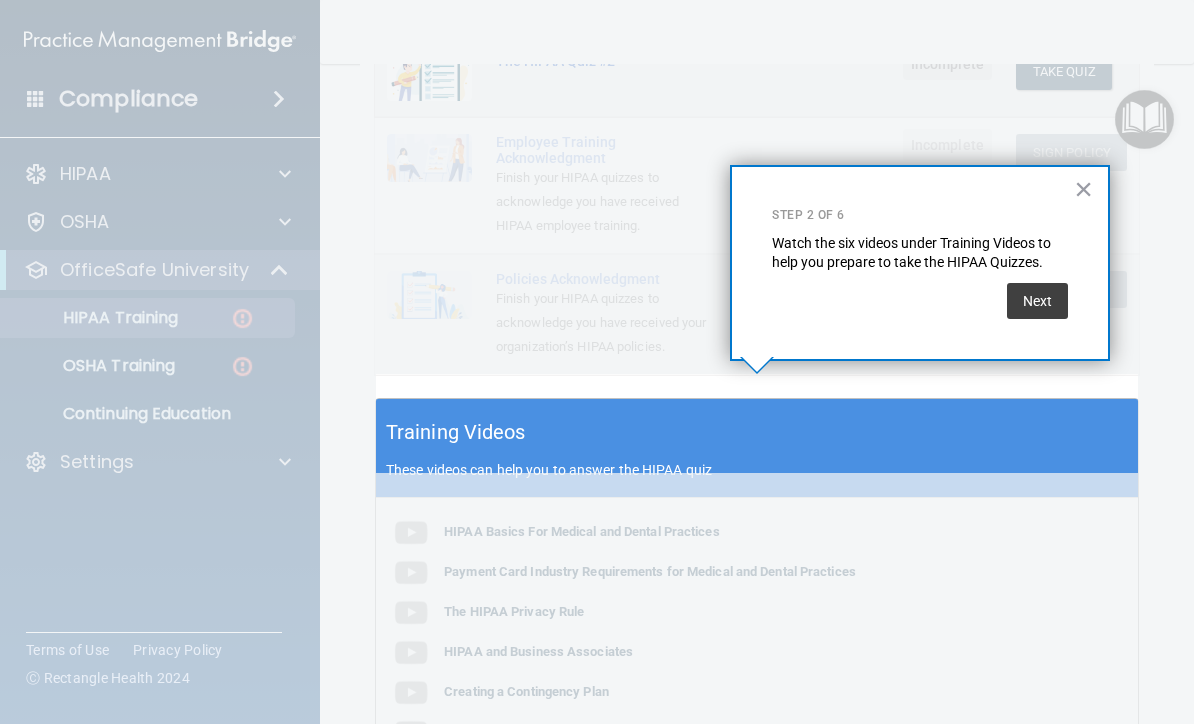 click on "Training Videos   These videos can help you to answer the HIPAA quiz" at bounding box center (757, 448) 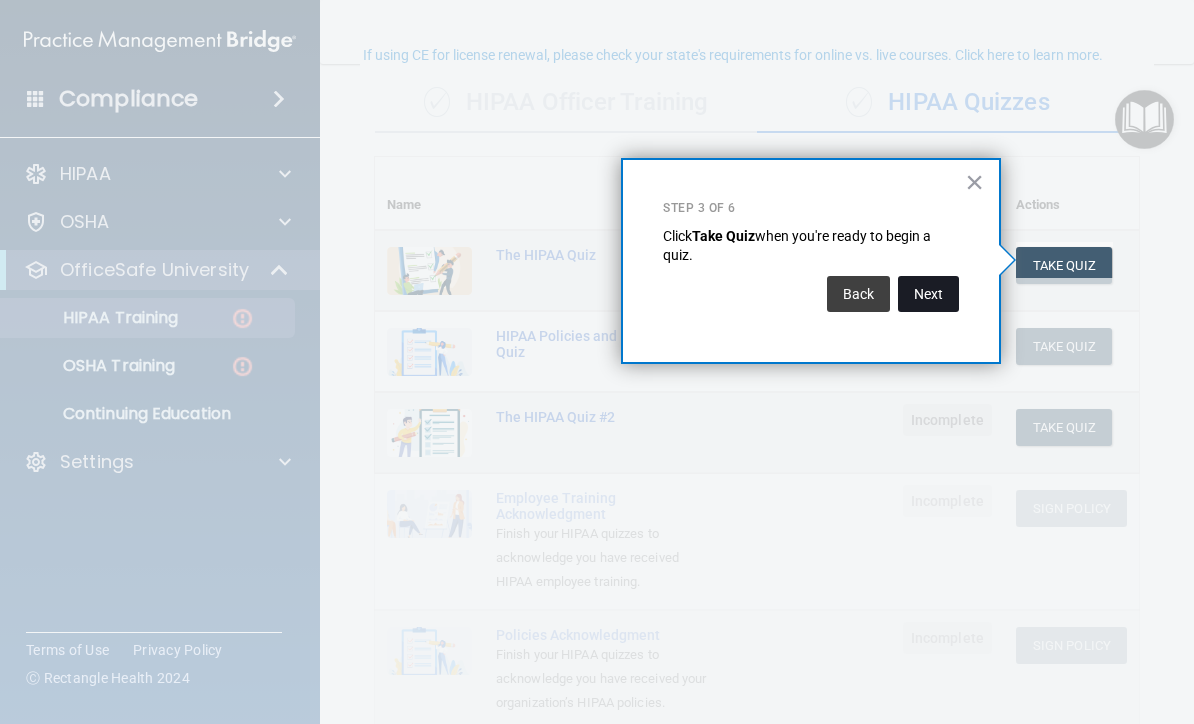click on "Next" at bounding box center [928, 294] 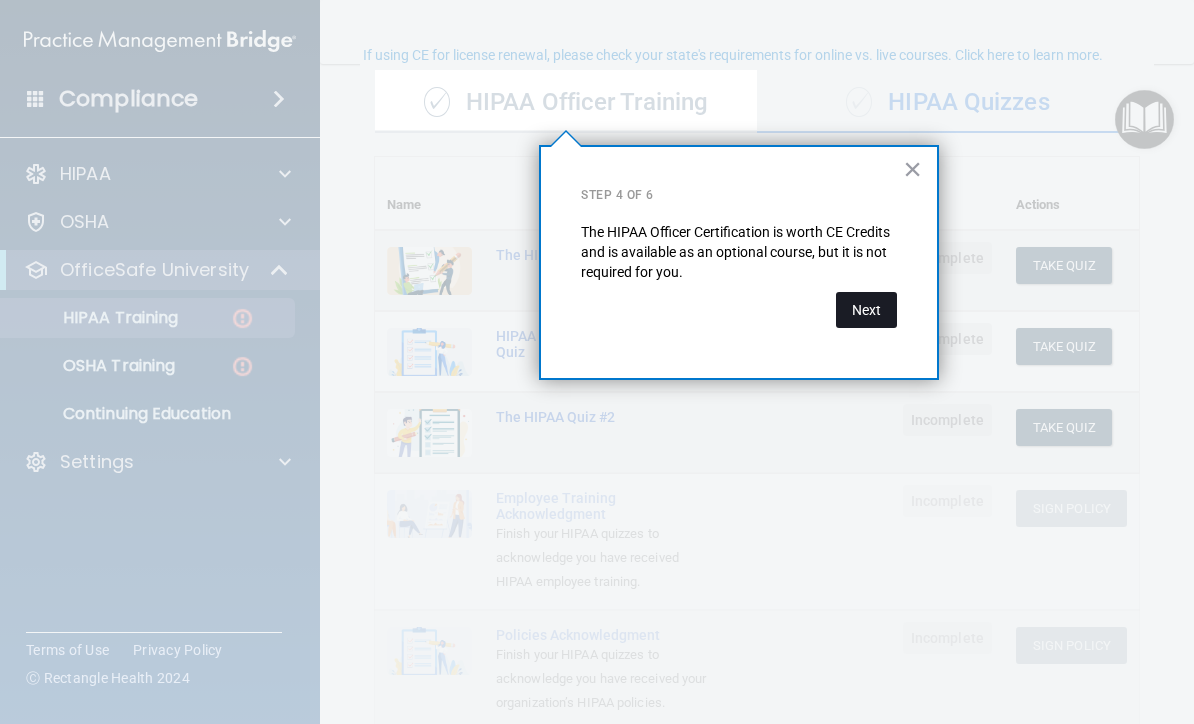 click on "Next" at bounding box center (866, 310) 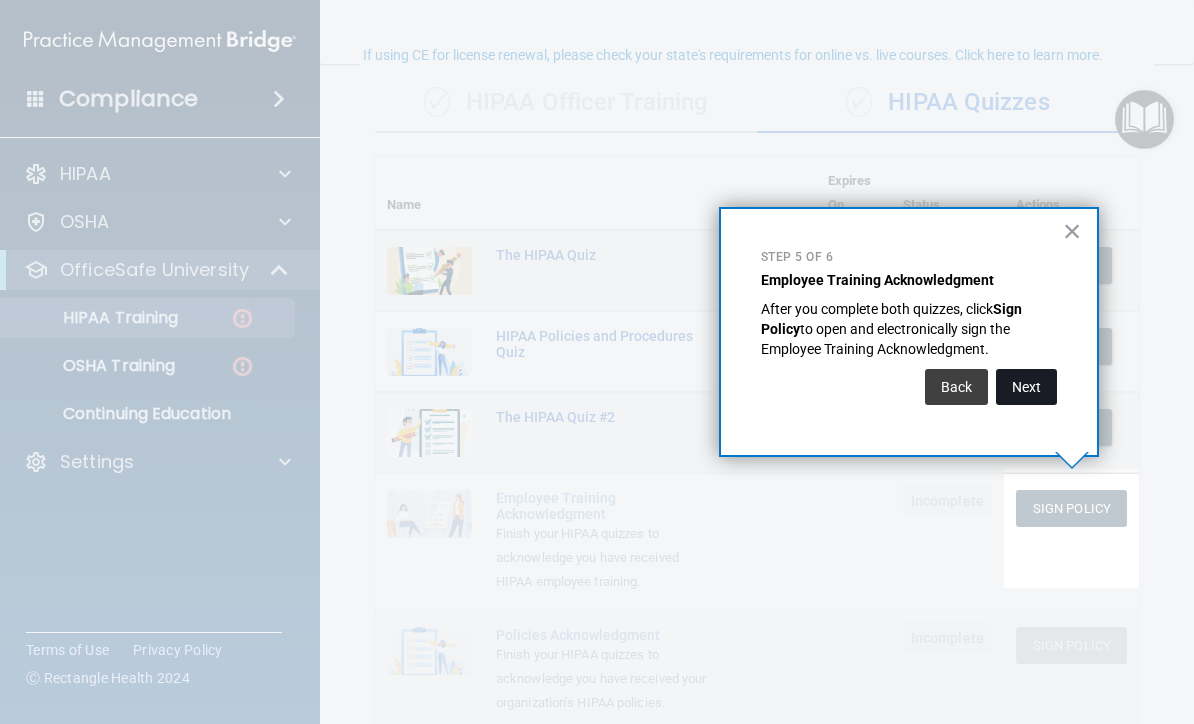 click on "Next" at bounding box center (1026, 387) 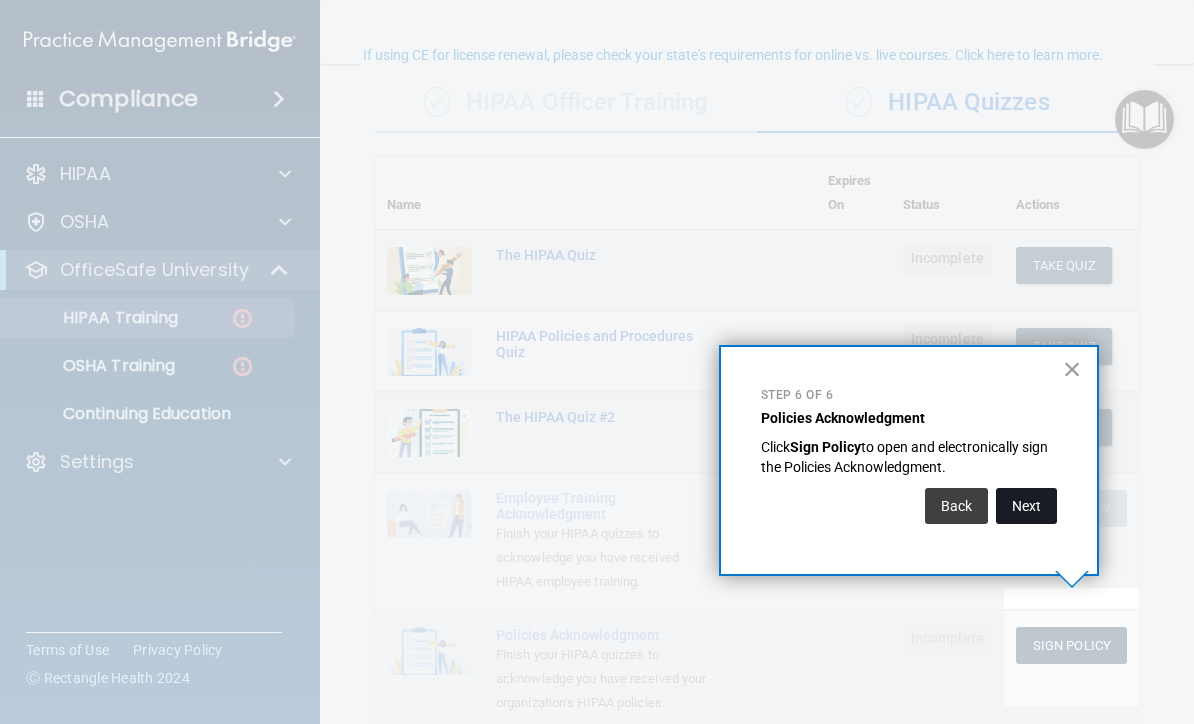 click on "Next" at bounding box center [1026, 506] 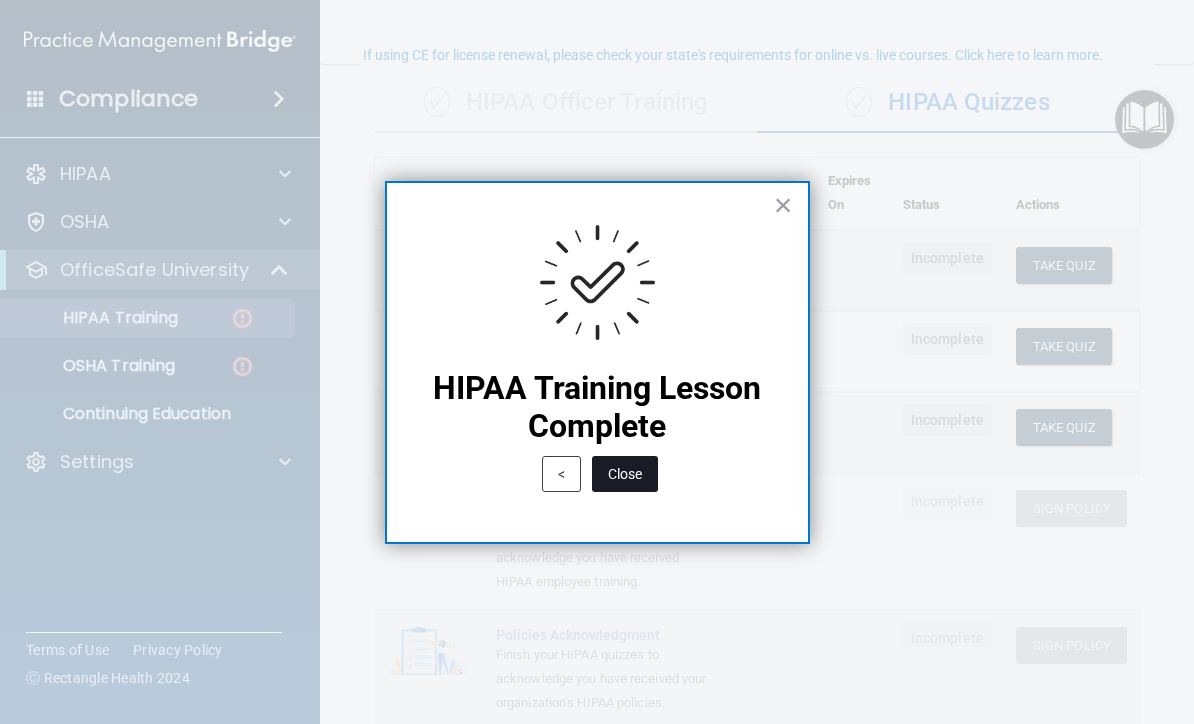 click on "Close" at bounding box center (625, 474) 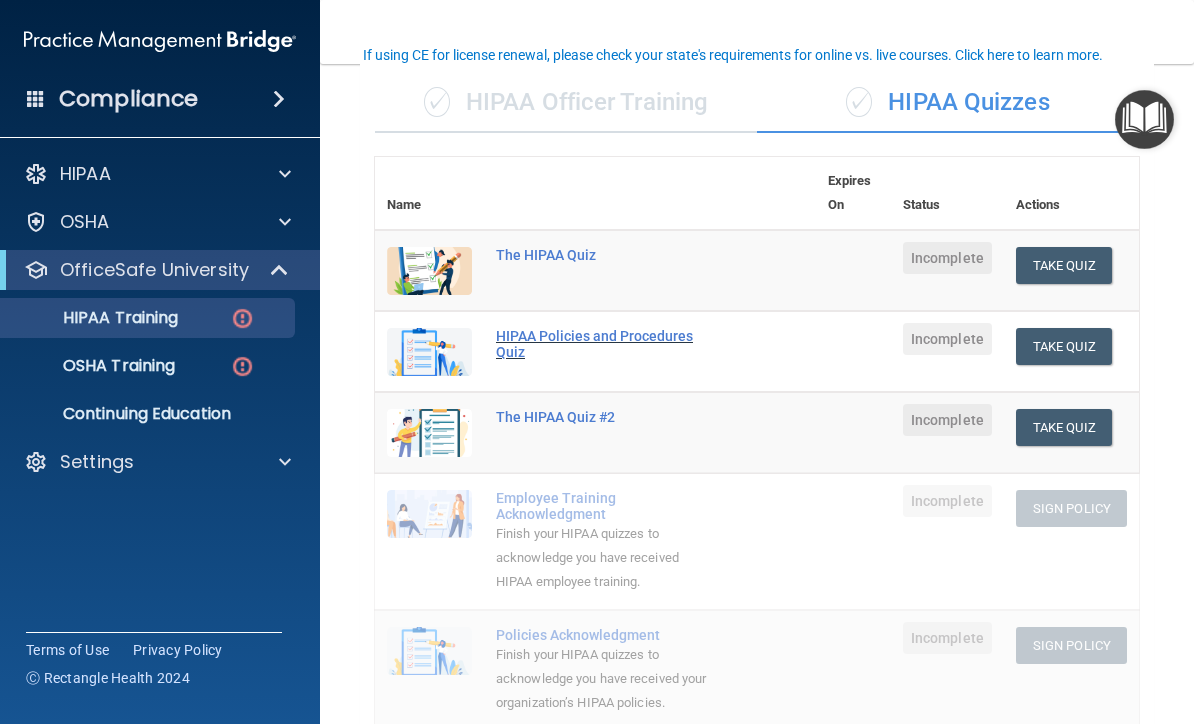 click on "HIPAA Policies and Procedures Quiz" at bounding box center (606, 344) 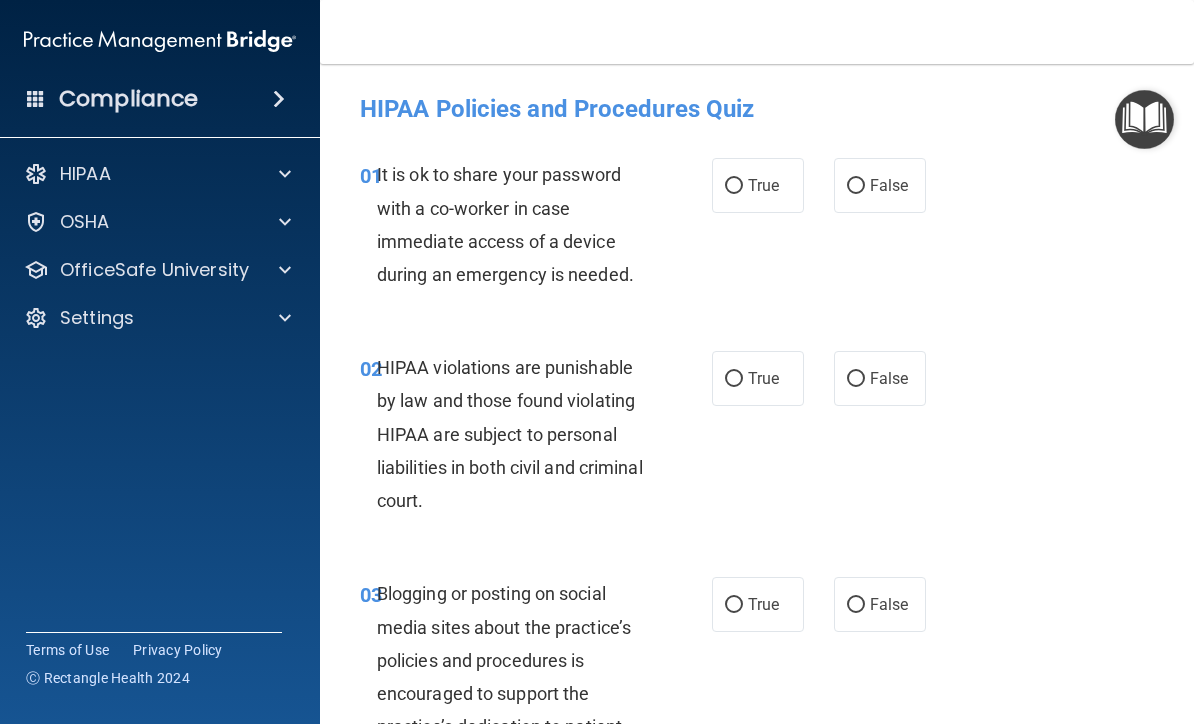 scroll, scrollTop: 0, scrollLeft: 0, axis: both 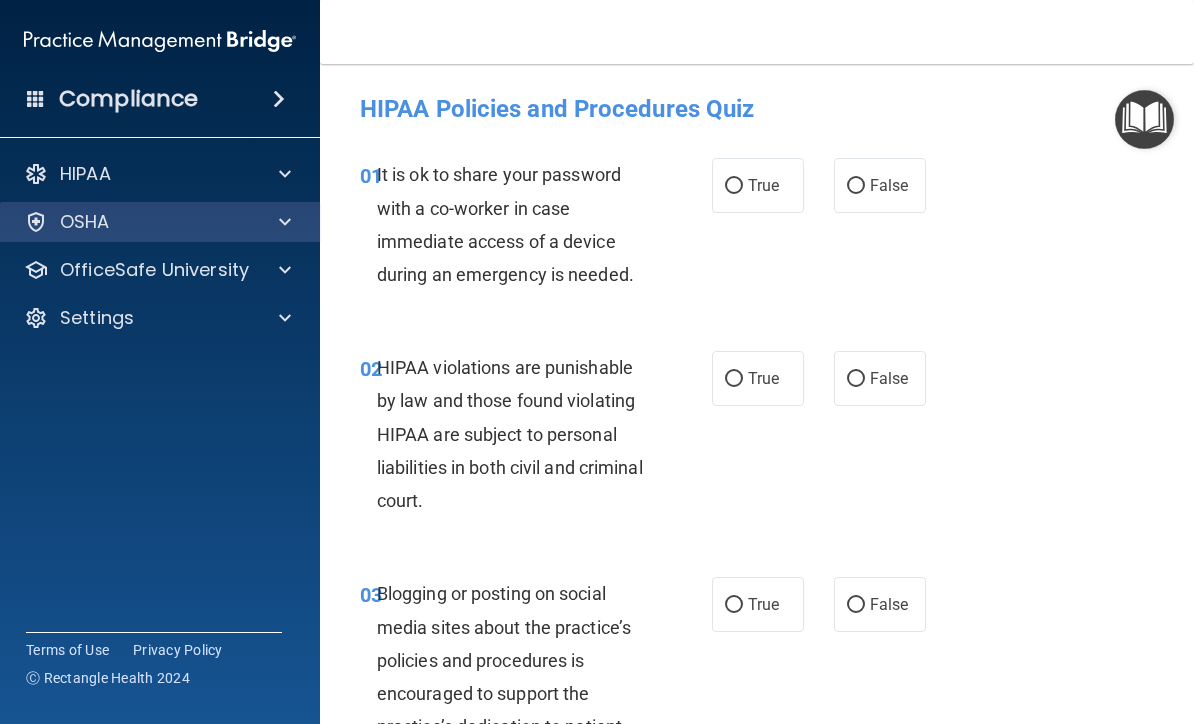 click at bounding box center (285, 222) 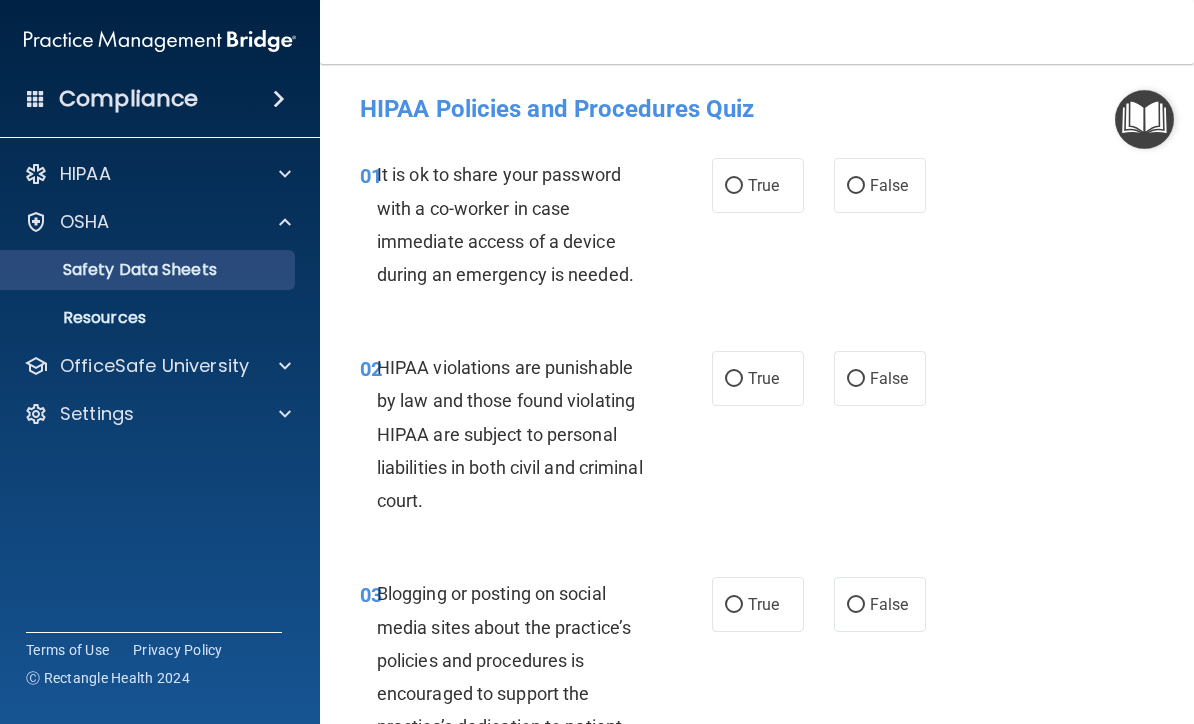 click on "Safety Data Sheets" at bounding box center (149, 270) 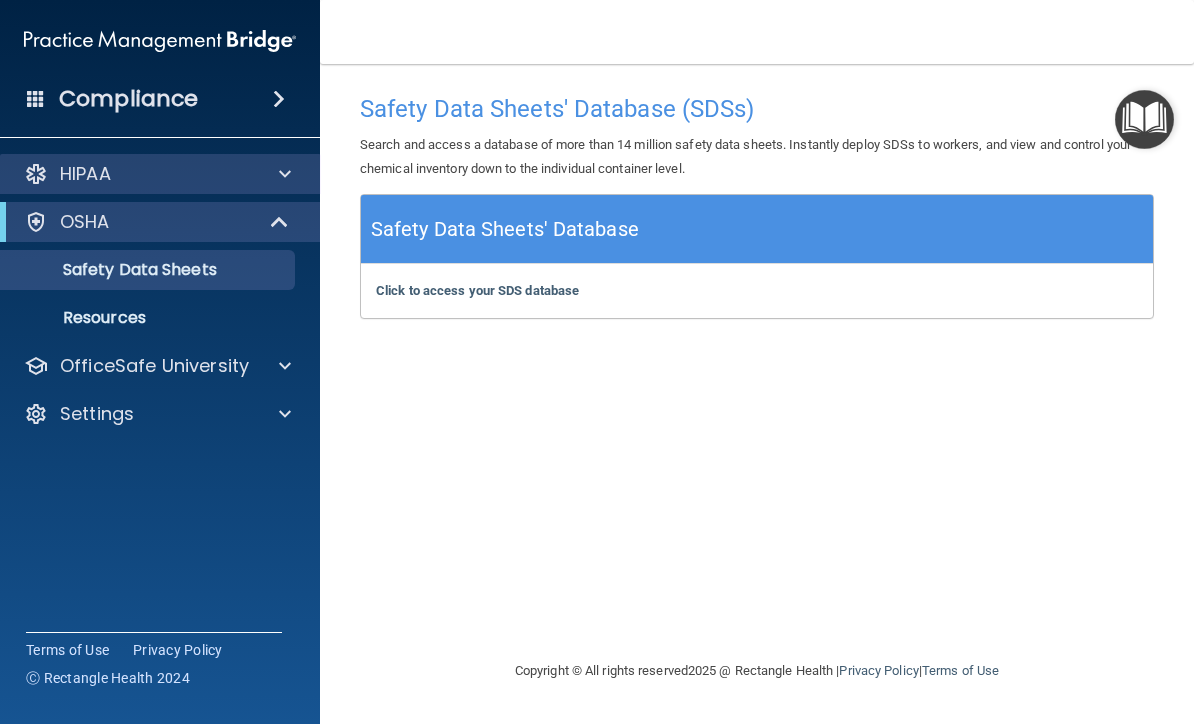 click on "HIPAA" at bounding box center [160, 174] 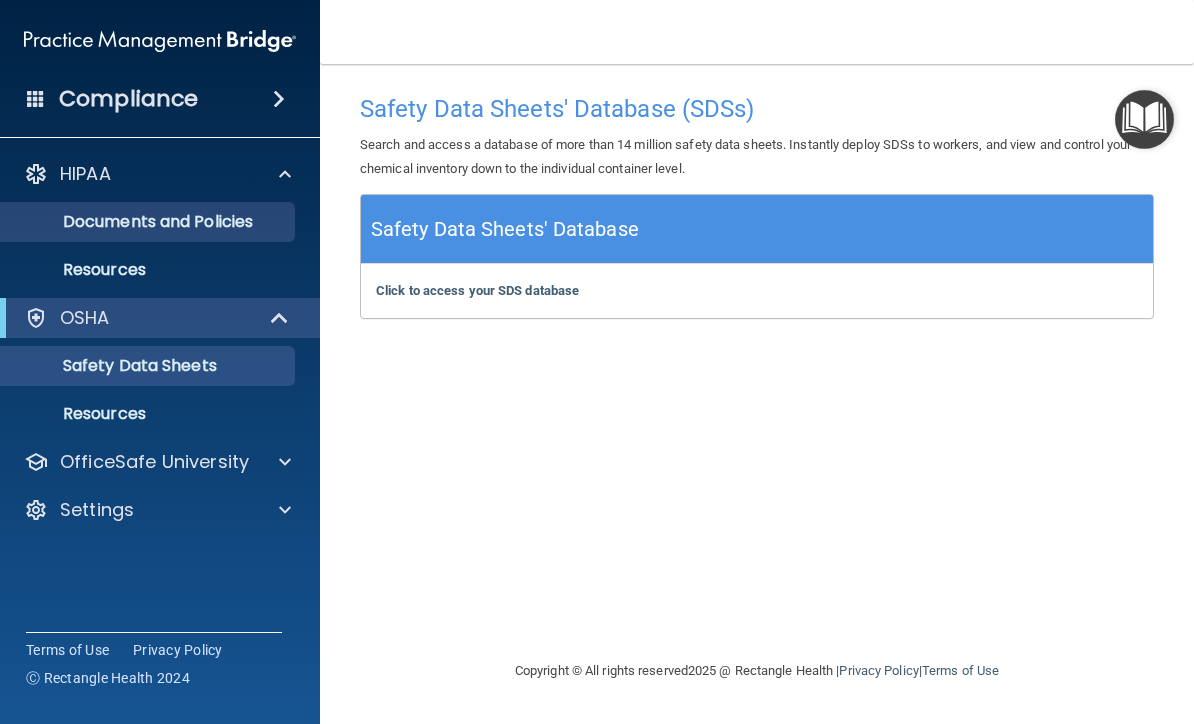 click on "Documents and Policies" at bounding box center (149, 222) 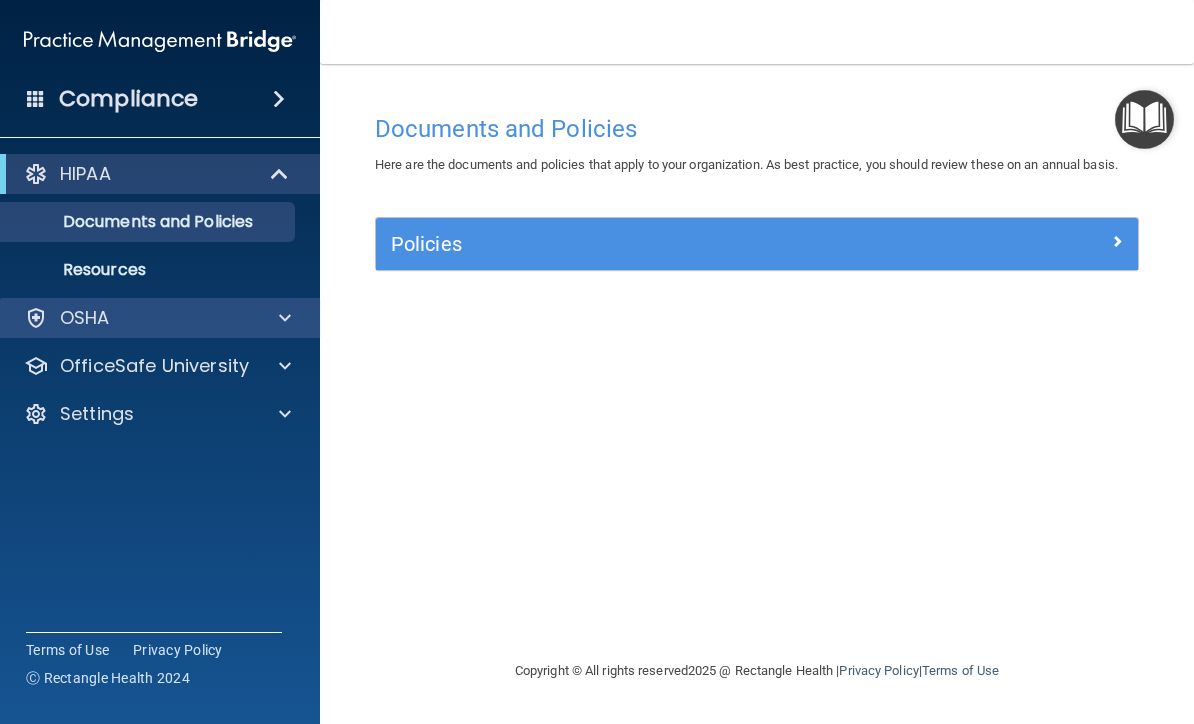 click at bounding box center [282, 318] 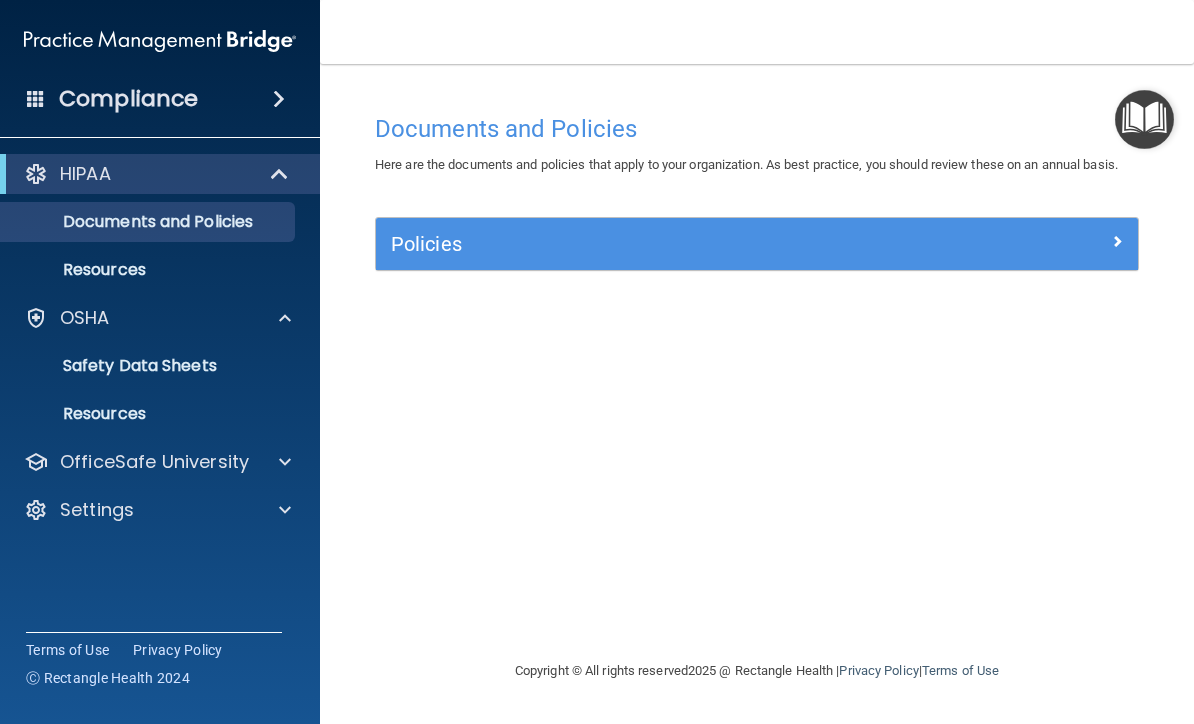 click at bounding box center [281, 174] 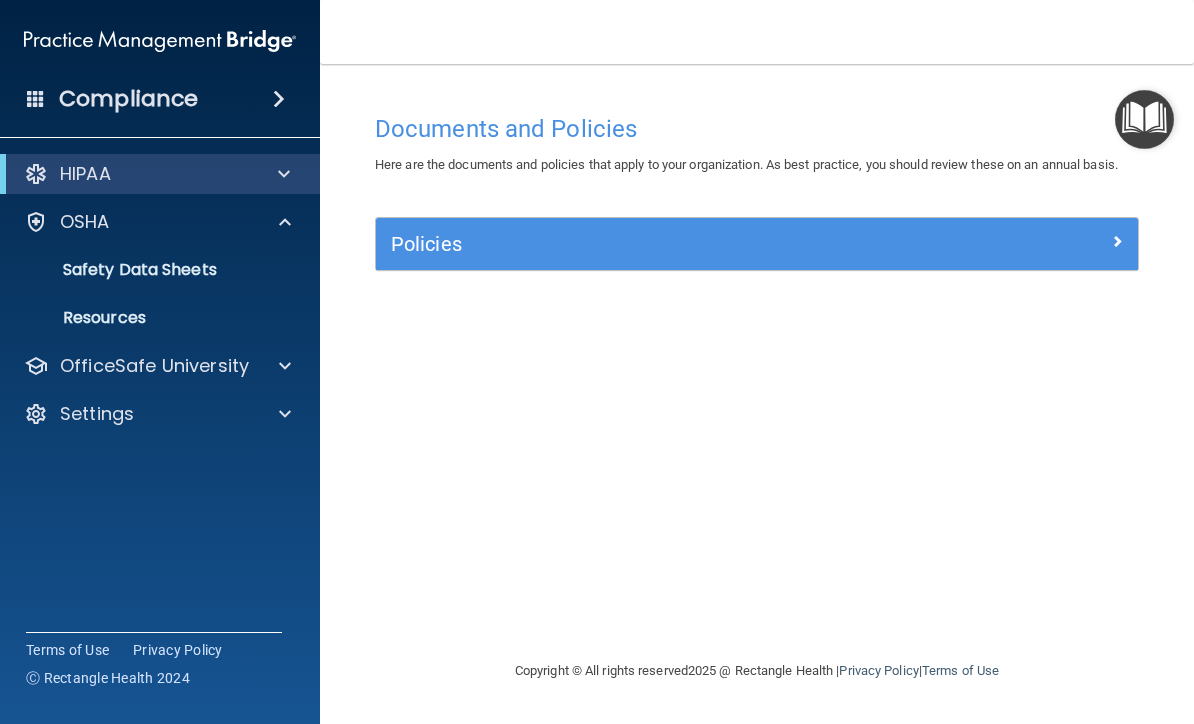 click at bounding box center (1144, 119) 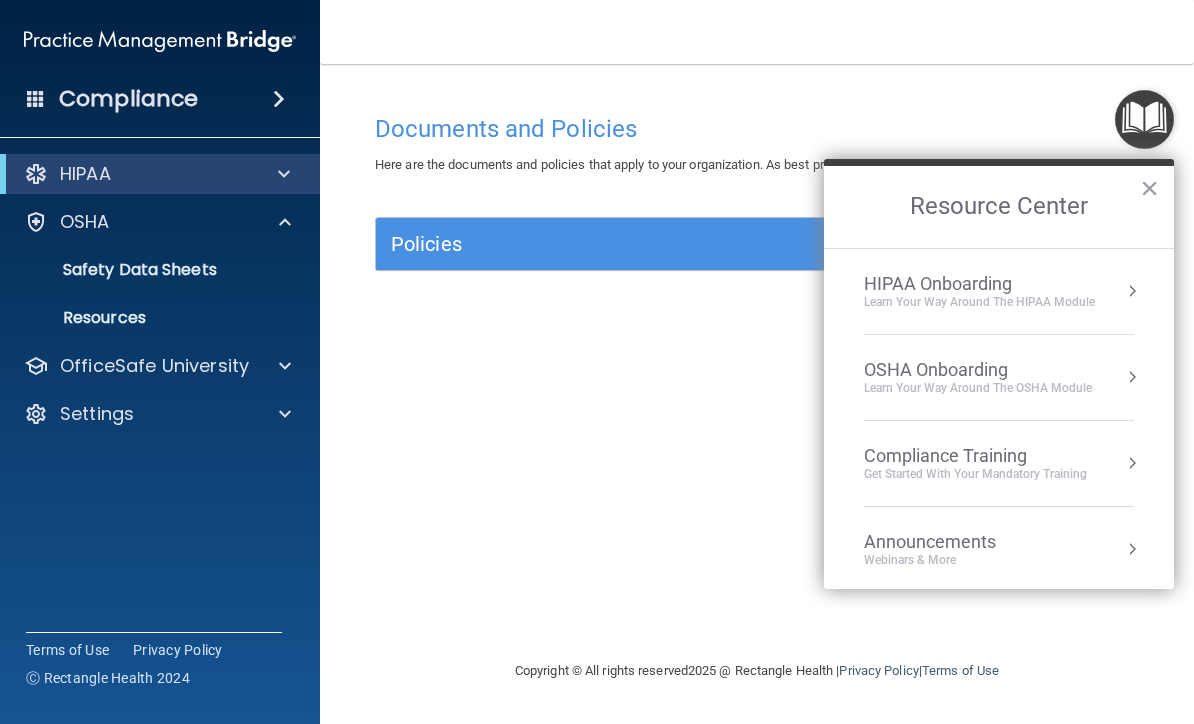 click at bounding box center [1132, 463] 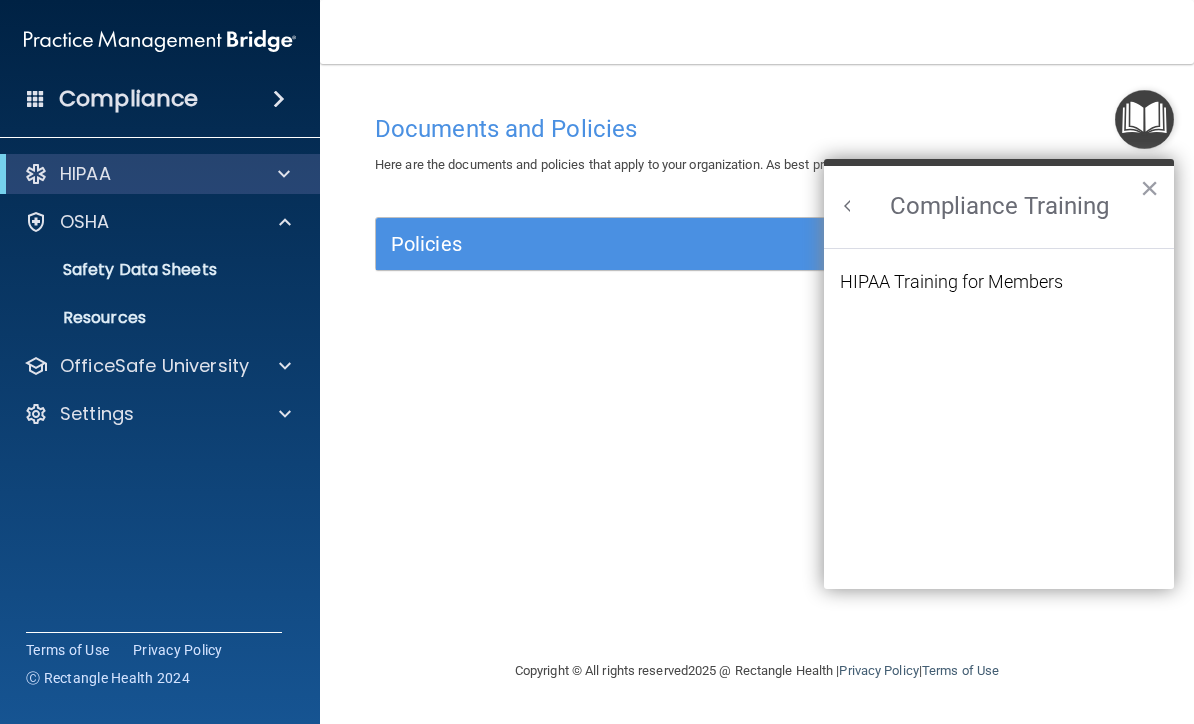 scroll, scrollTop: 0, scrollLeft: 0, axis: both 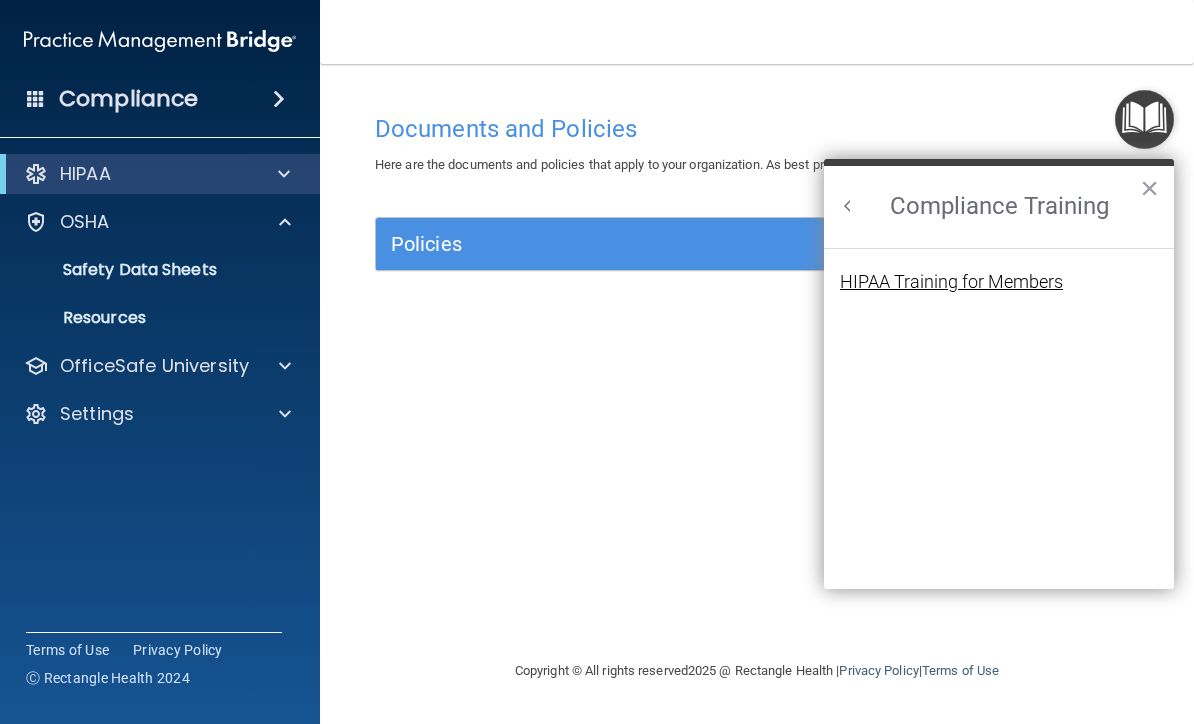 click on "HIPAA Training for Members" at bounding box center (951, 282) 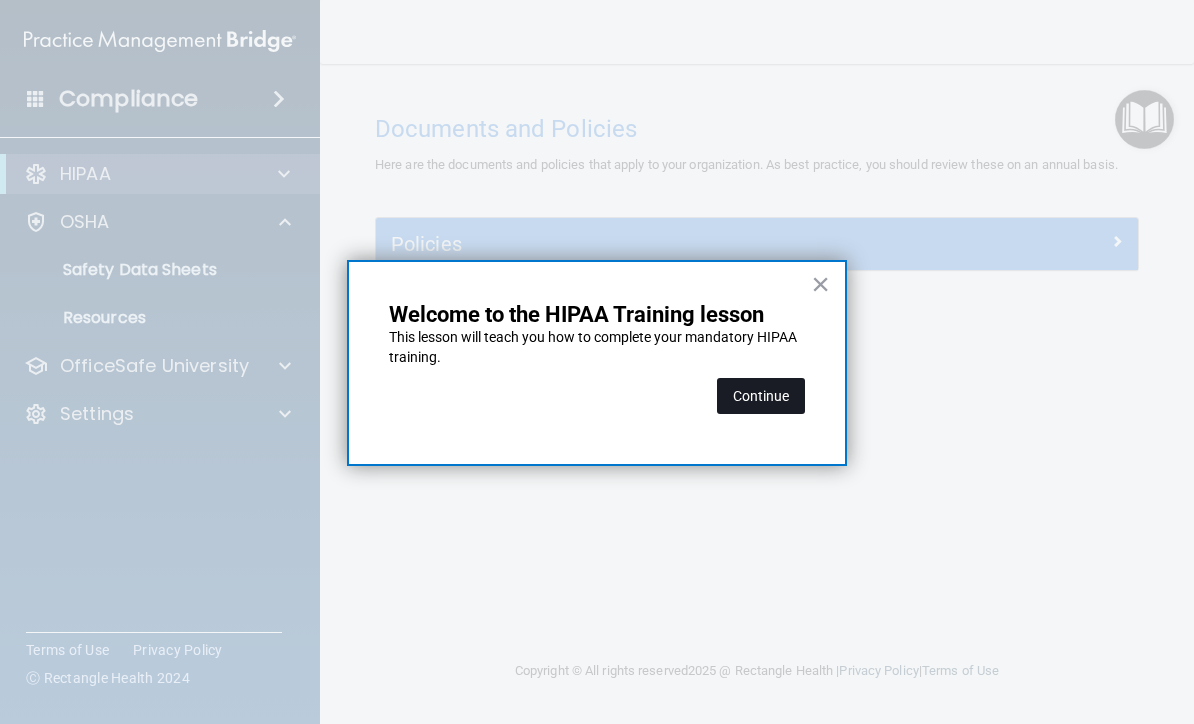 click on "Continue" at bounding box center [761, 396] 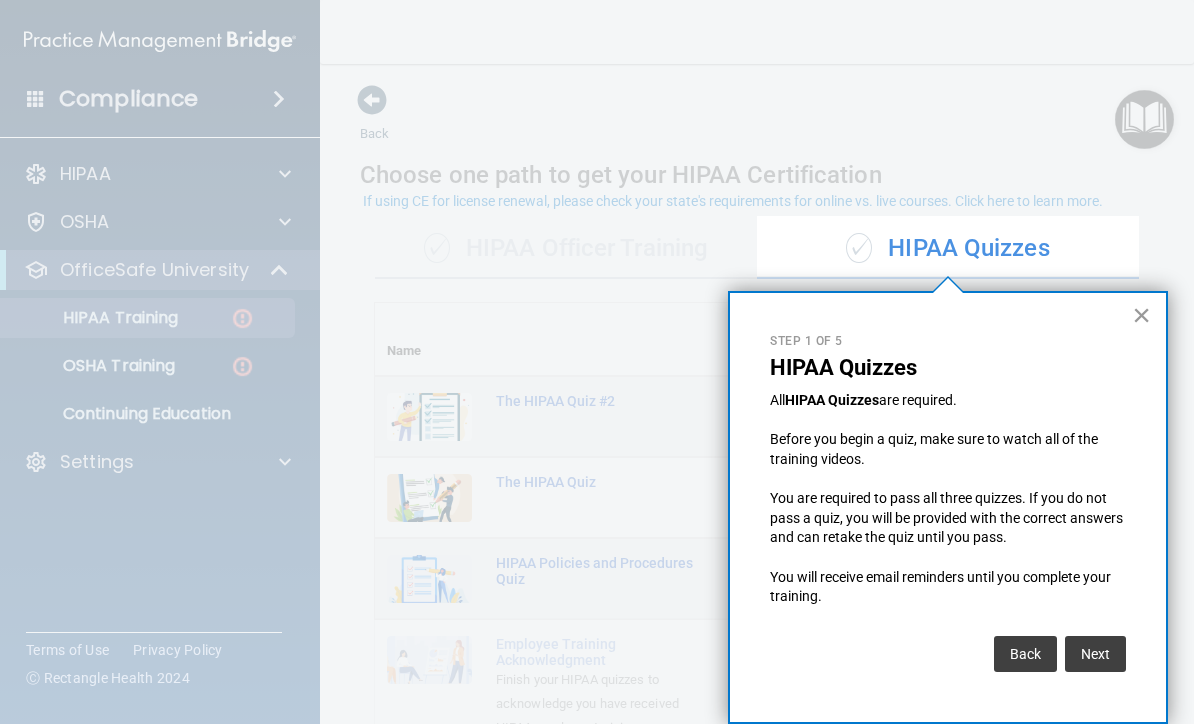 click on "×" at bounding box center [1141, 315] 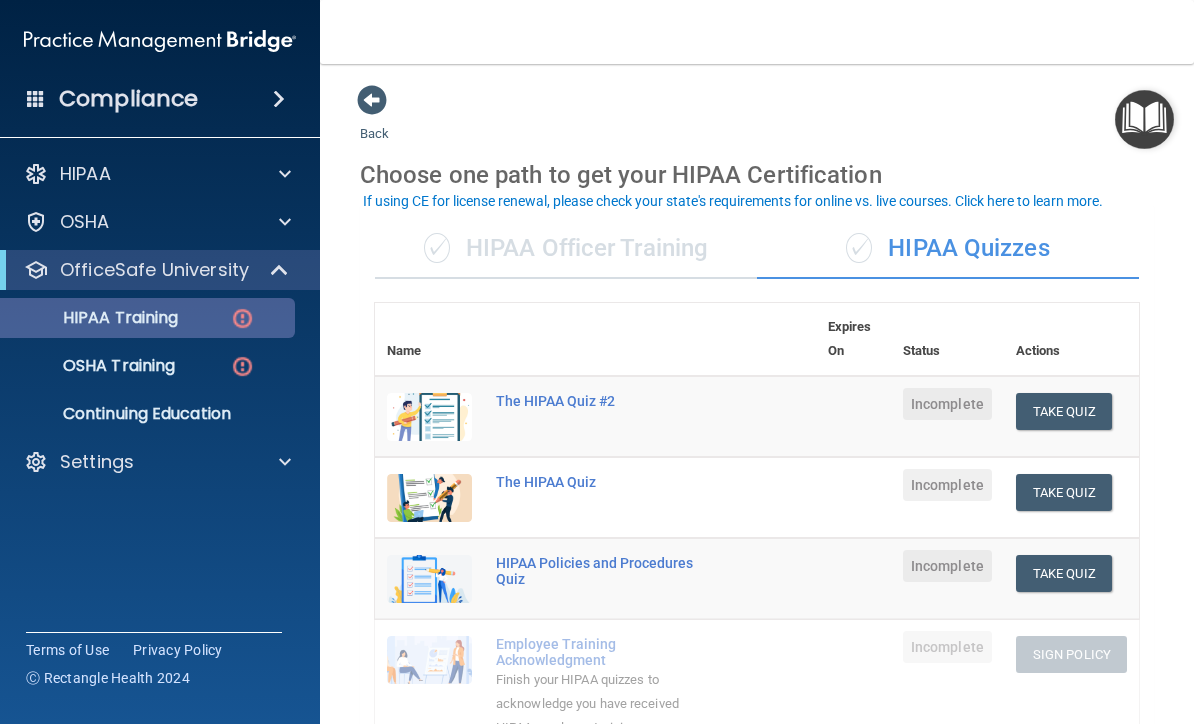 click on "HIPAA Training" at bounding box center [149, 318] 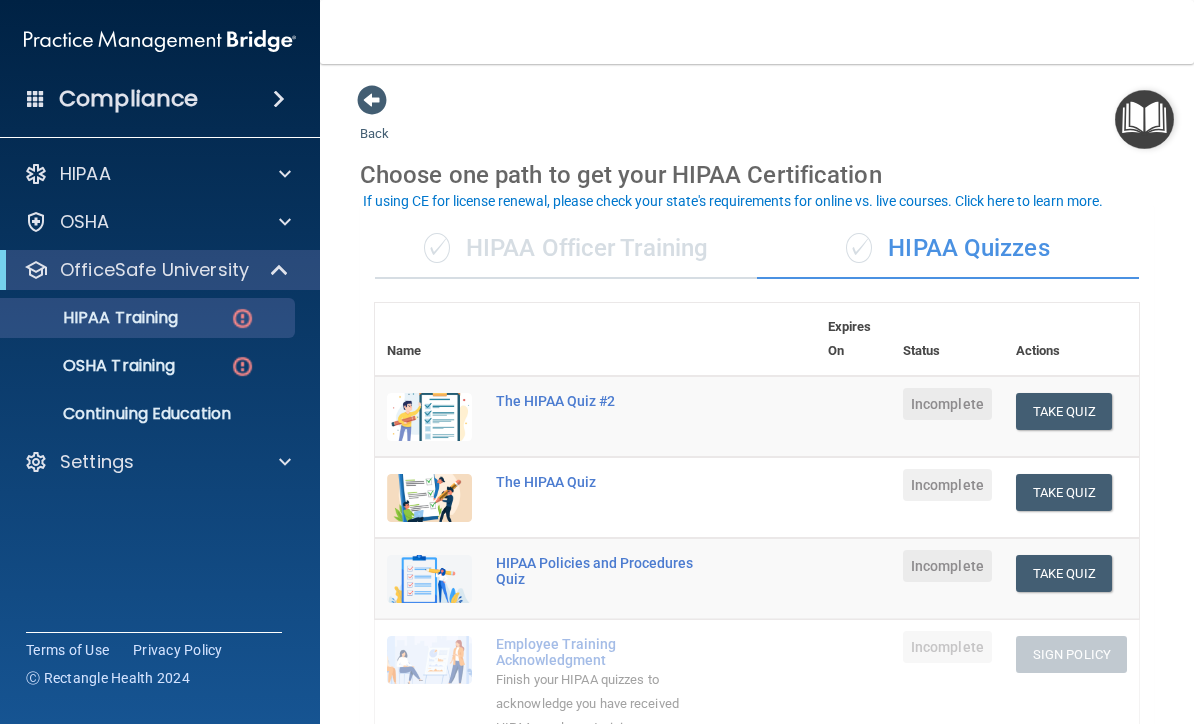 click on "If using CE for license renewal, please check your state's requirements for online vs. live courses. Click here to learn more." at bounding box center (733, 201) 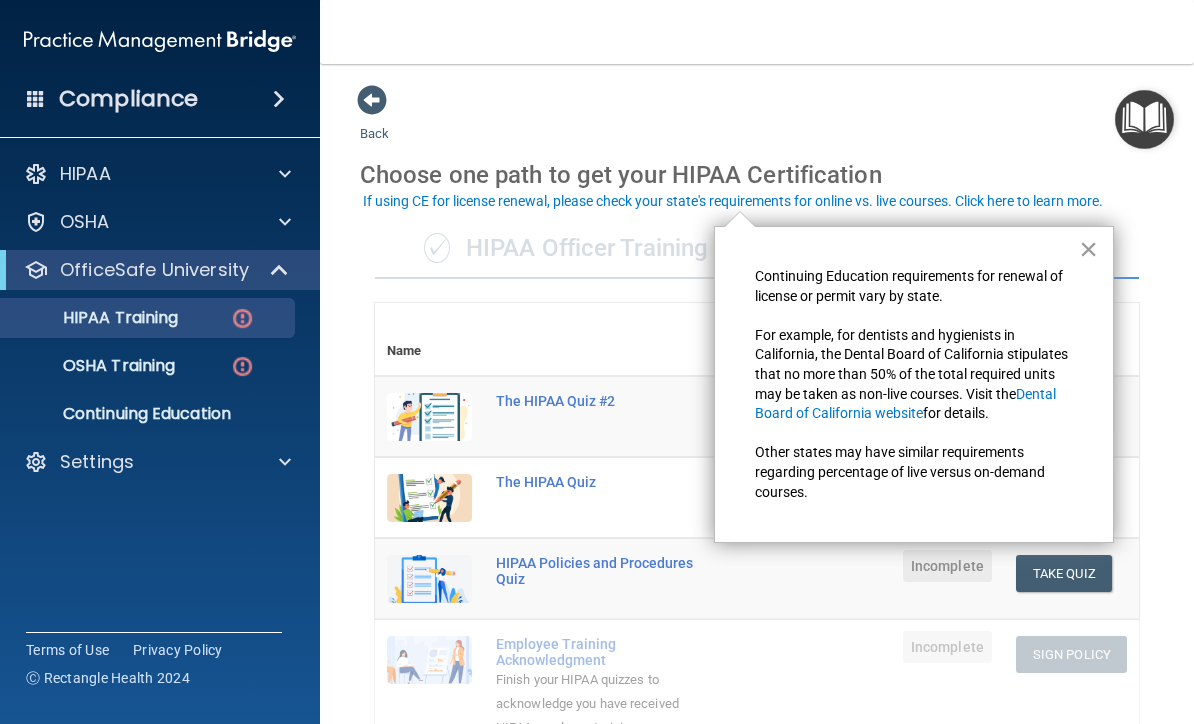 click on "×" at bounding box center [1088, 249] 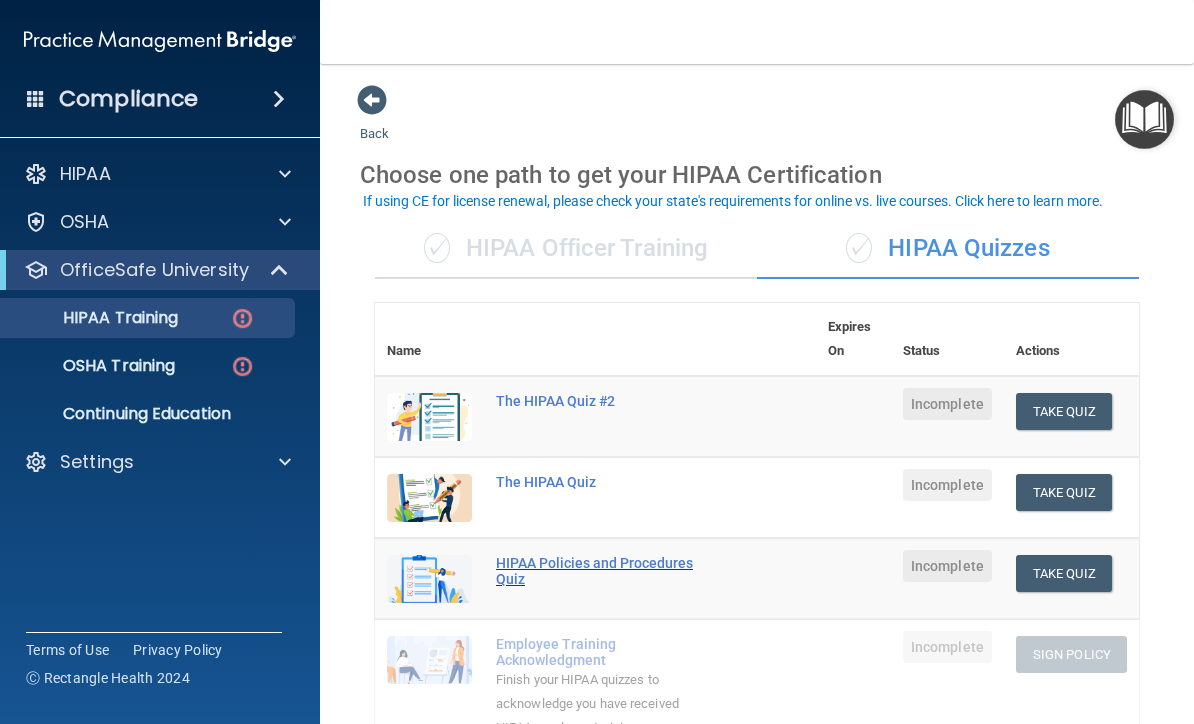 click on "HIPAA Policies and Procedures Quiz" at bounding box center (606, 571) 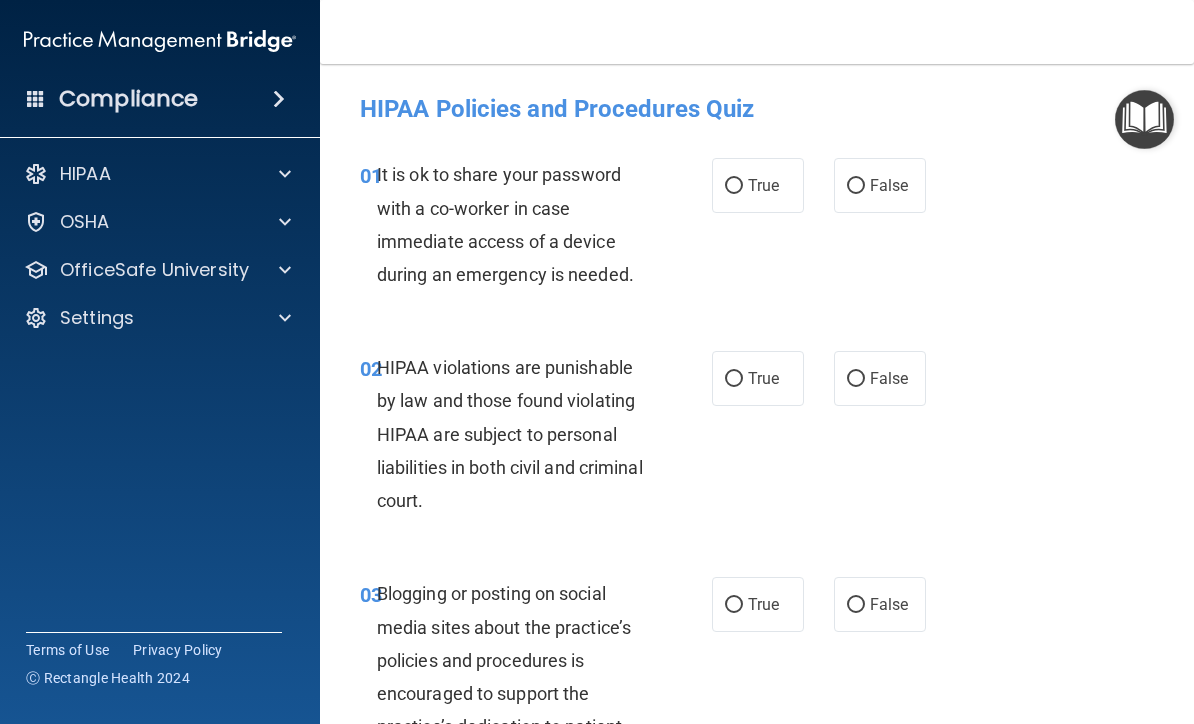 click at bounding box center (1144, 119) 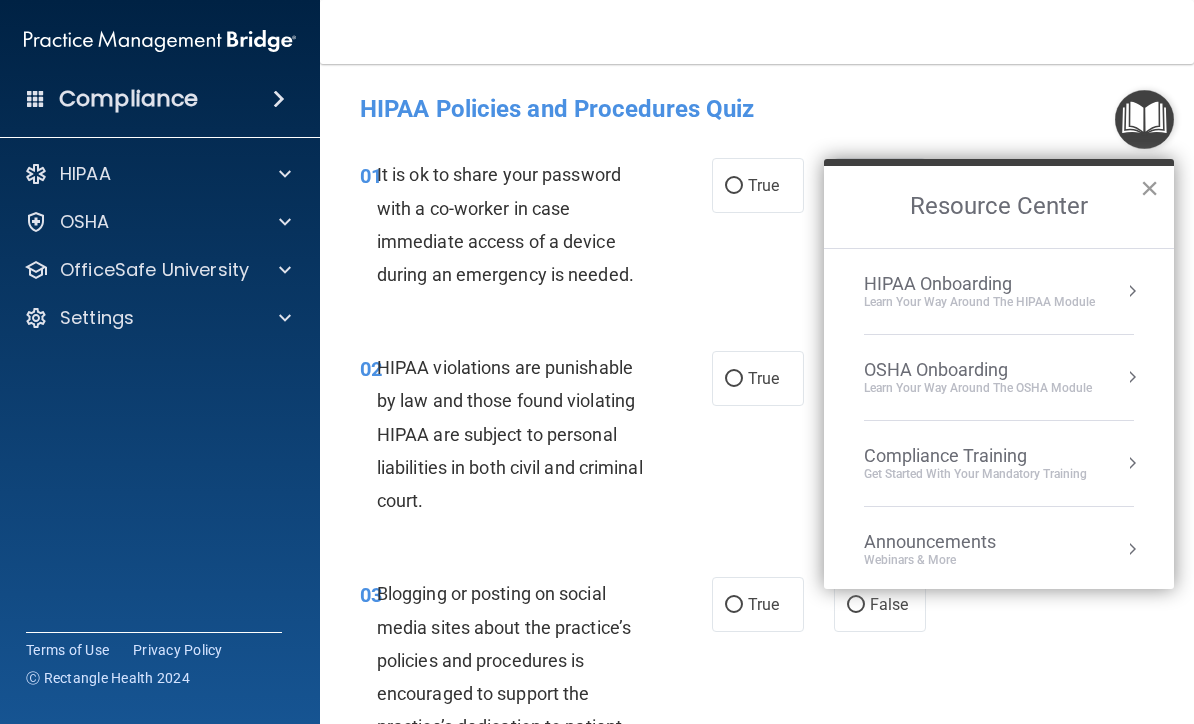 click on "×" at bounding box center [1149, 188] 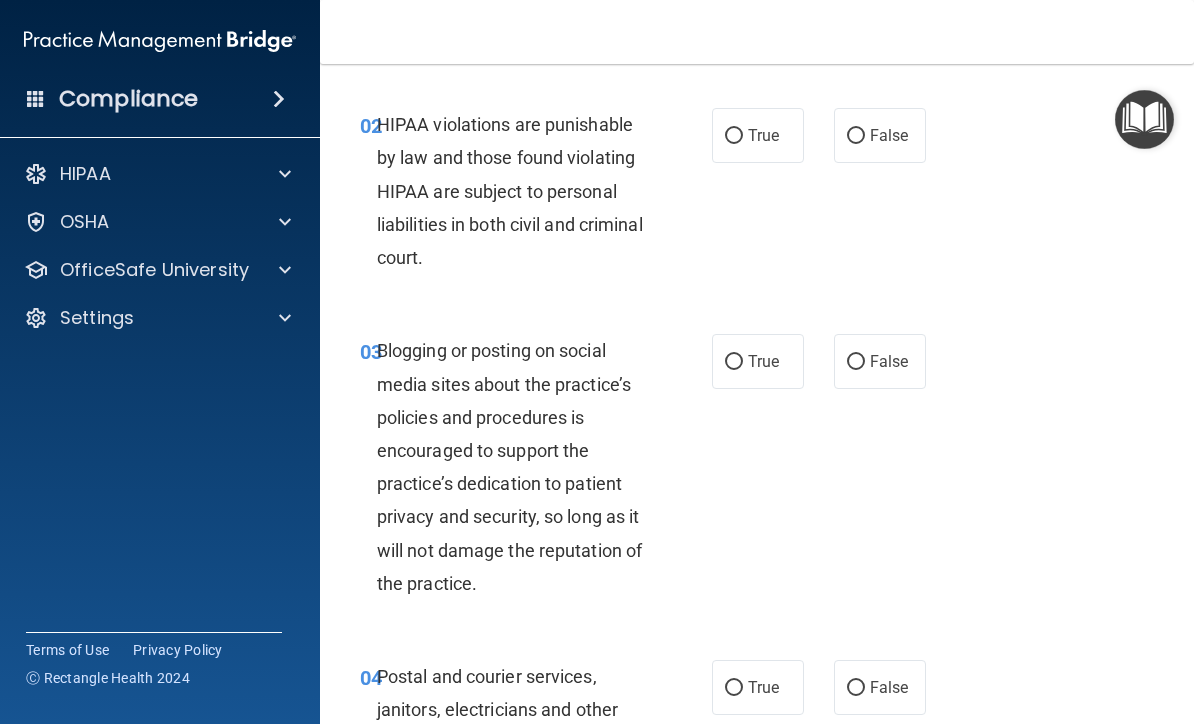 scroll, scrollTop: 246, scrollLeft: 0, axis: vertical 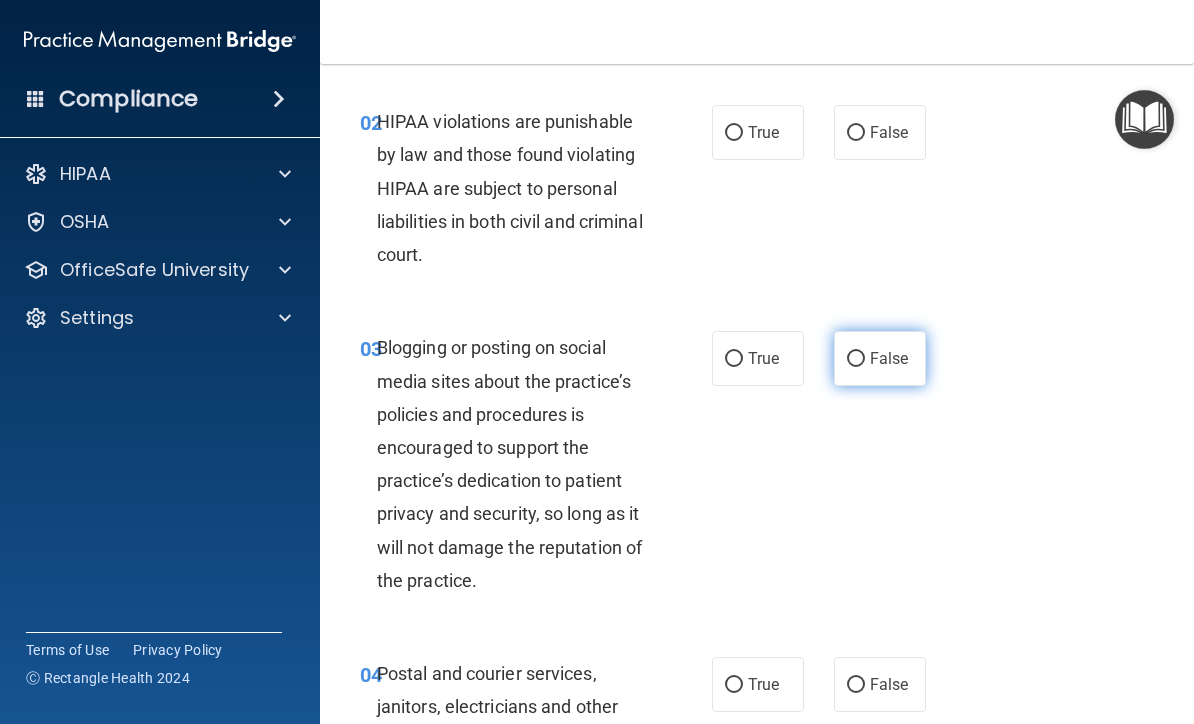 click on "False" at bounding box center (889, 358) 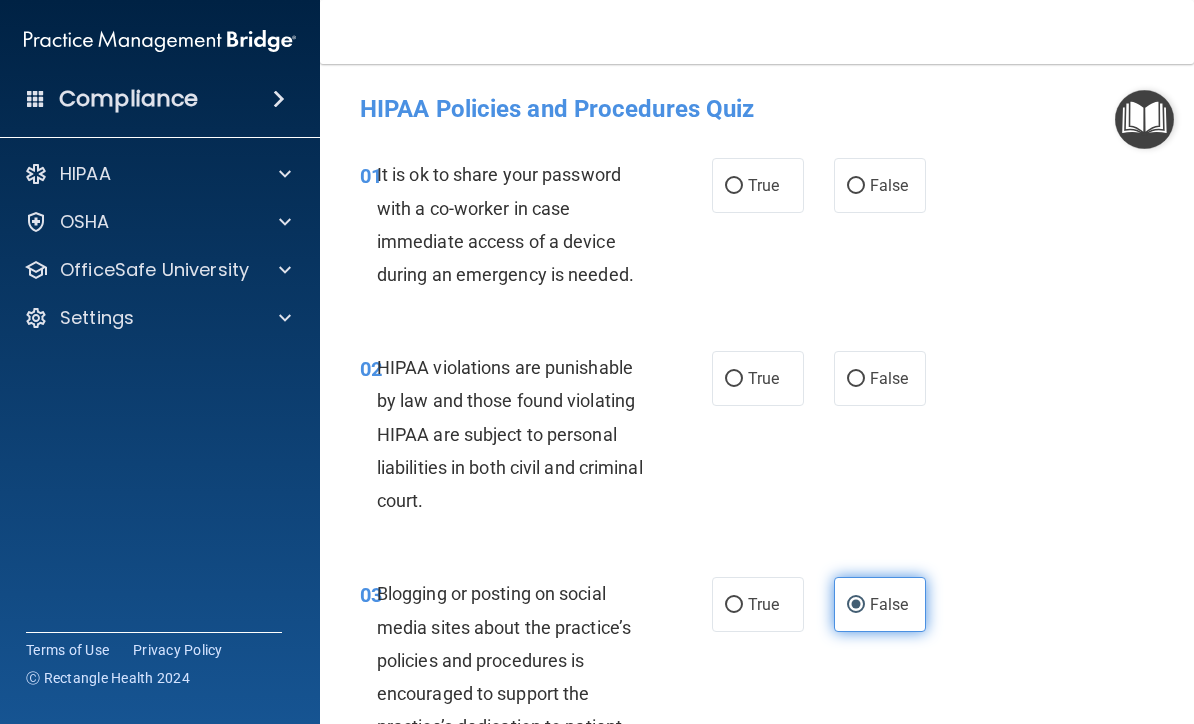 scroll, scrollTop: 0, scrollLeft: 0, axis: both 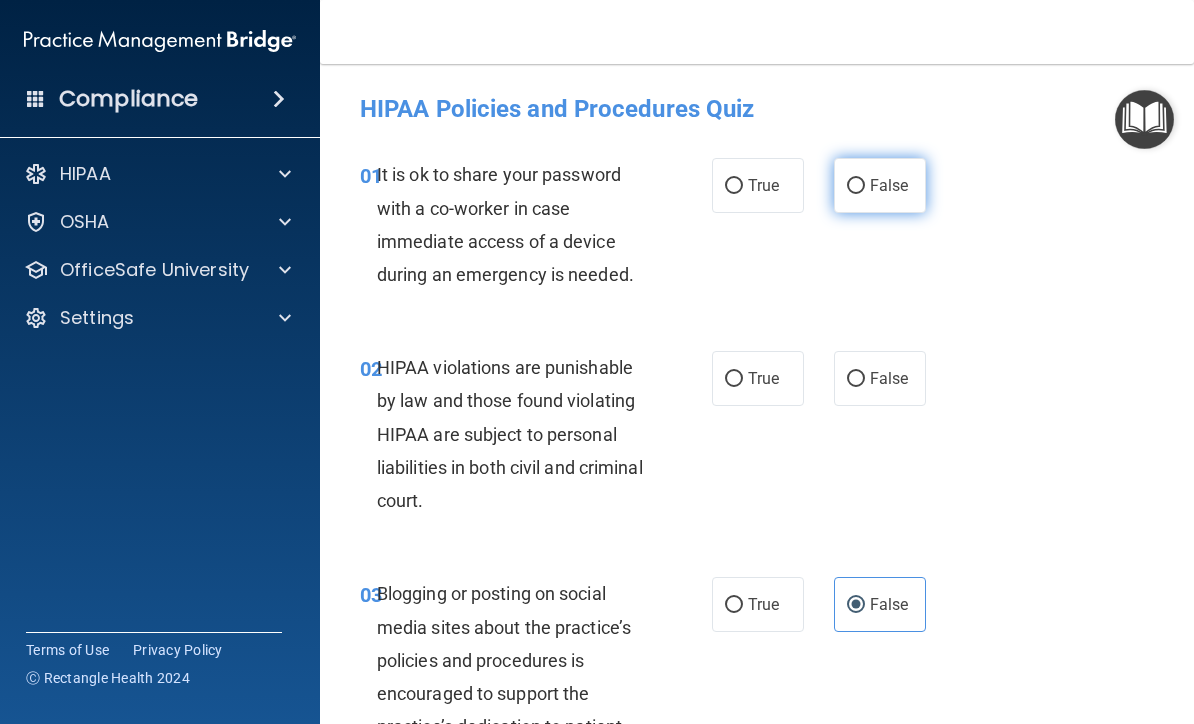 click on "False" at bounding box center (880, 185) 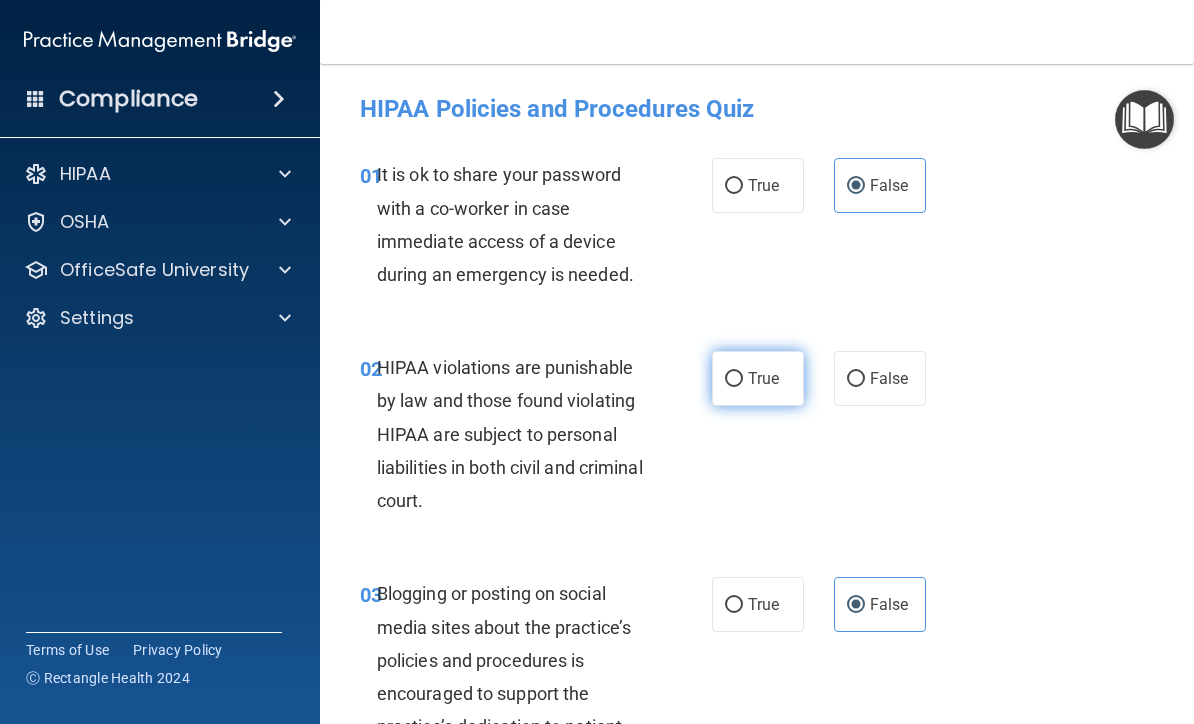 click on "True" at bounding box center [758, 378] 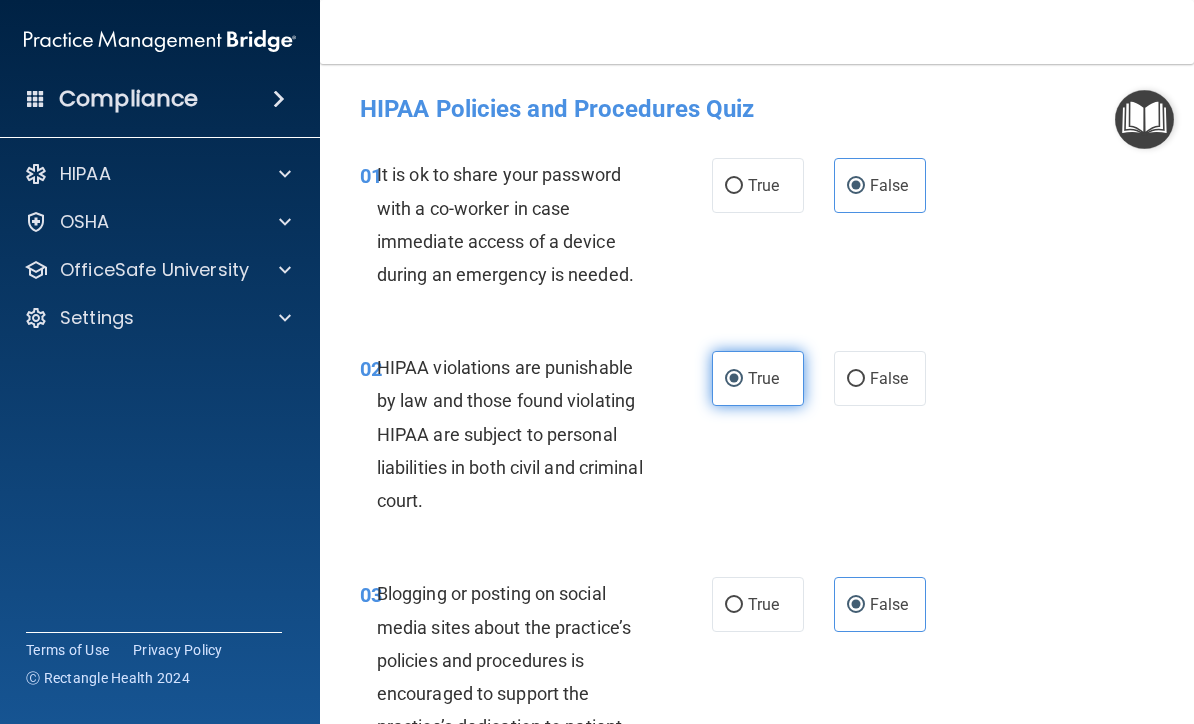 scroll, scrollTop: 0, scrollLeft: 0, axis: both 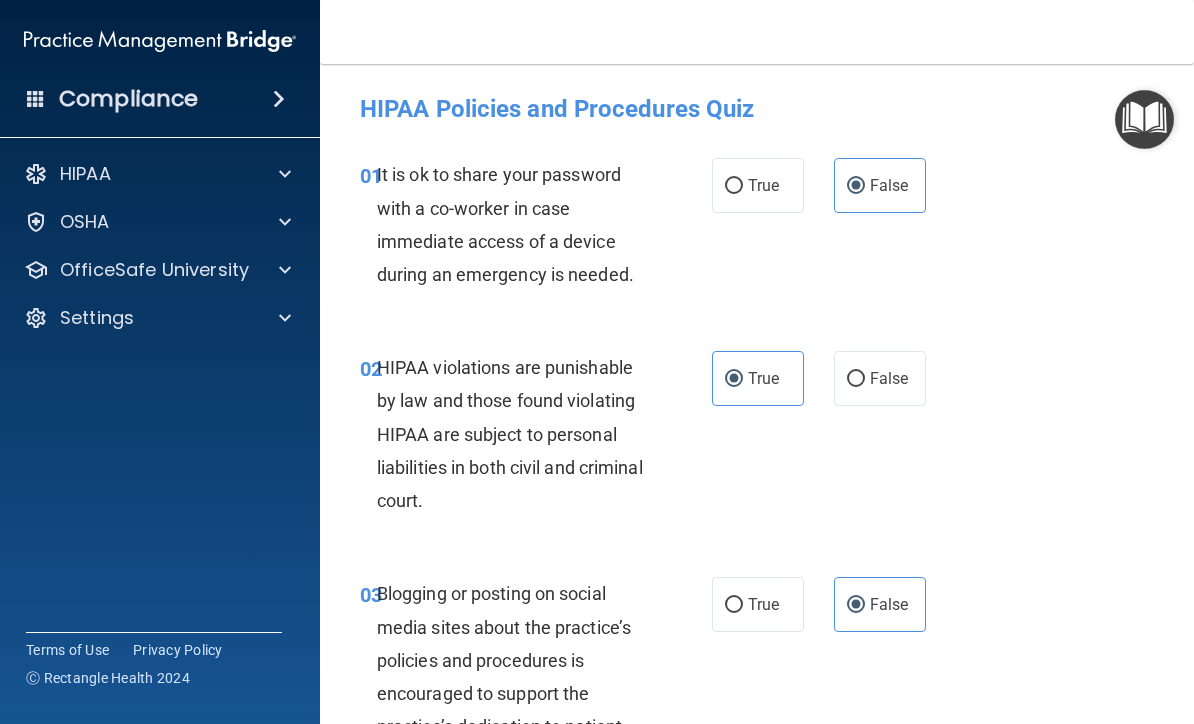 click on "03       Blogging or posting on social media sites about the practice’s policies and procedures is encouraged to support the practice’s dedication to patient privacy and security, so long as it will not damage the reputation of the practice.                  True           False" at bounding box center (757, 715) 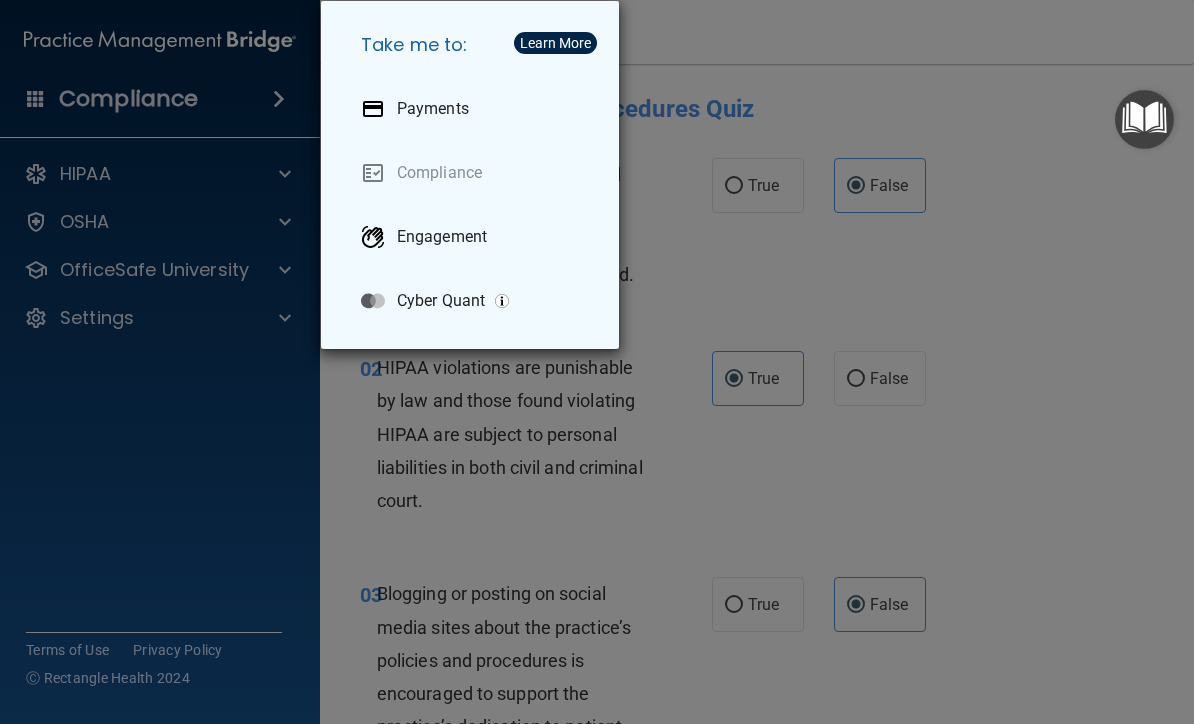 click on "Take me to:             Payments                   Compliance                     Engagement                     Cyber Quant" at bounding box center [597, 362] 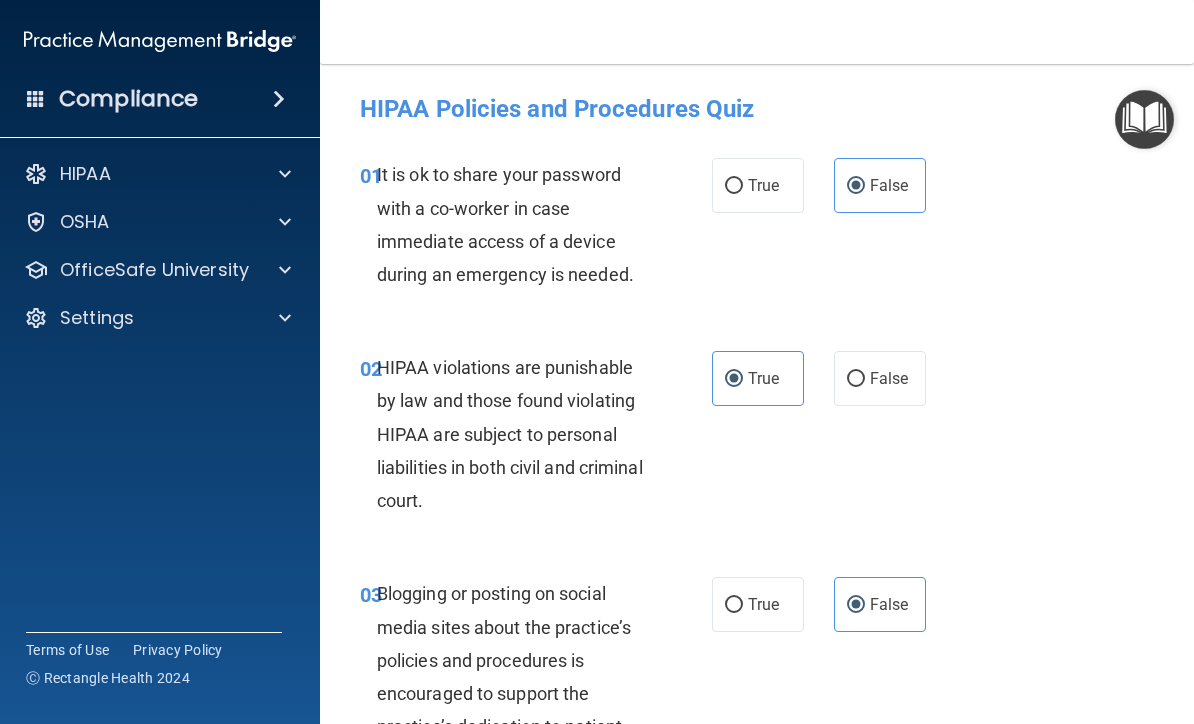 scroll, scrollTop: -1, scrollLeft: 0, axis: vertical 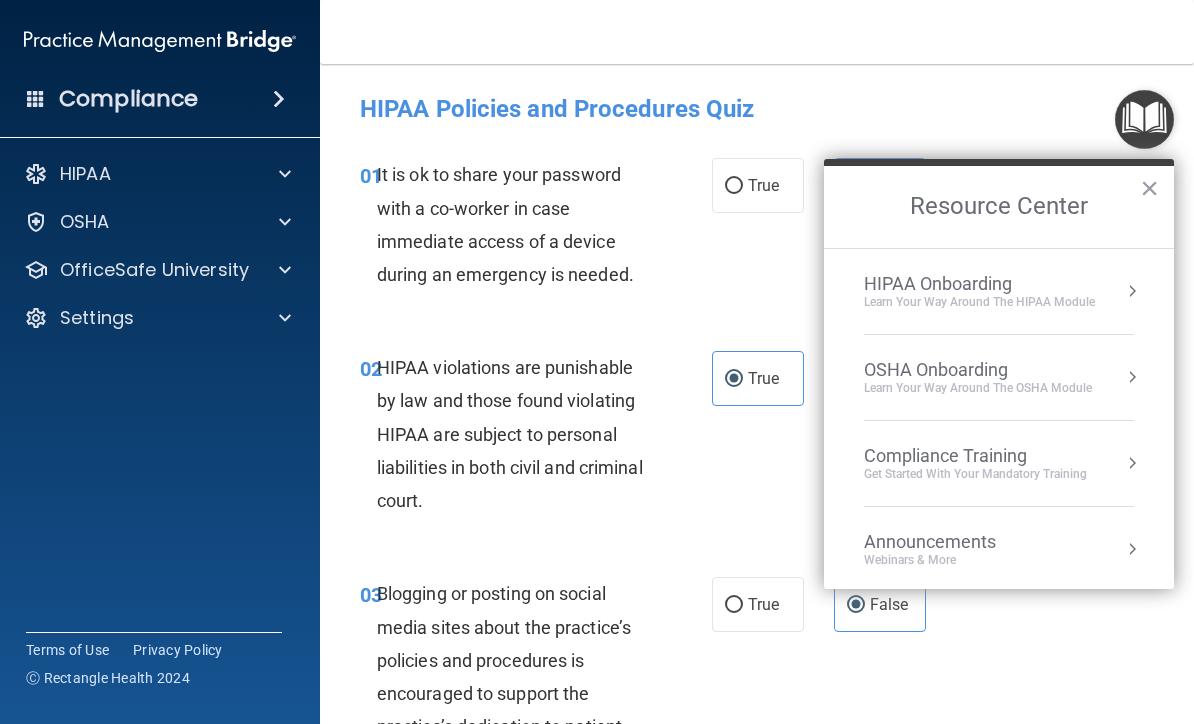 click on "Resource Center" at bounding box center (999, 207) 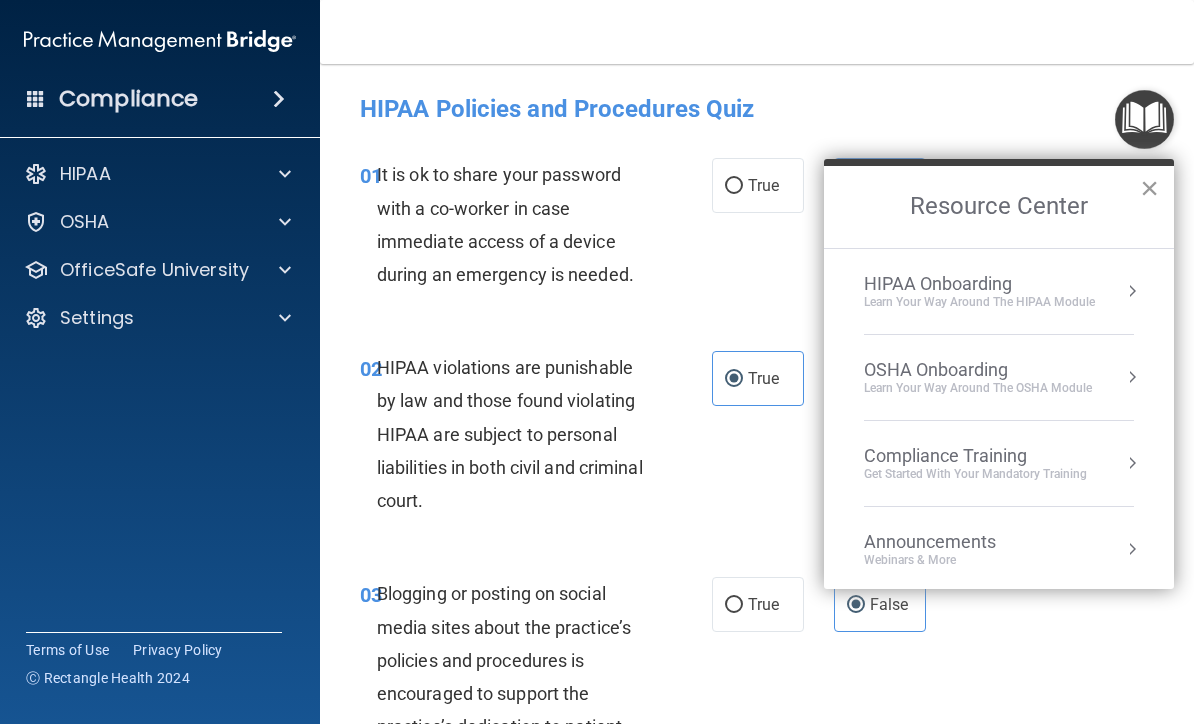 click on "×" at bounding box center (1149, 188) 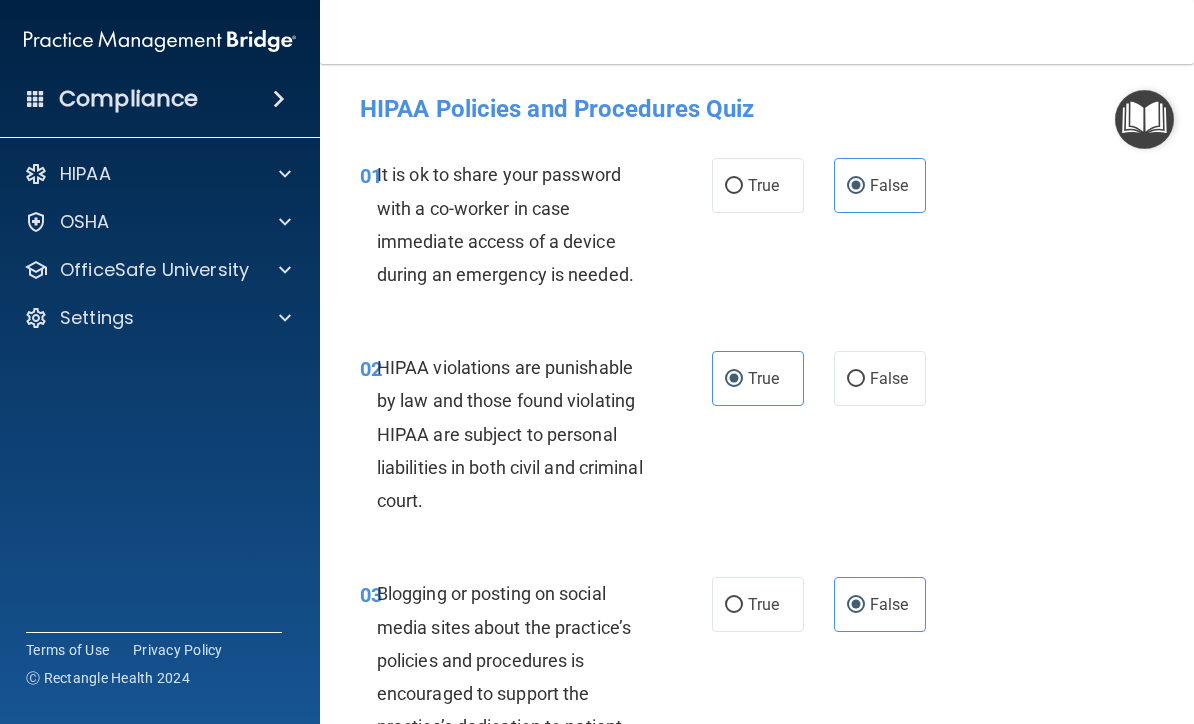 click on "Compliance" at bounding box center [160, 99] 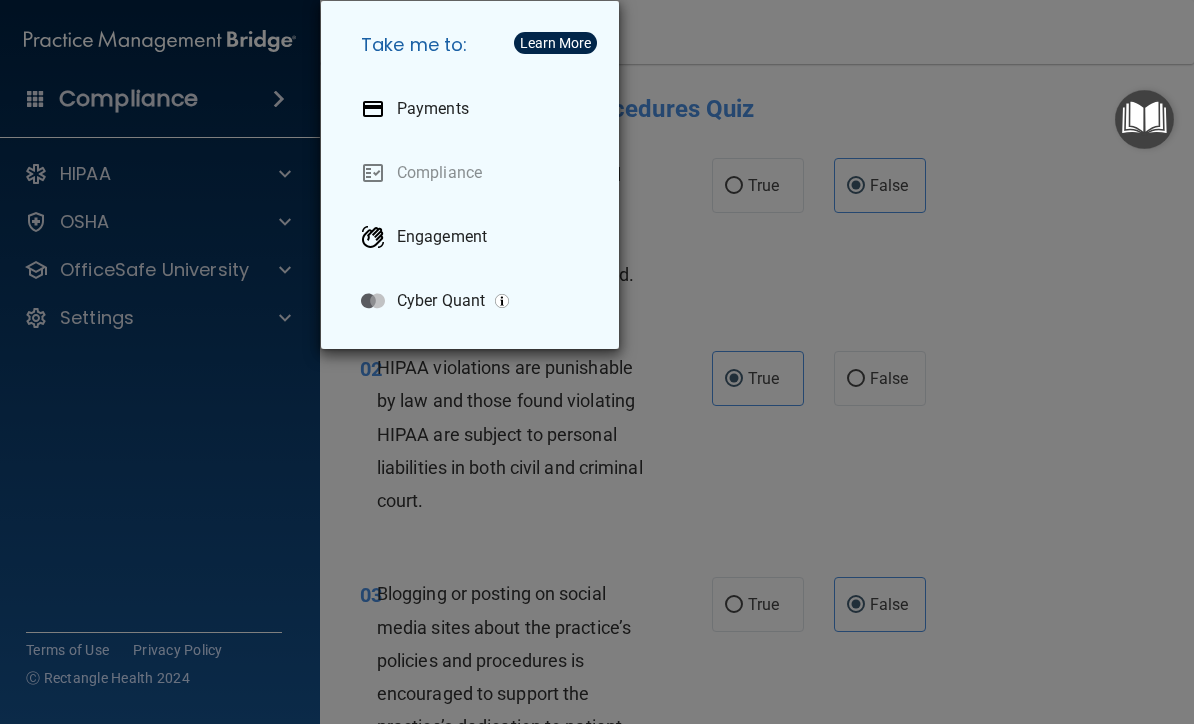 click on "Take me to:             Payments                   Compliance                     Engagement                     Cyber Quant" at bounding box center (597, 362) 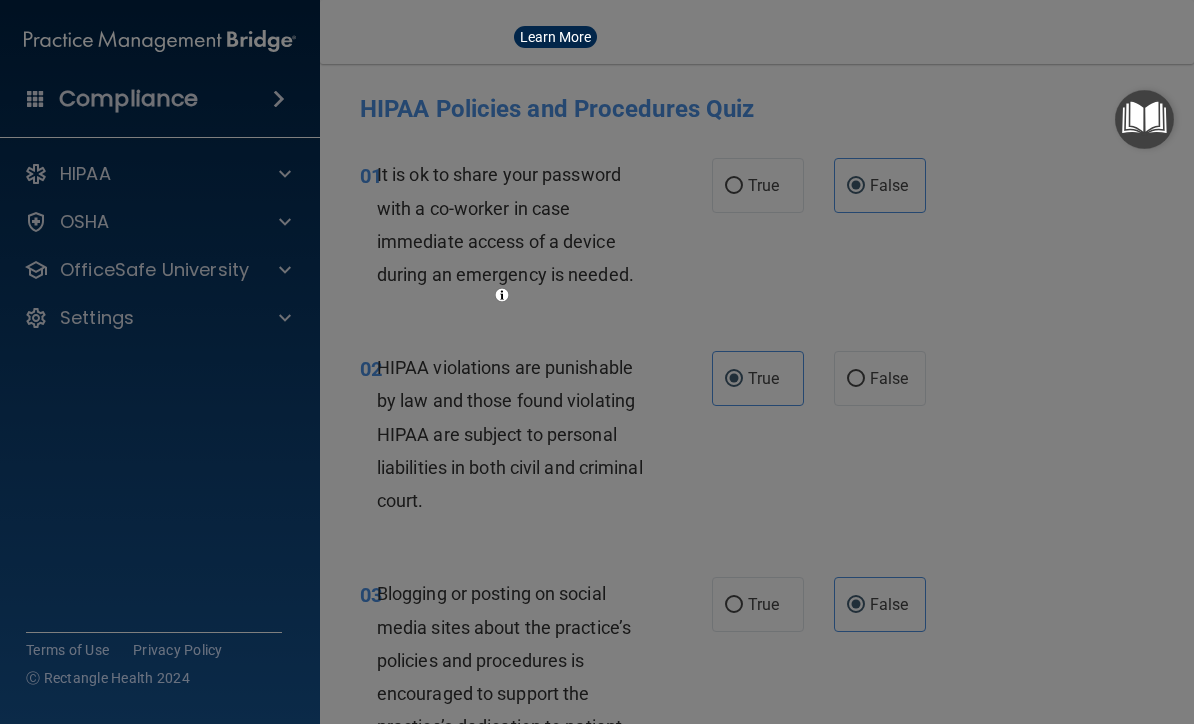 click at bounding box center (597, 362) 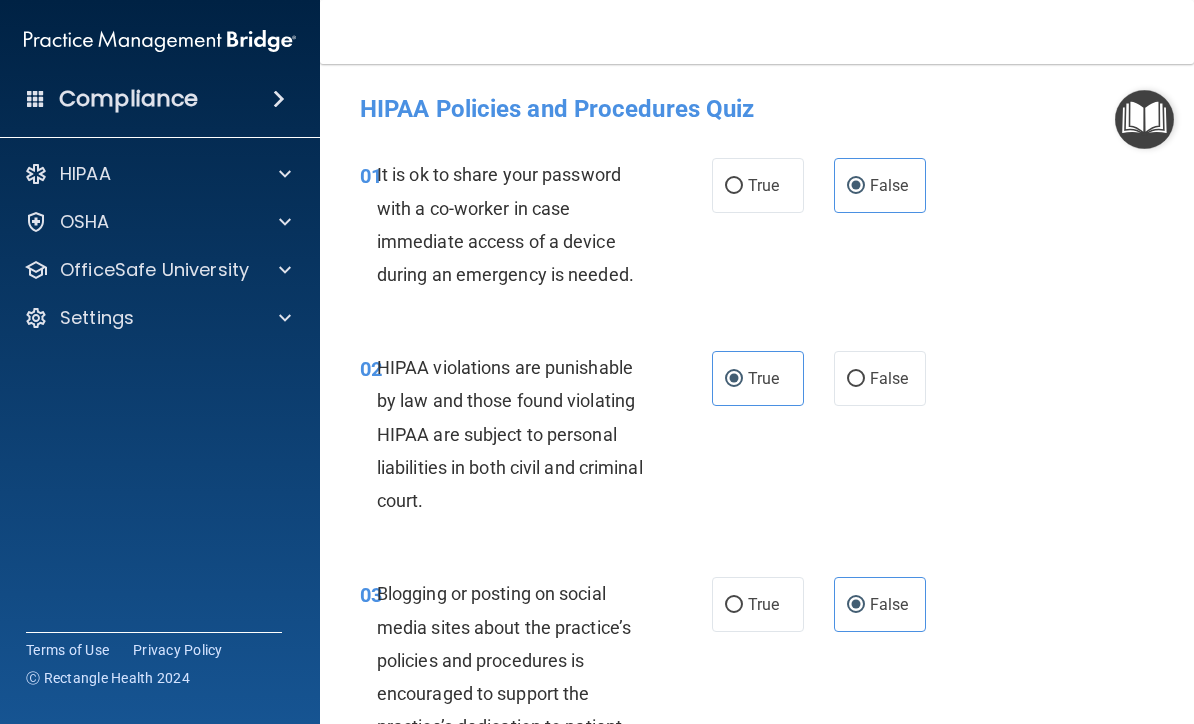 click at bounding box center [160, 41] 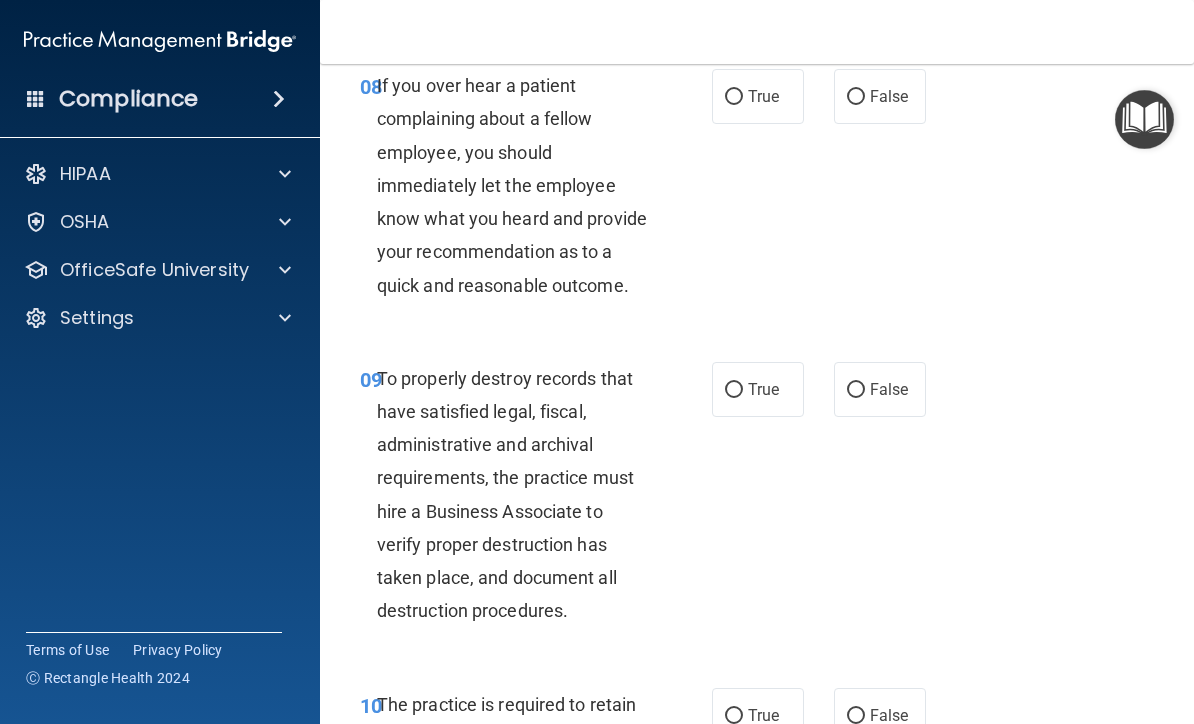 click at bounding box center (1144, 119) 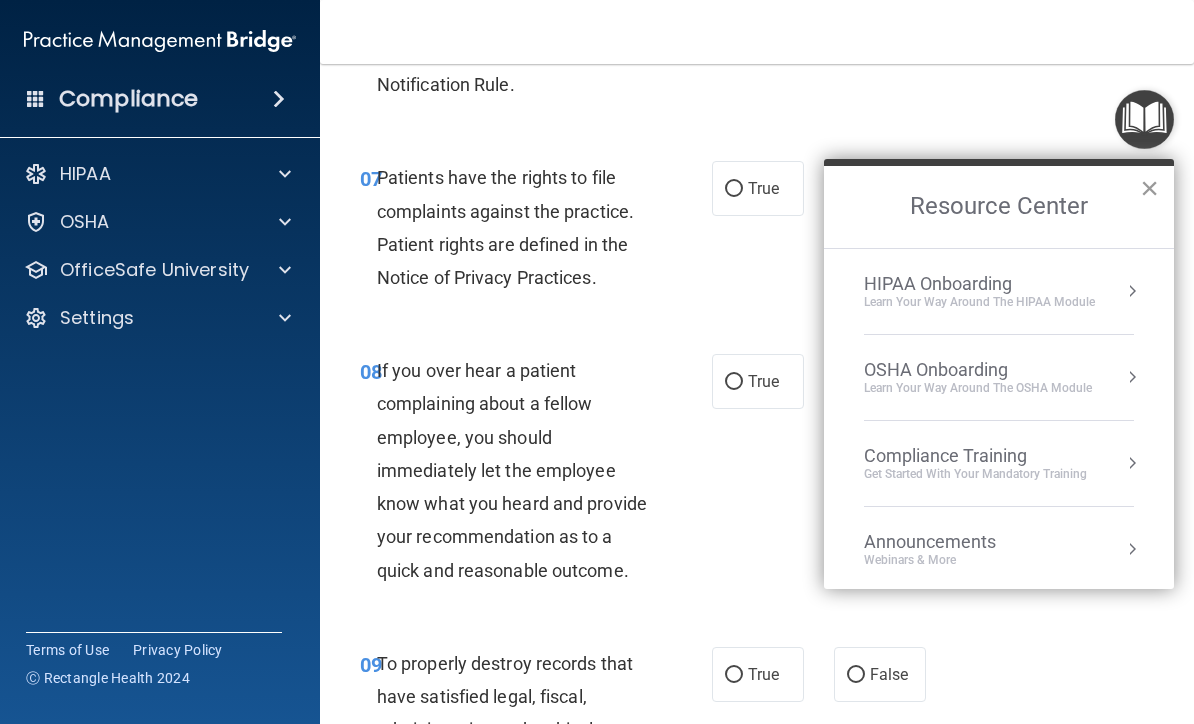 click on "×" at bounding box center (1149, 188) 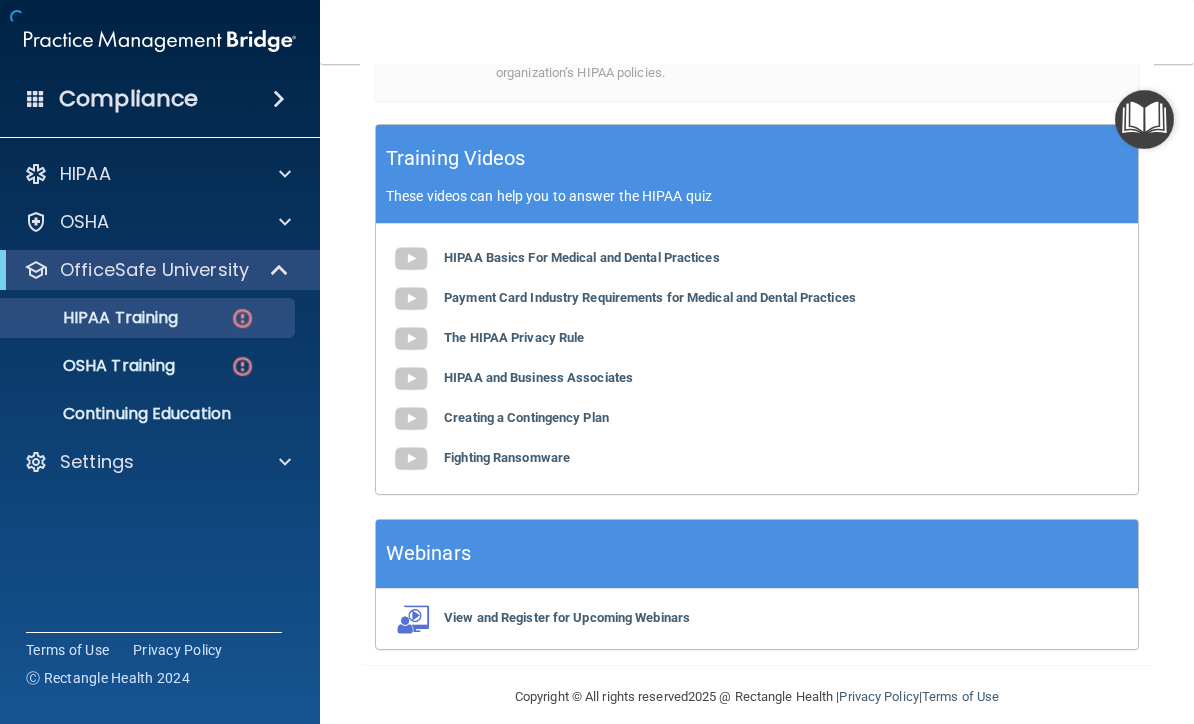 scroll, scrollTop: 771, scrollLeft: 0, axis: vertical 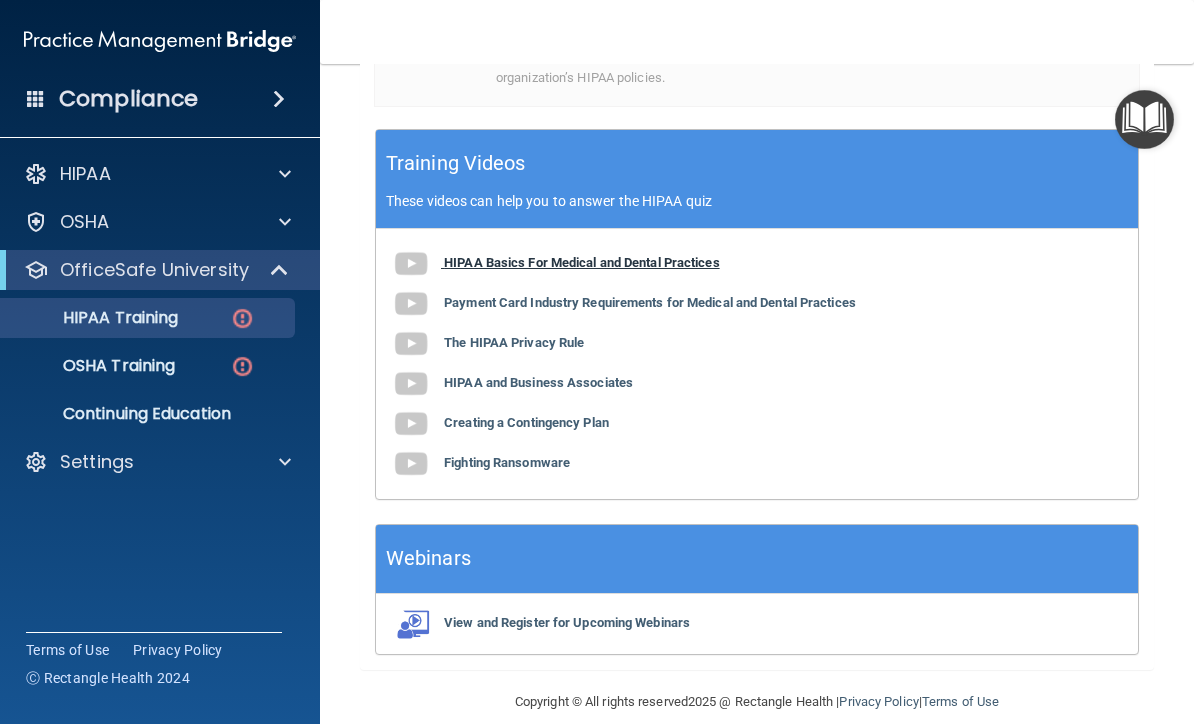 click on "HIPAA Basics For Medical and Dental Practices" at bounding box center [582, 262] 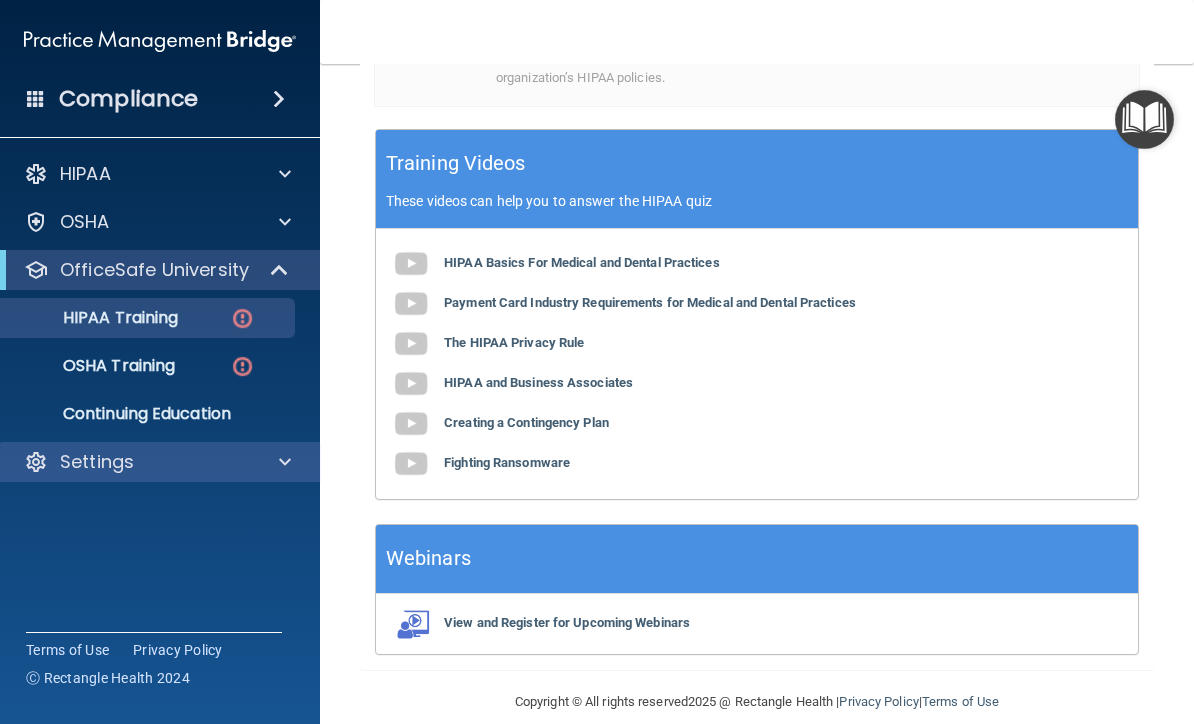 click at bounding box center (282, 462) 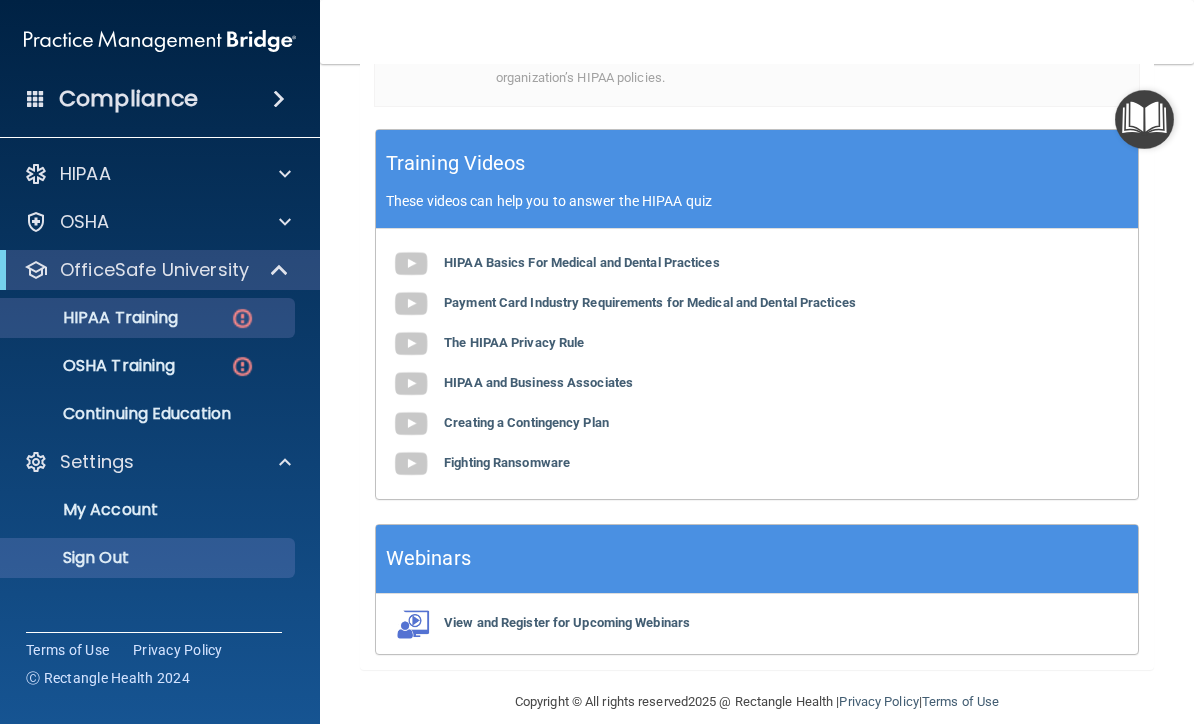 click on "Sign Out" at bounding box center (149, 558) 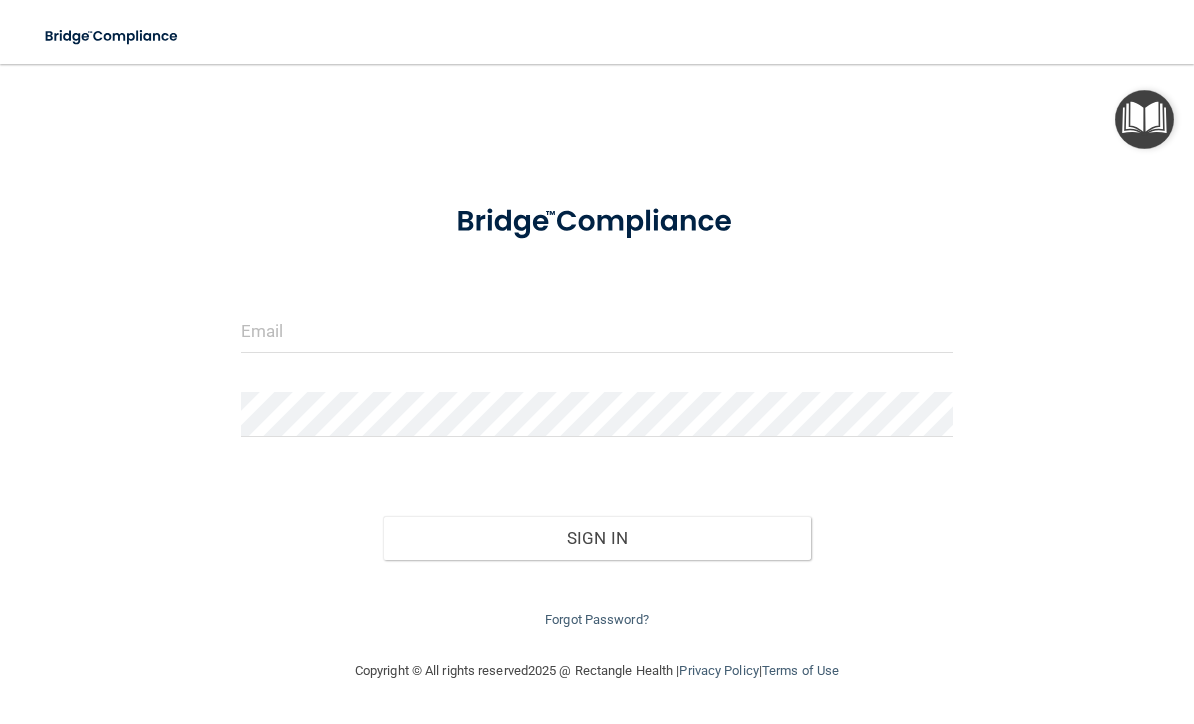 scroll, scrollTop: 0, scrollLeft: 0, axis: both 